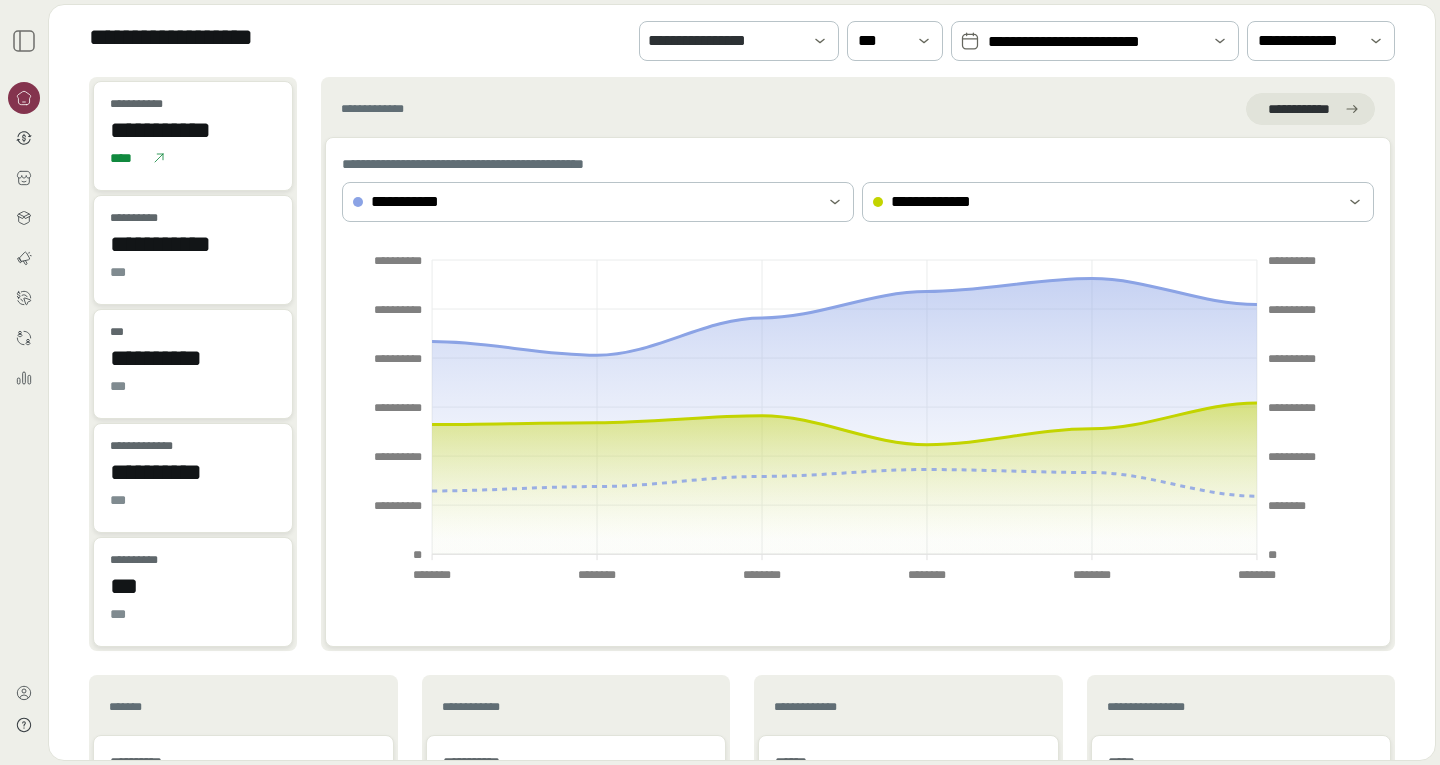 scroll, scrollTop: 0, scrollLeft: 0, axis: both 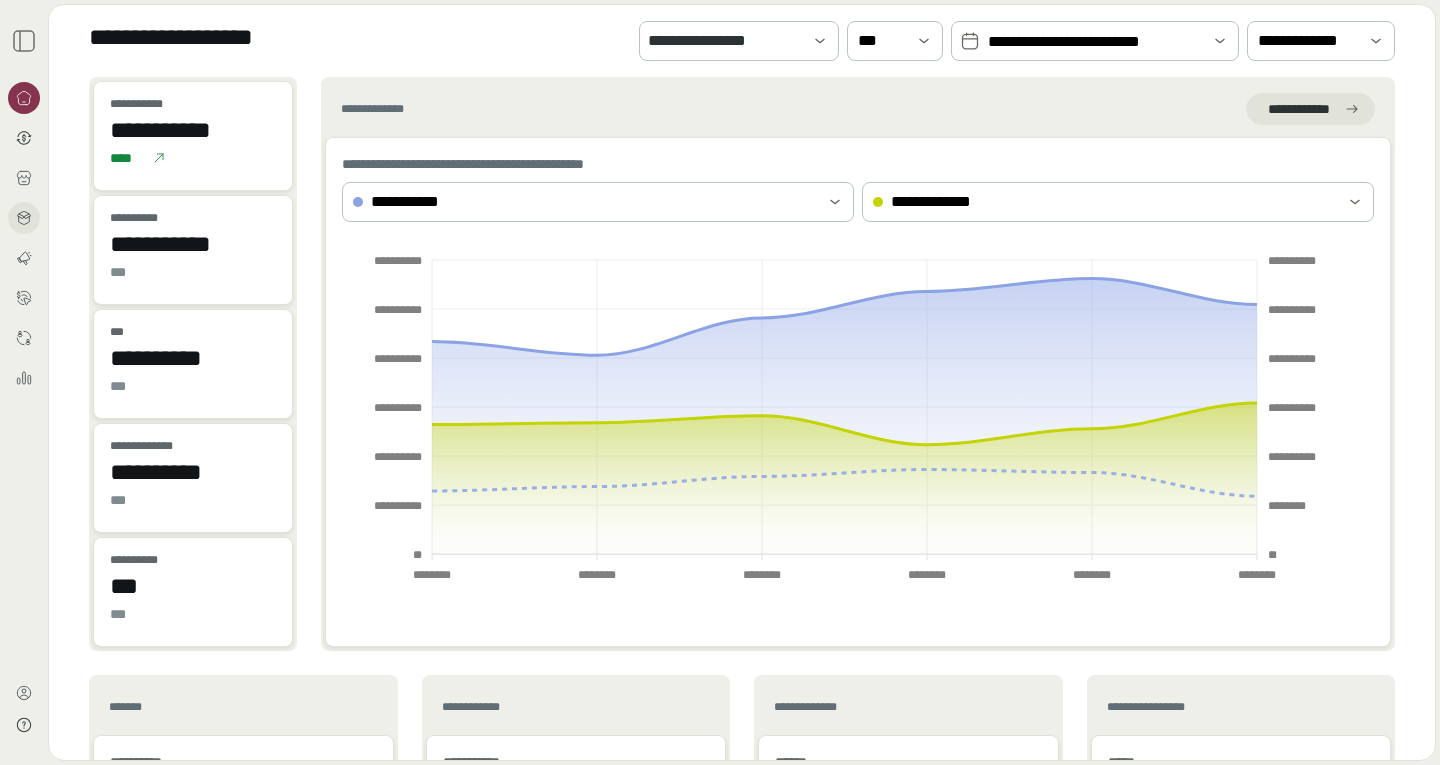 click 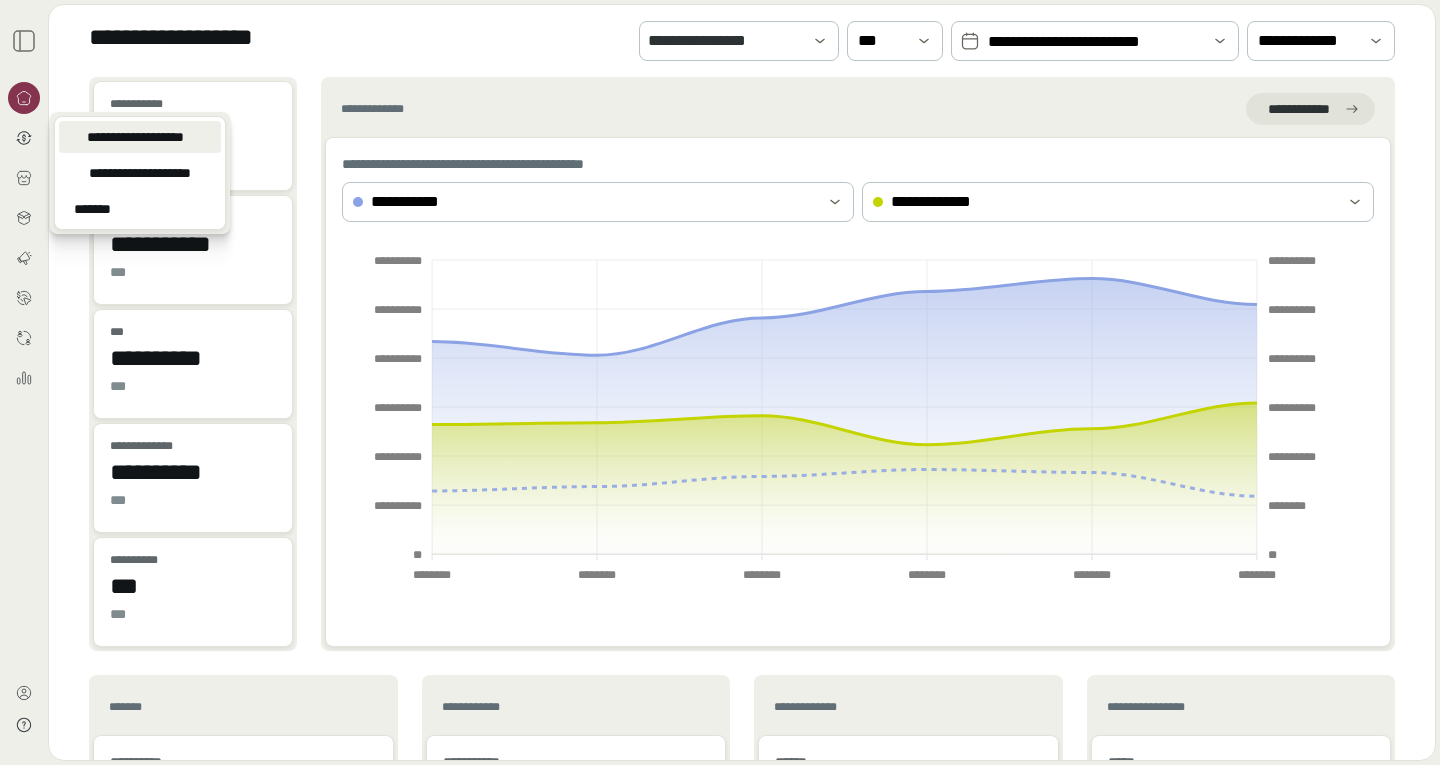 click on "**********" at bounding box center [140, 137] 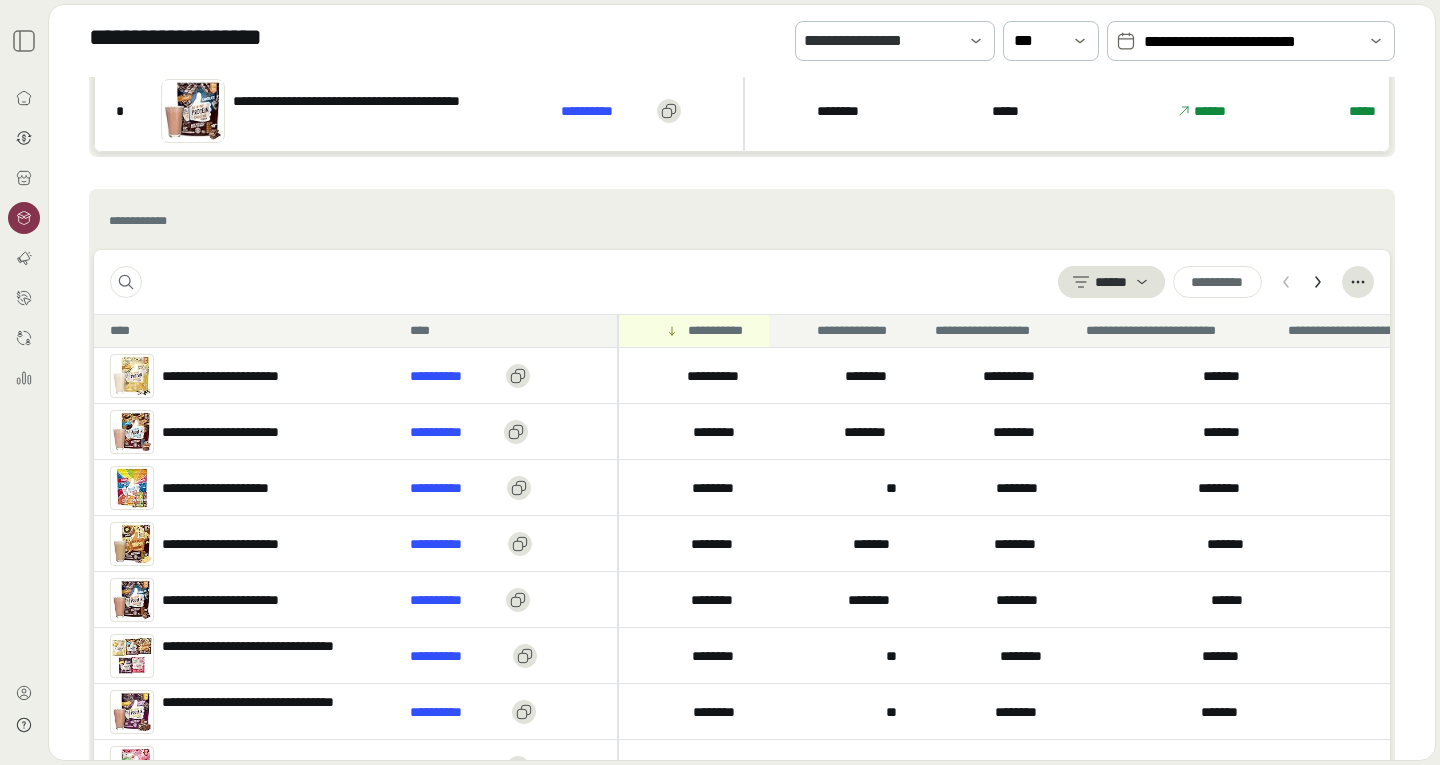 scroll, scrollTop: 573, scrollLeft: 0, axis: vertical 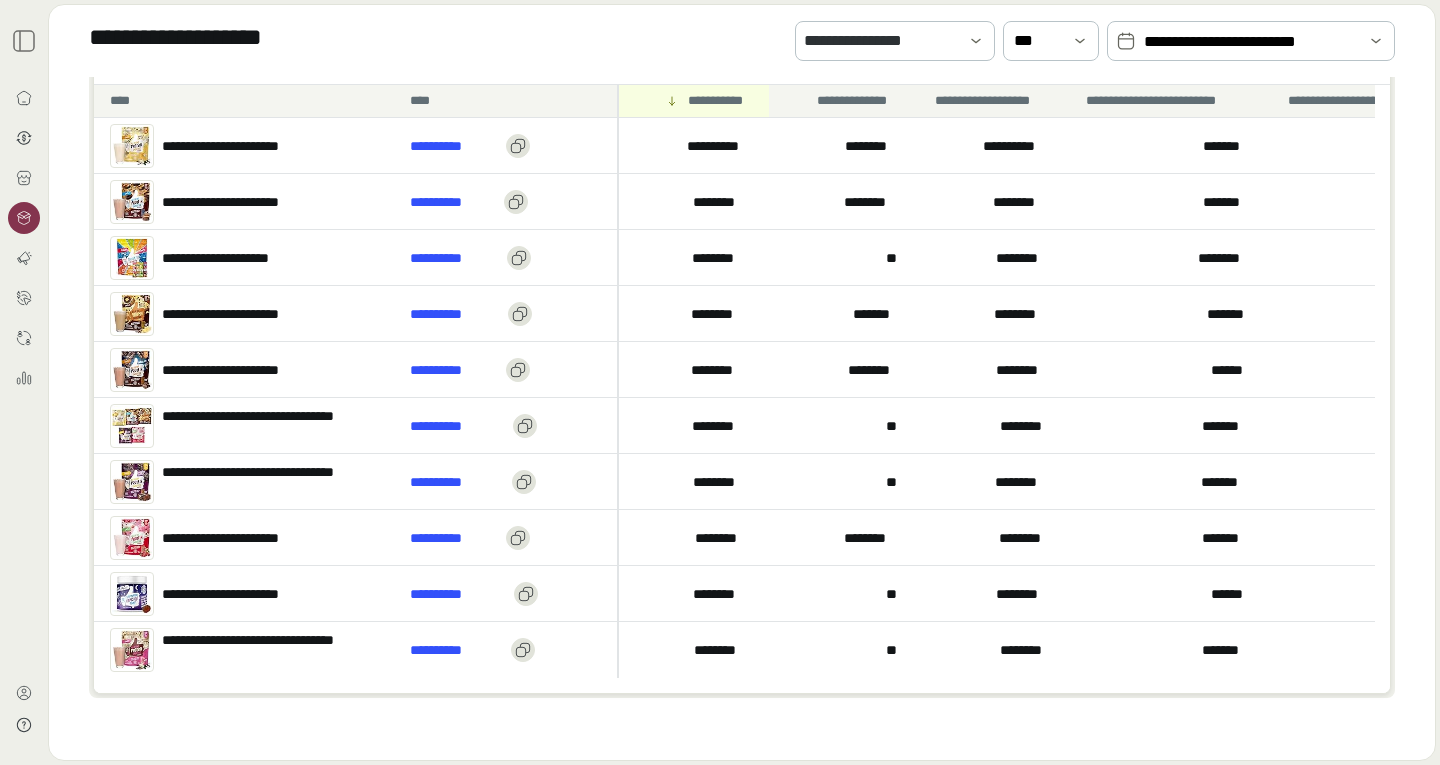 click on "**********" at bounding box center [224, 37] 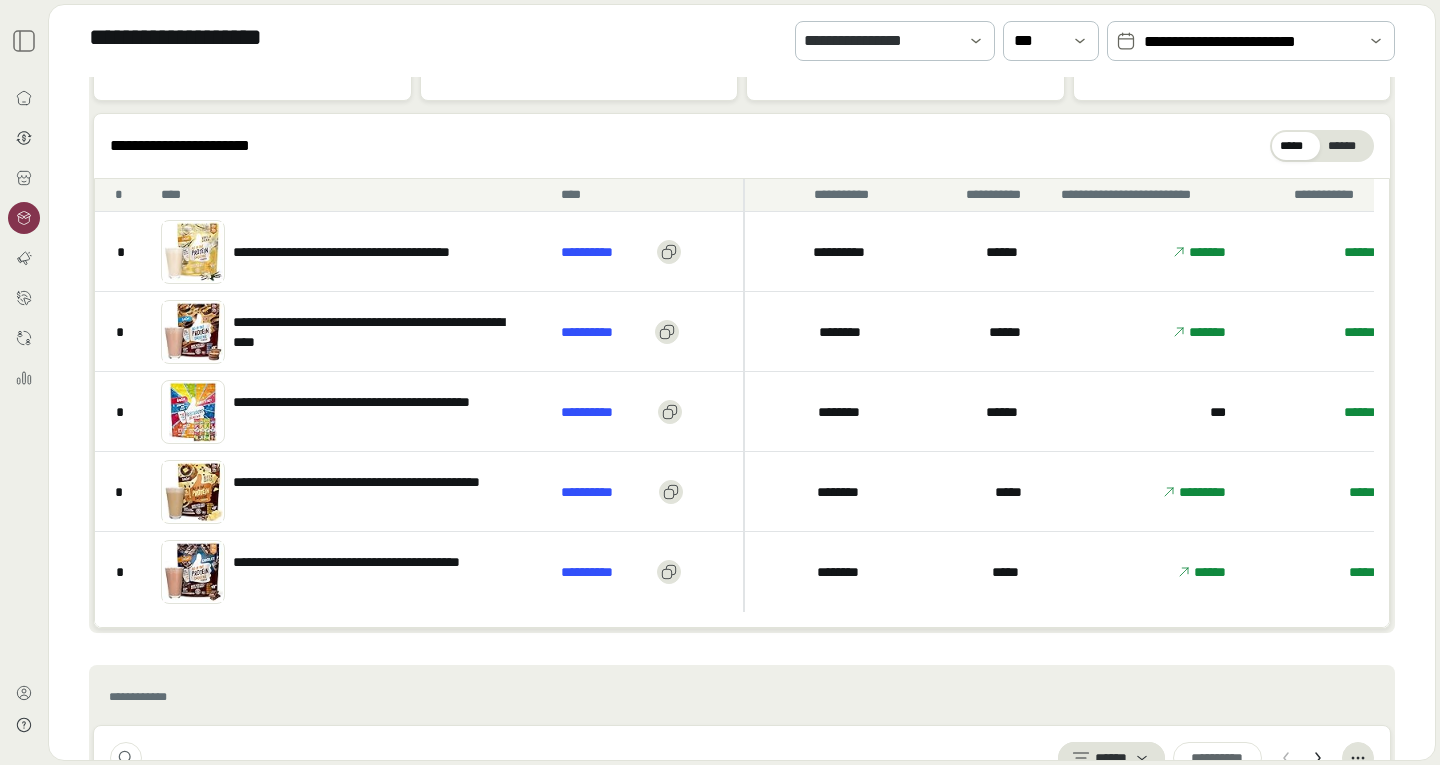 scroll, scrollTop: 106, scrollLeft: 0, axis: vertical 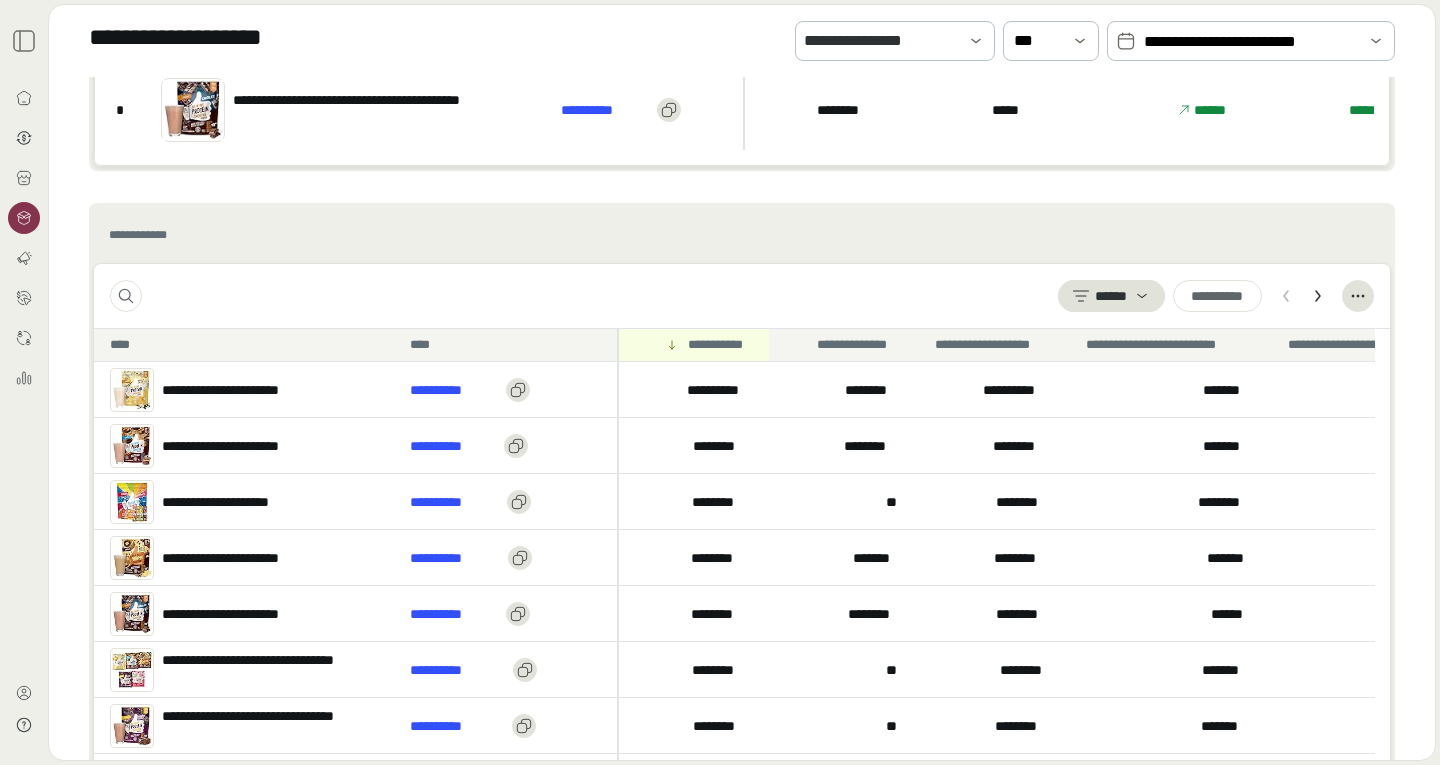 click on "**********" at bounding box center (1251, 42) 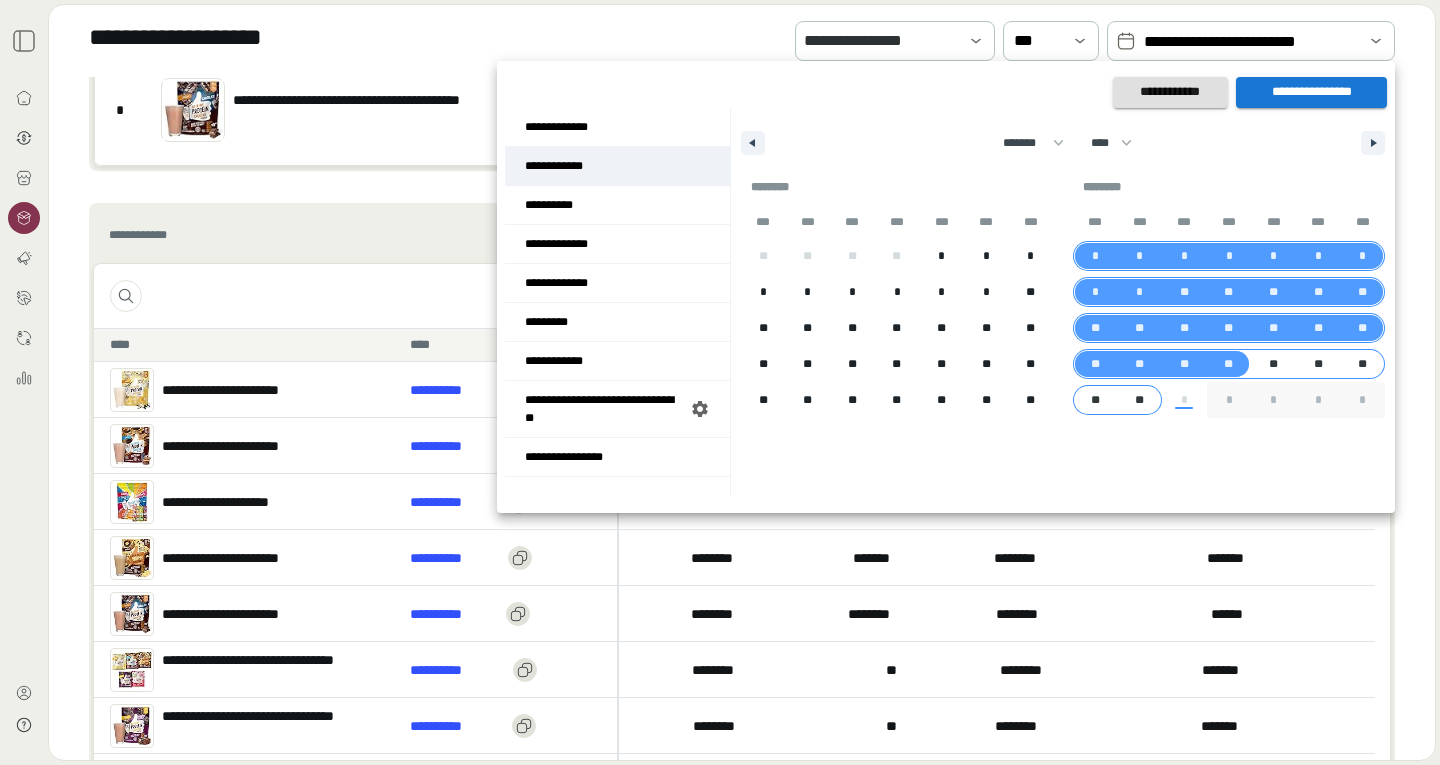 click on "**********" at bounding box center (617, 166) 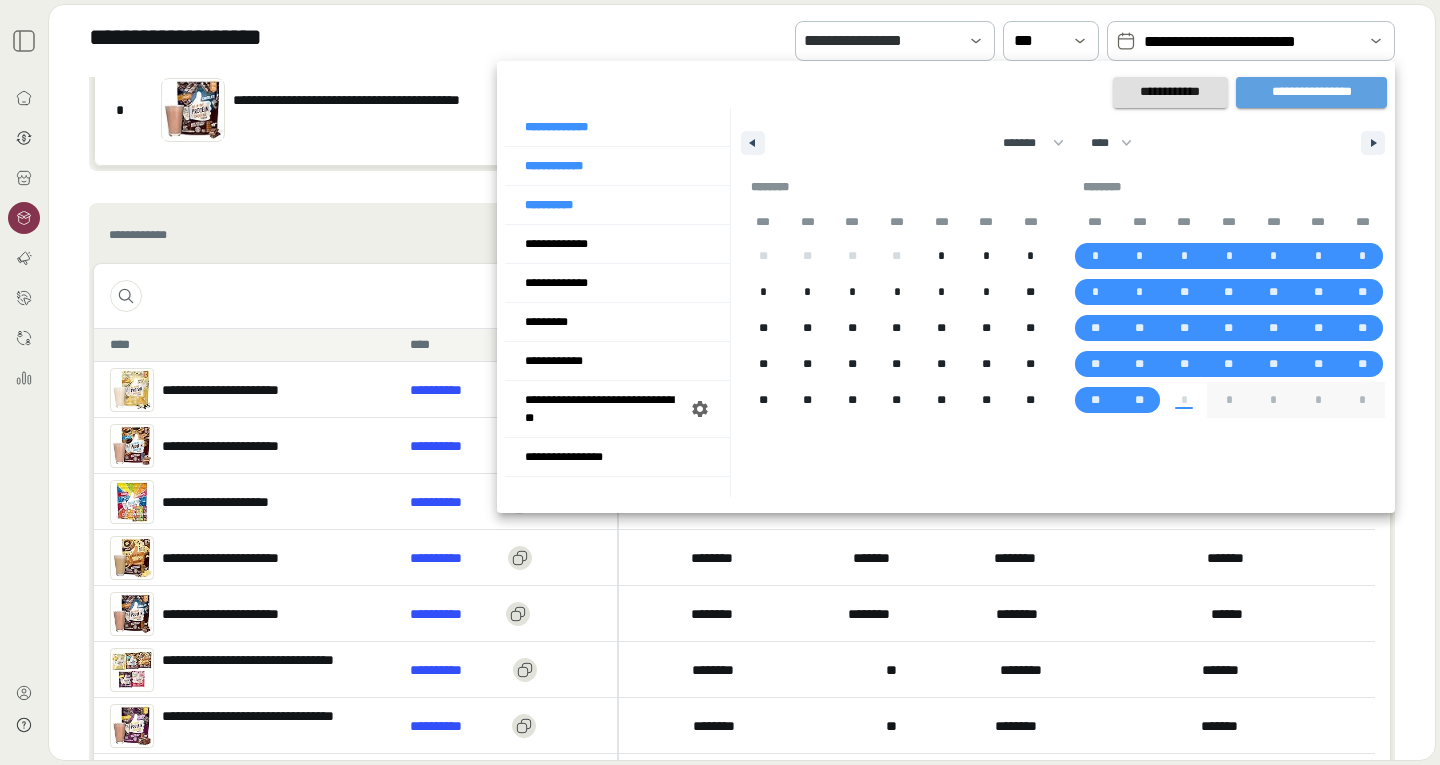 click on "**********" at bounding box center (1311, 92) 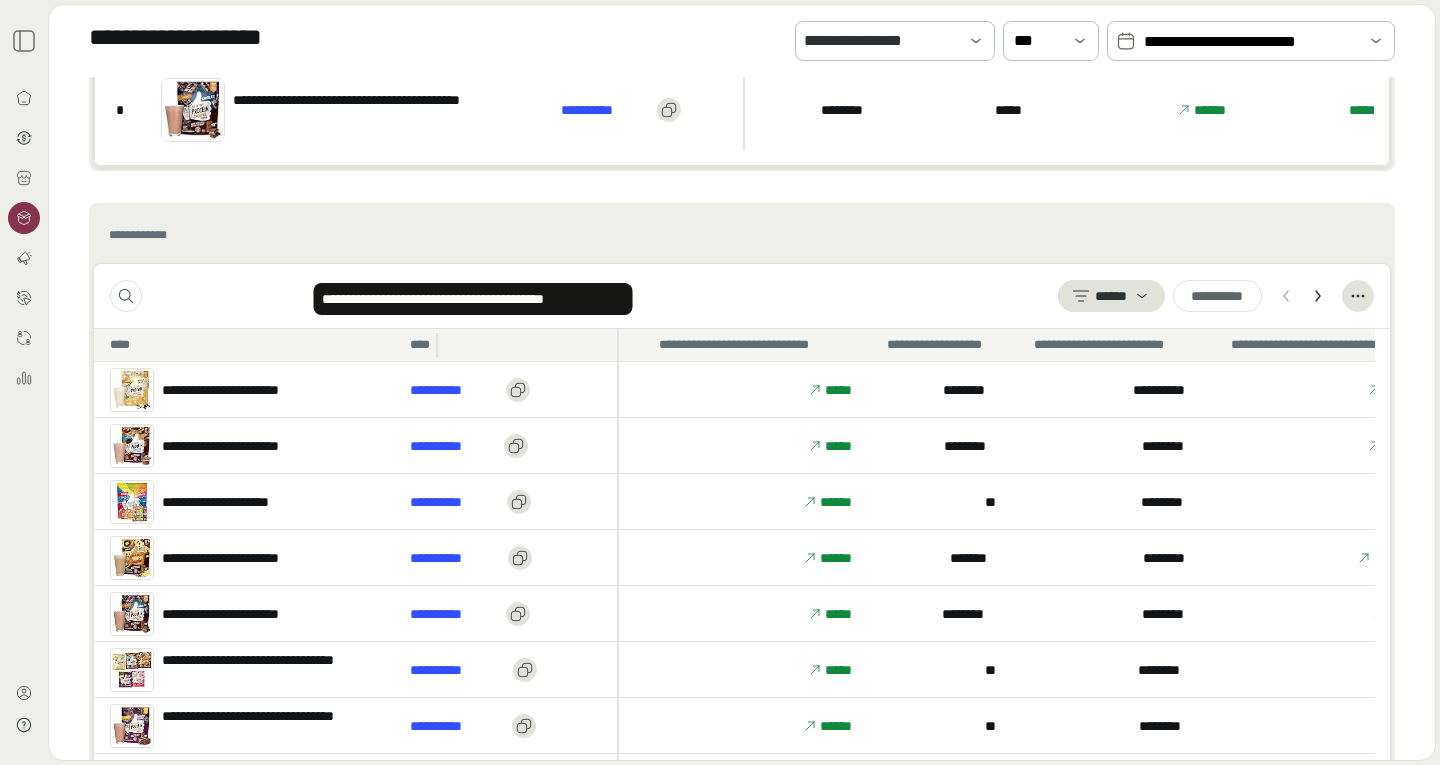 scroll, scrollTop: 0, scrollLeft: 0, axis: both 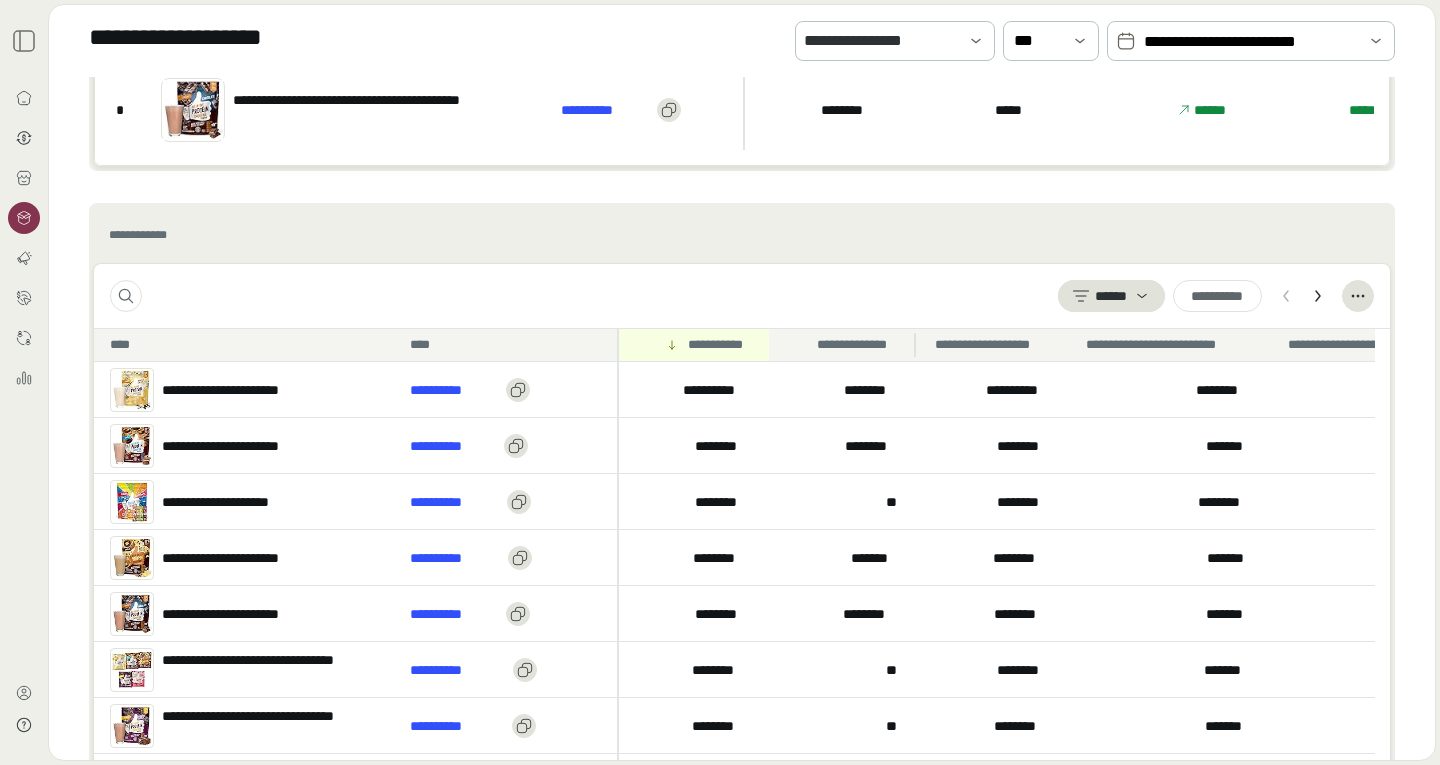 drag, startPoint x: 680, startPoint y: 351, endPoint x: 888, endPoint y: 347, distance: 208.03845 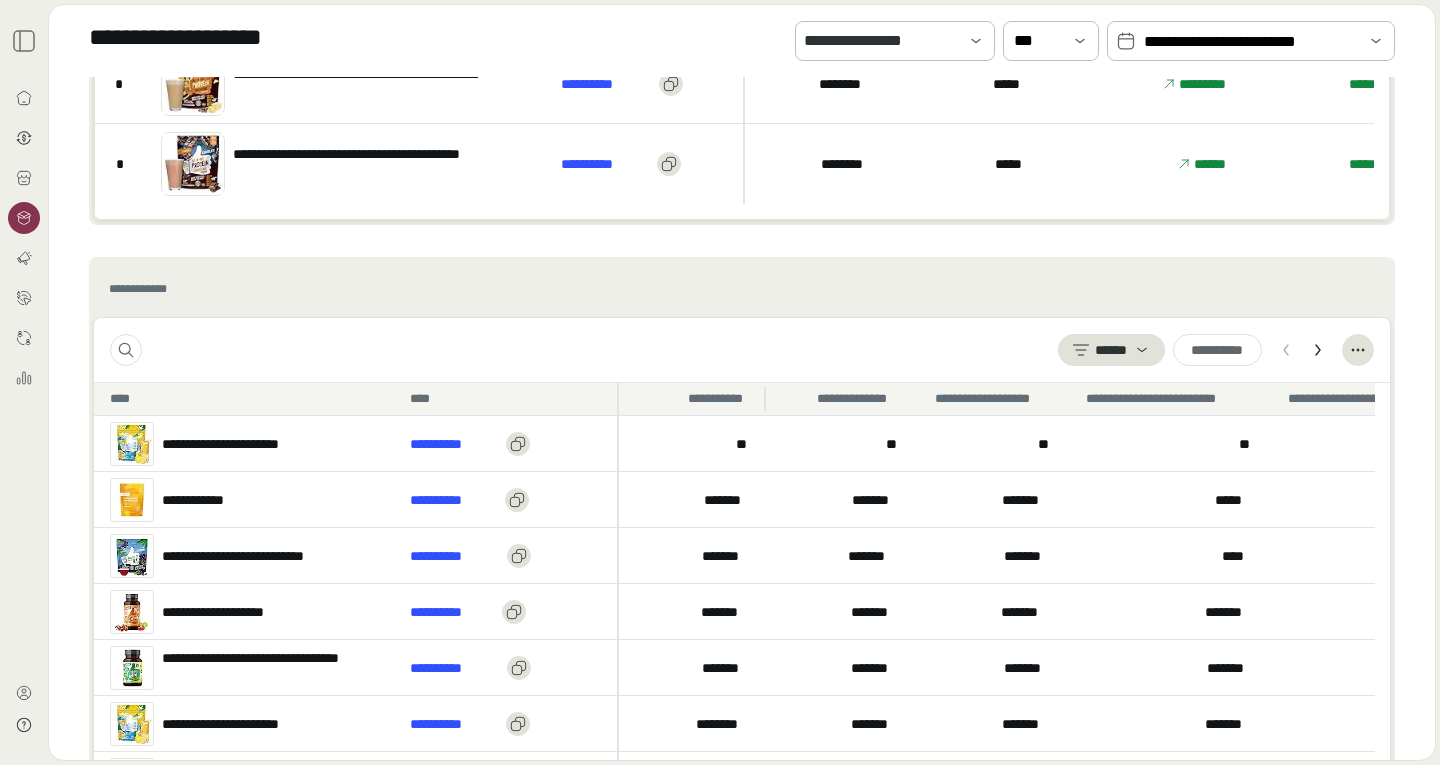 scroll, scrollTop: 531, scrollLeft: 0, axis: vertical 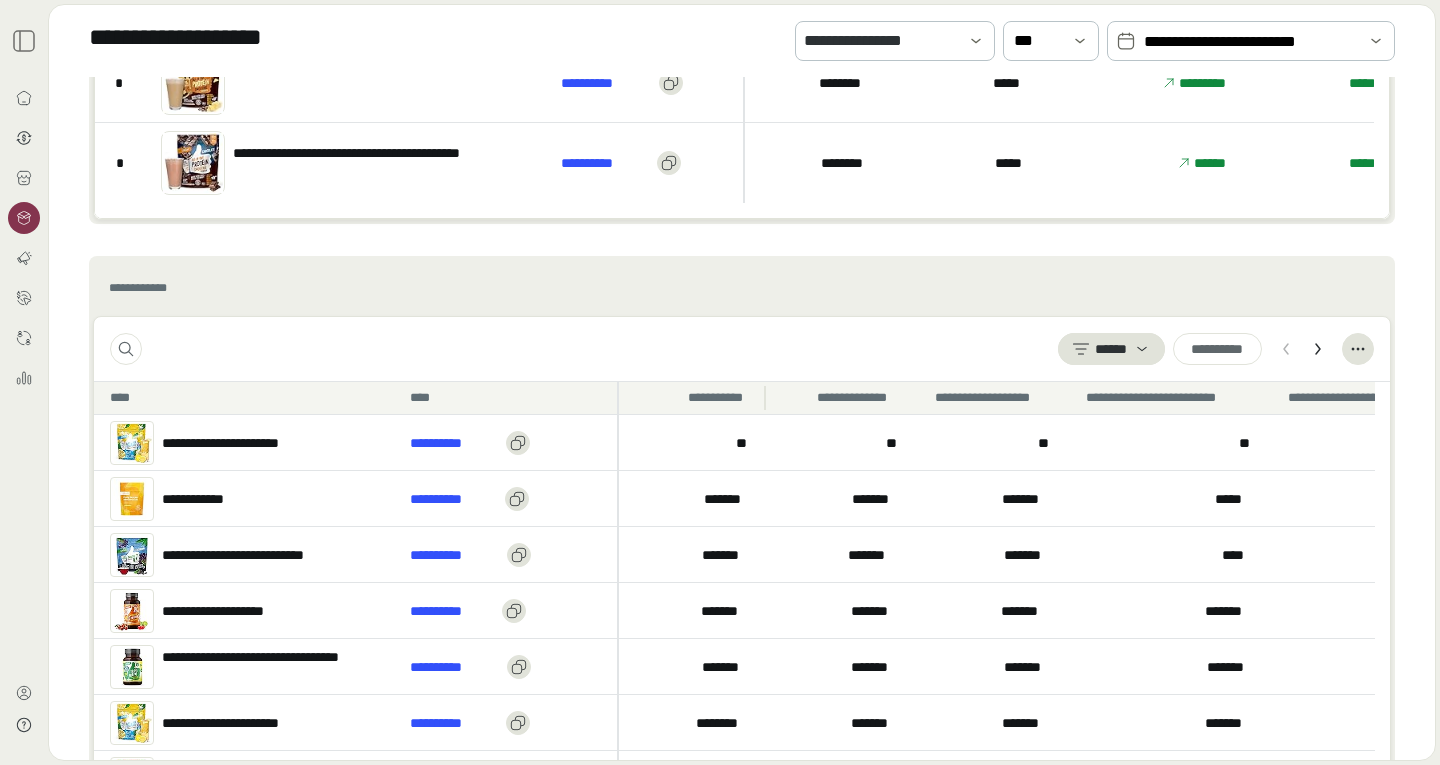click on "**********" at bounding box center (720, 398) 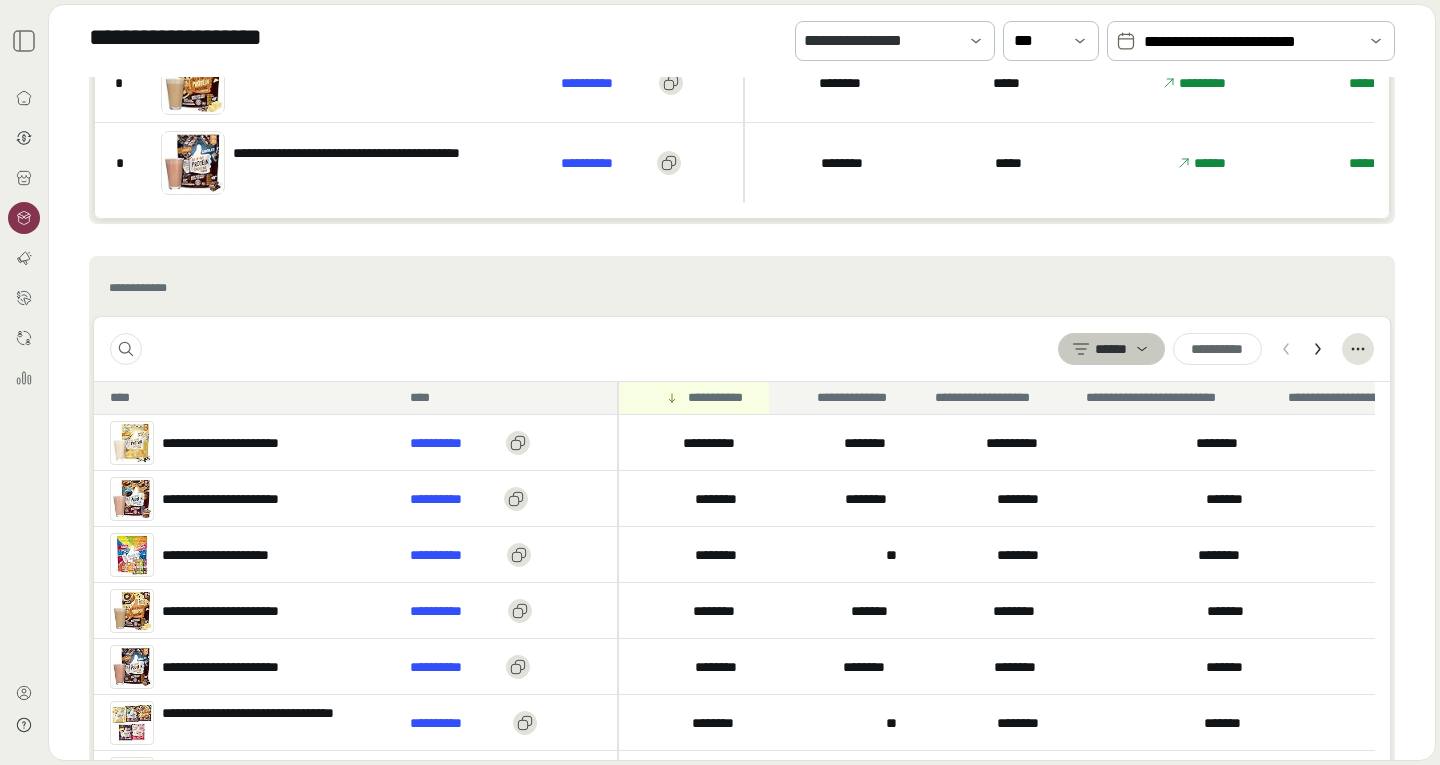 click on "******" at bounding box center (1111, 349) 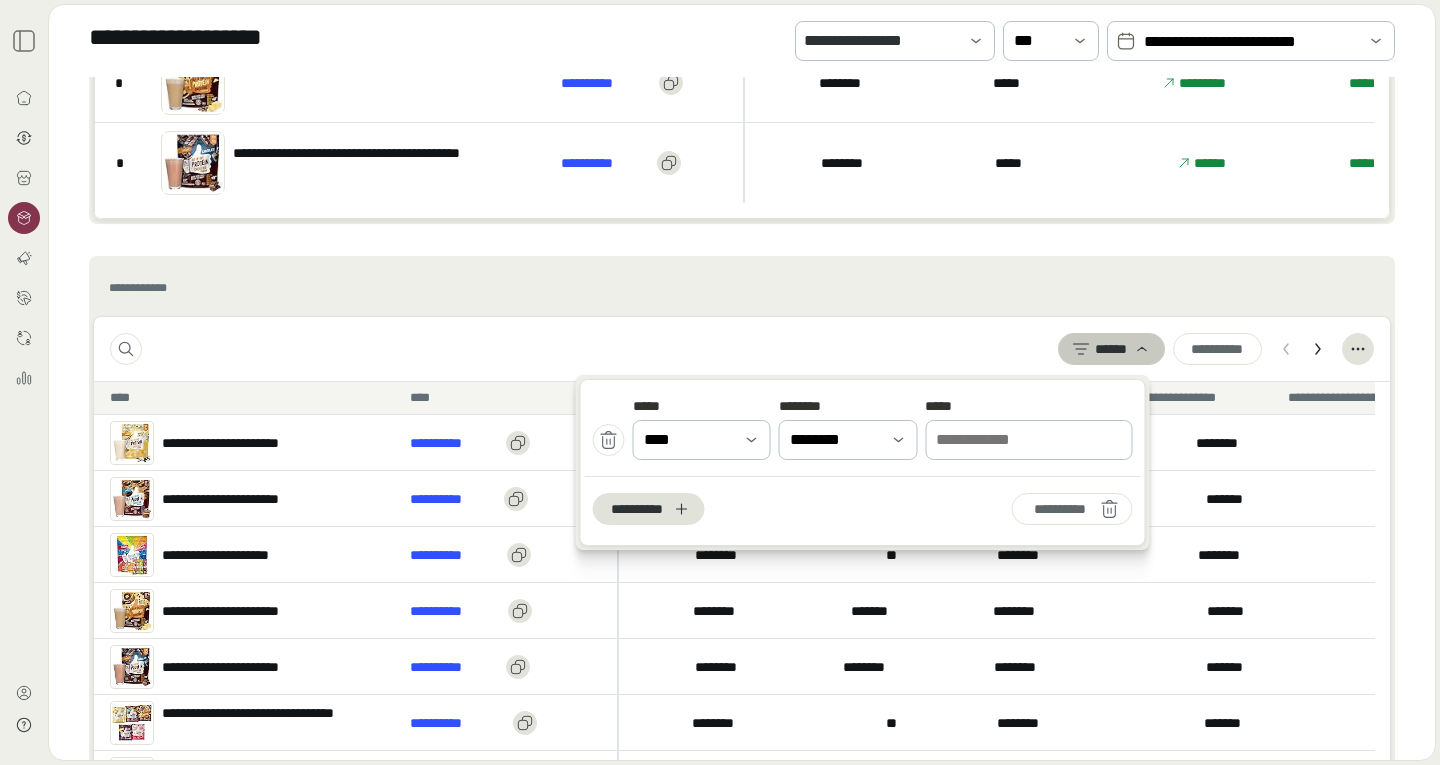 click on "******" at bounding box center (1111, 349) 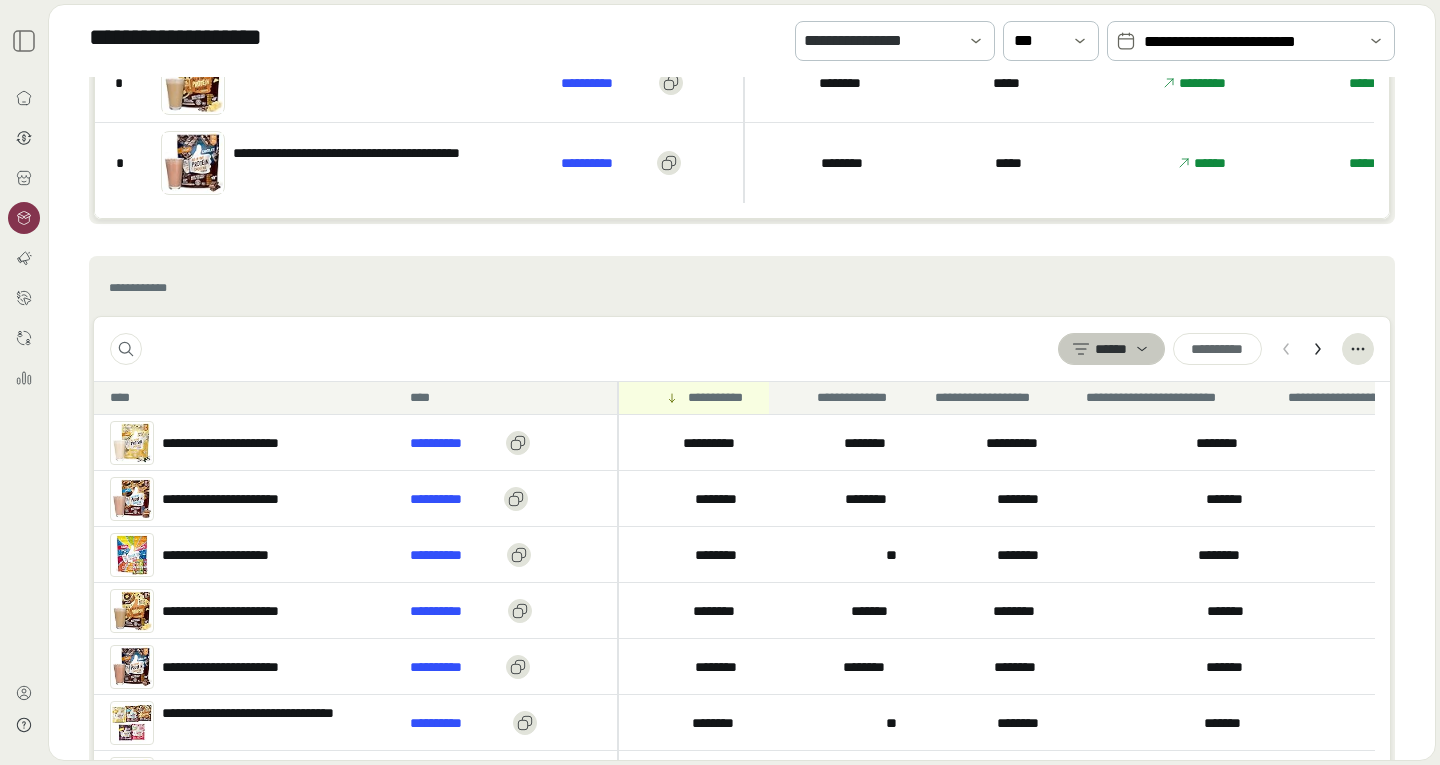 click on "******" at bounding box center [1111, 349] 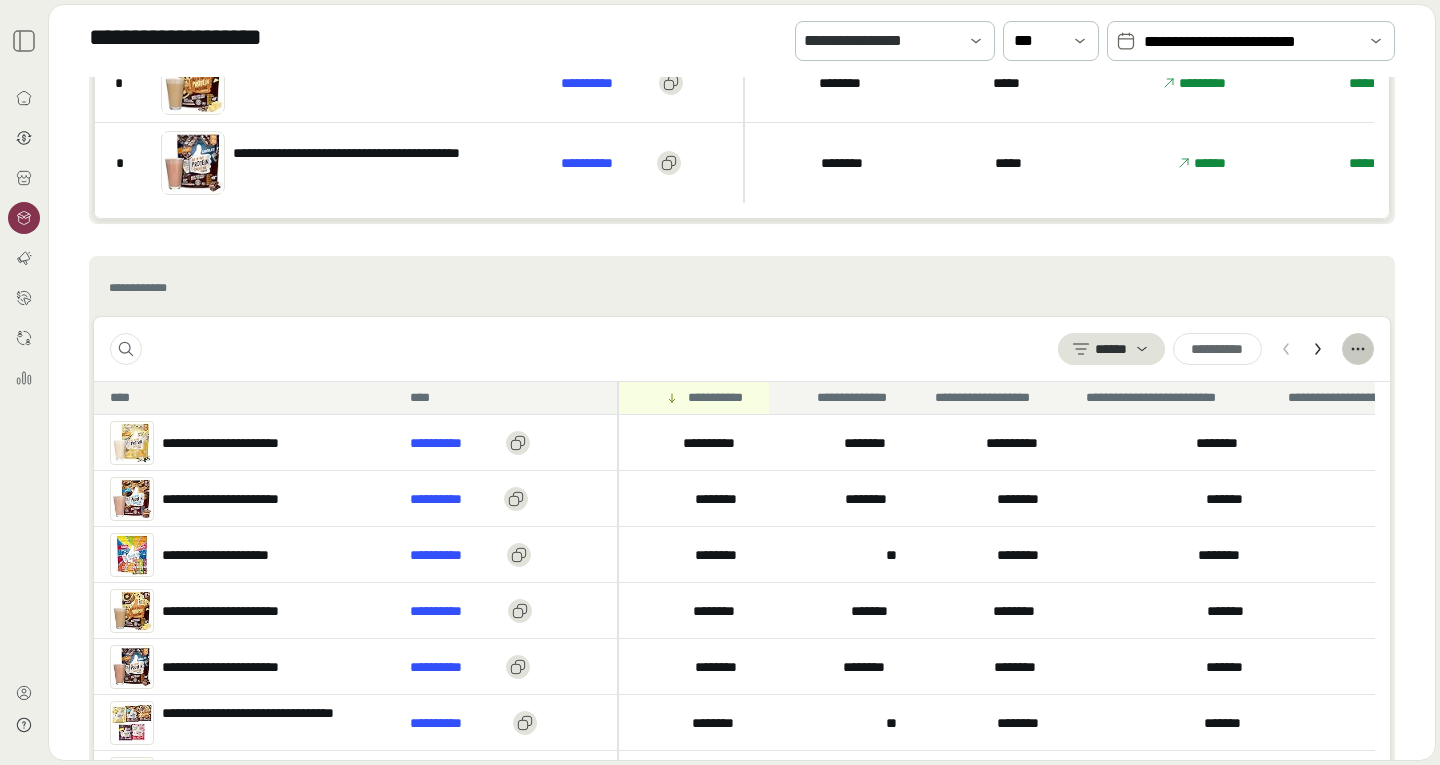 click 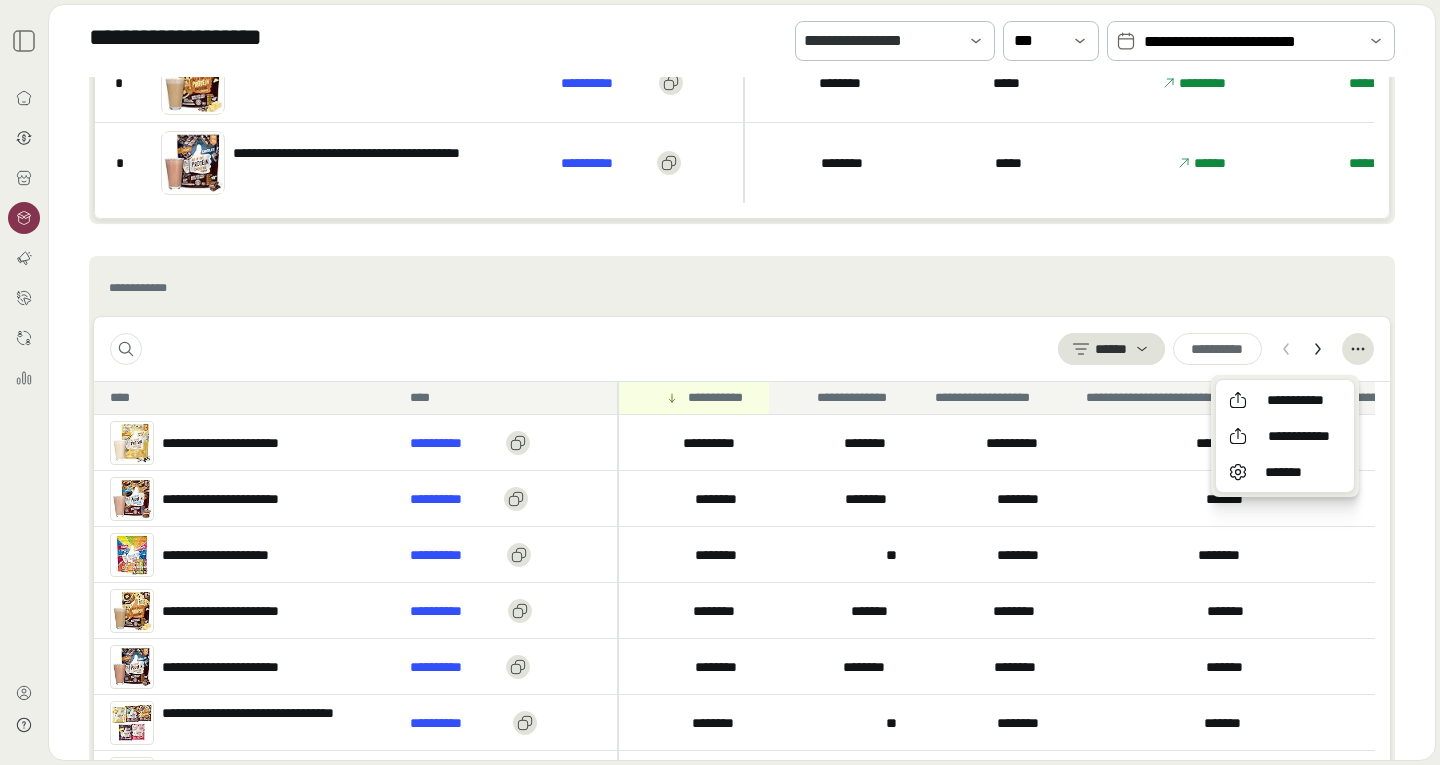 click on "**********" at bounding box center (742, 349) 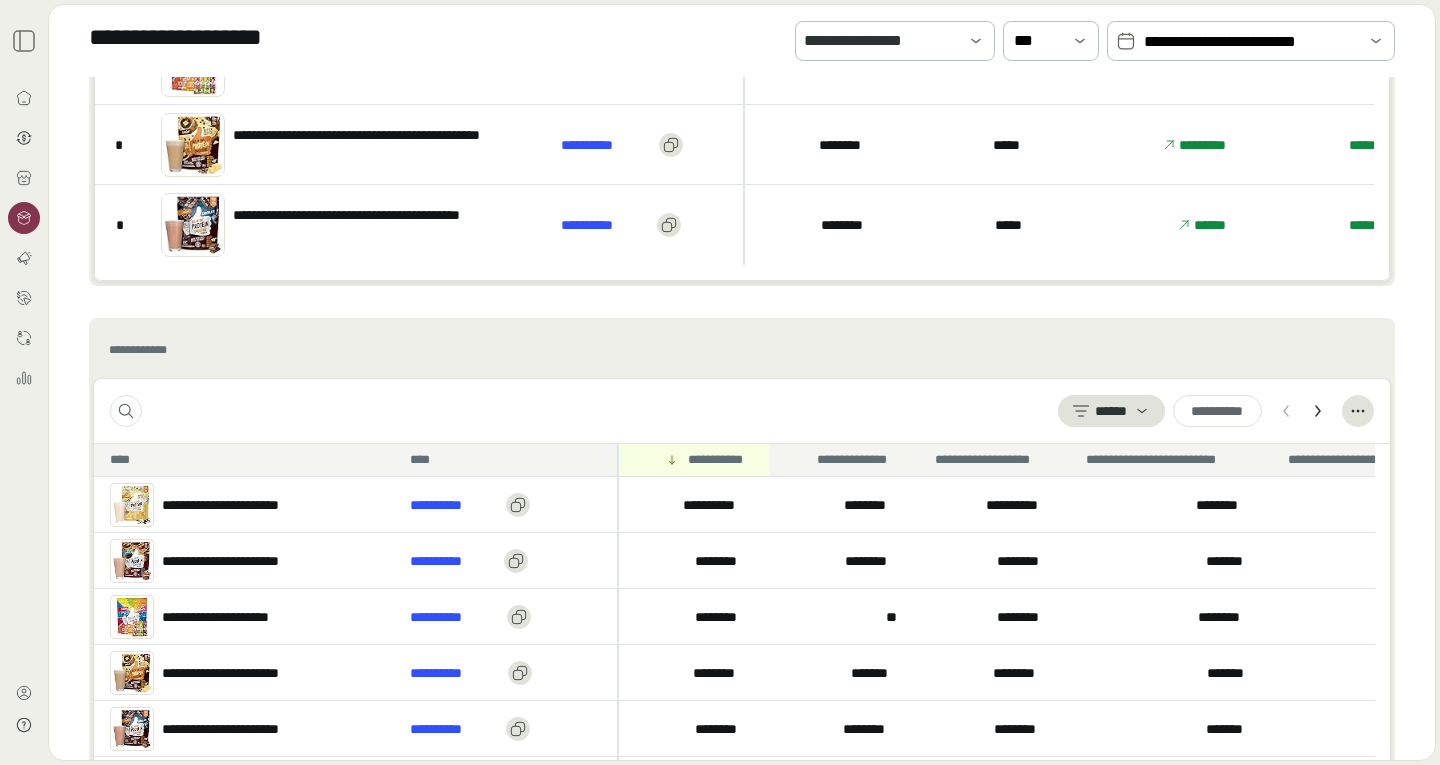 scroll, scrollTop: 473, scrollLeft: 0, axis: vertical 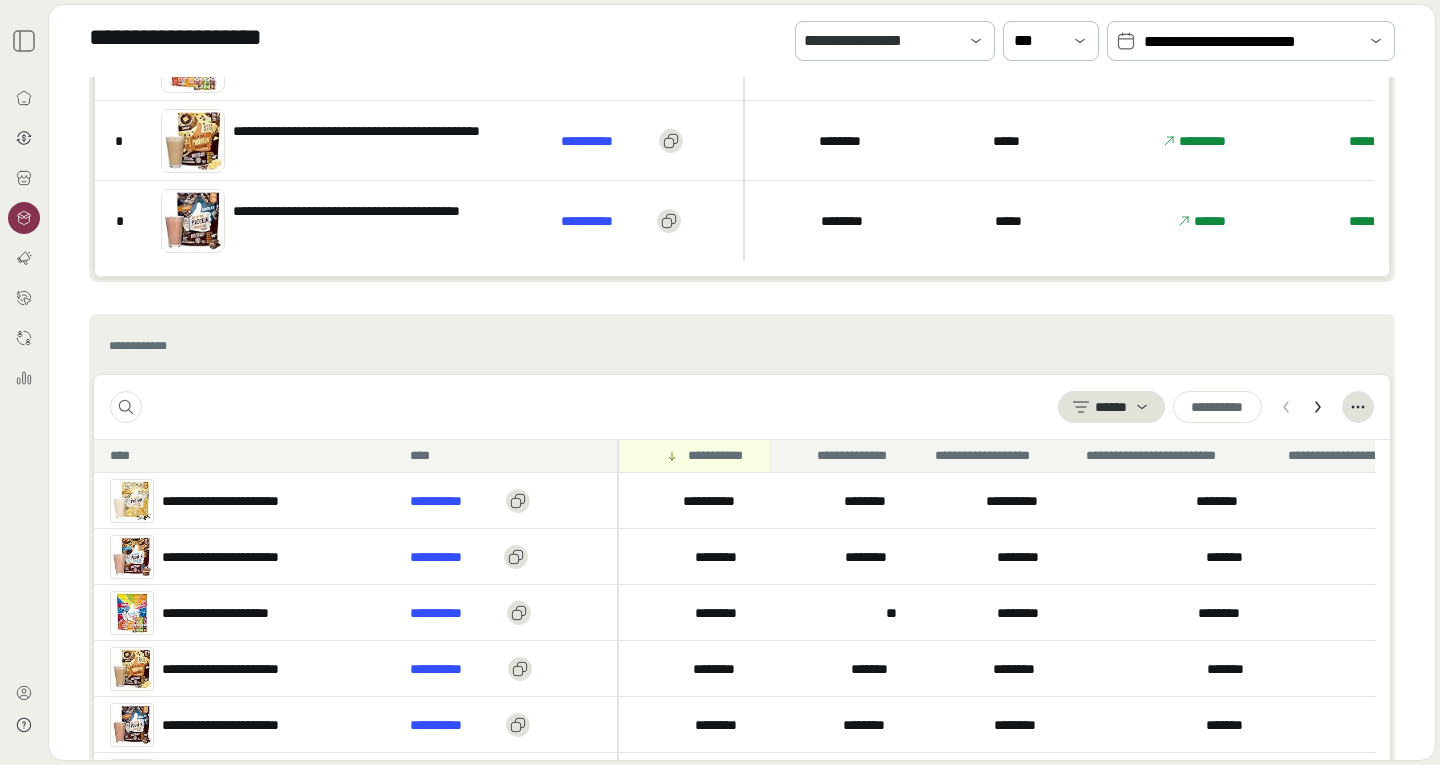 click on "**********" at bounding box center (1251, 41) 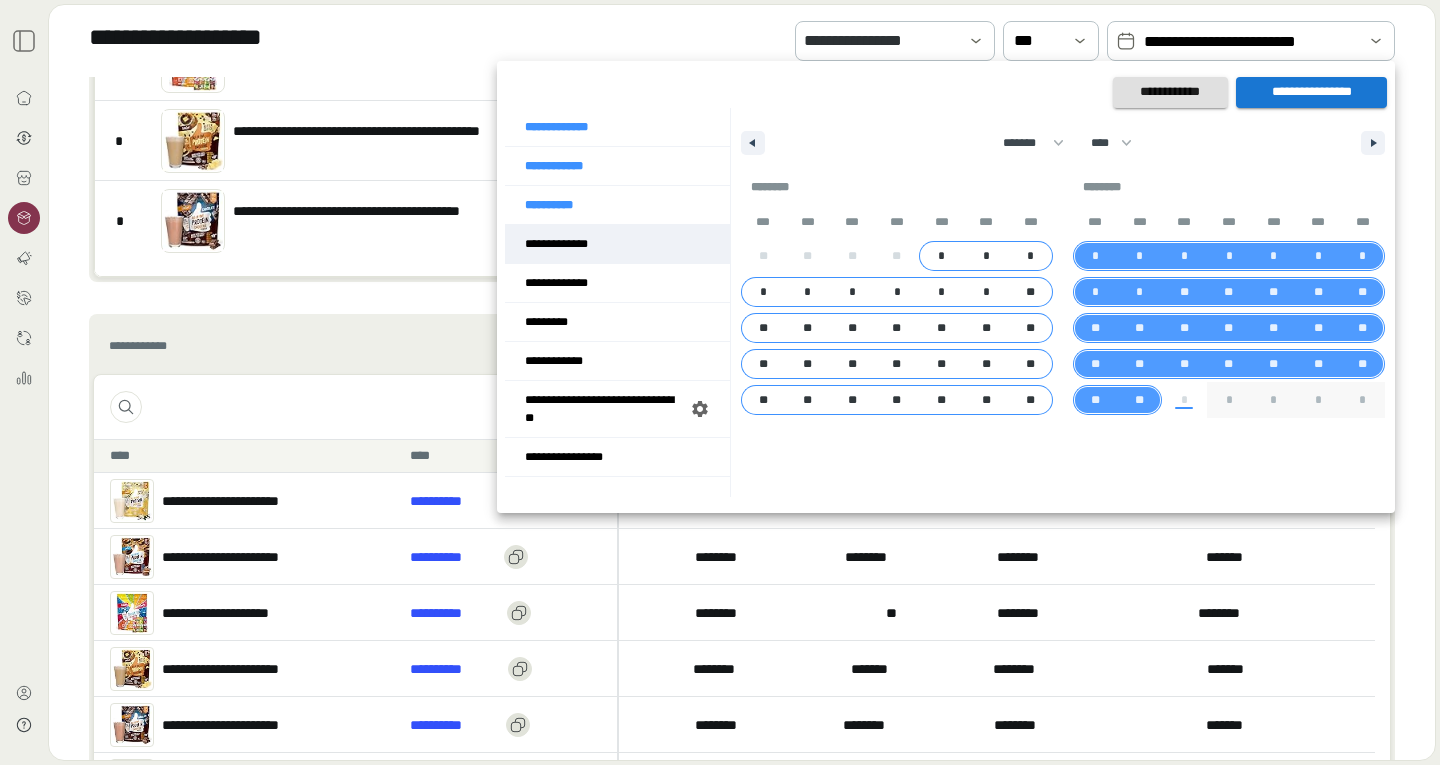 click on "**********" at bounding box center (617, 244) 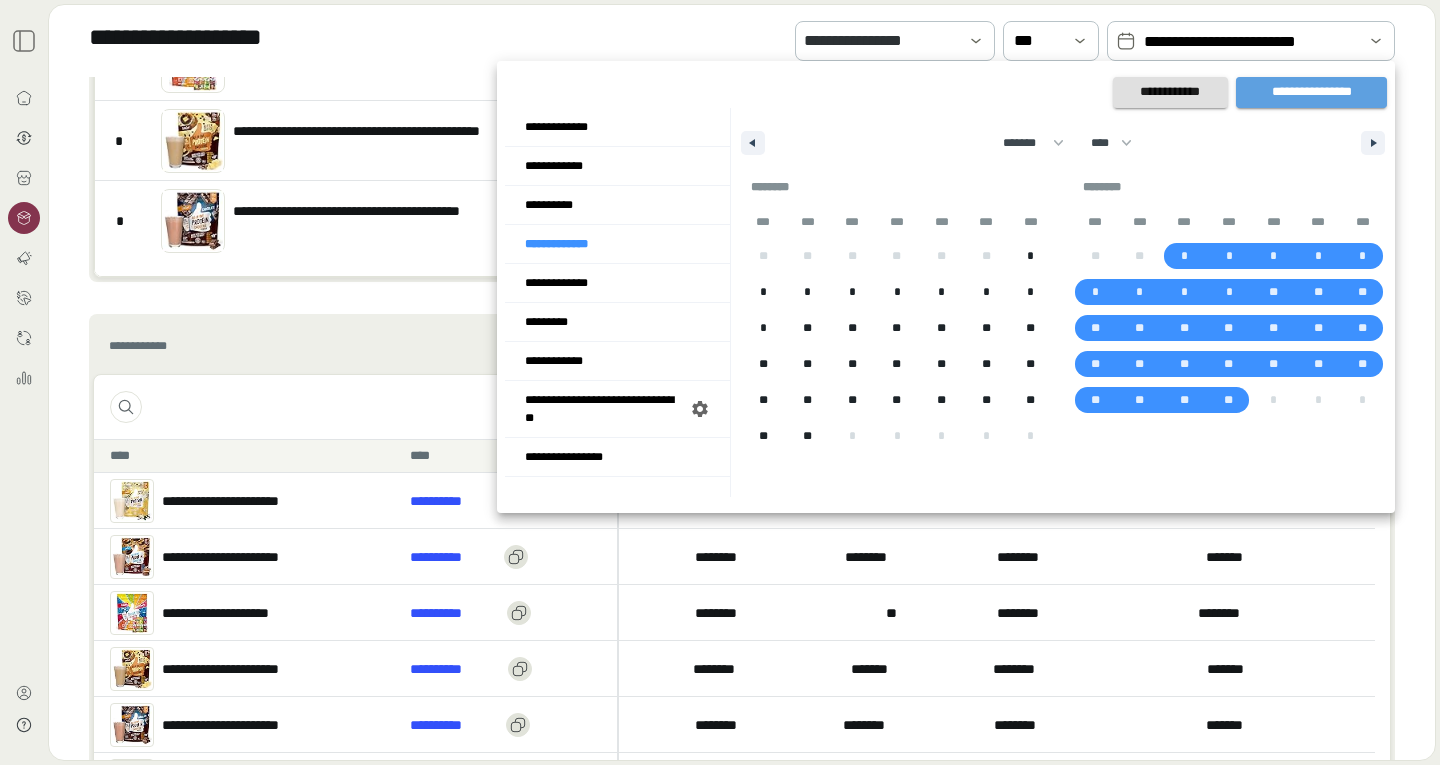 click on "**********" at bounding box center [1311, 92] 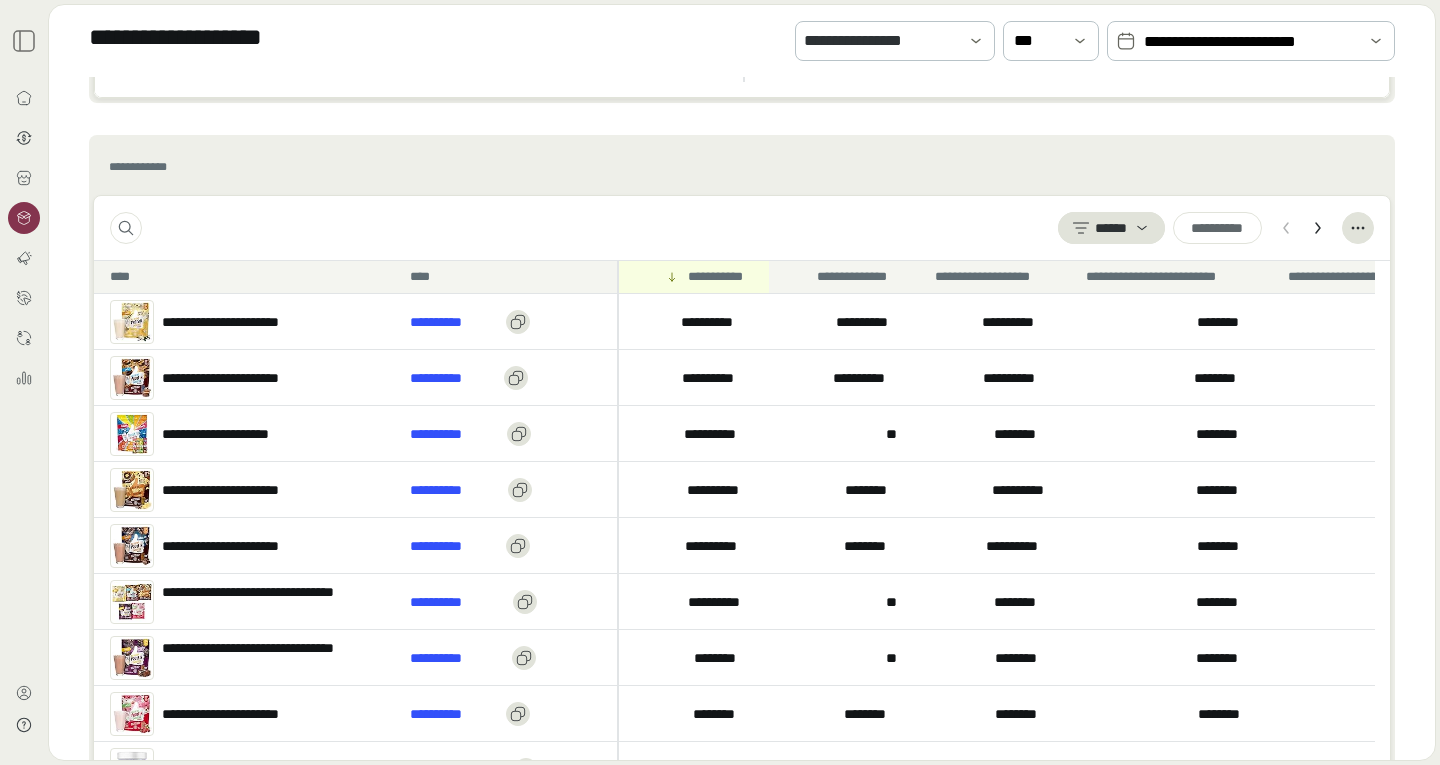 scroll, scrollTop: 651, scrollLeft: 0, axis: vertical 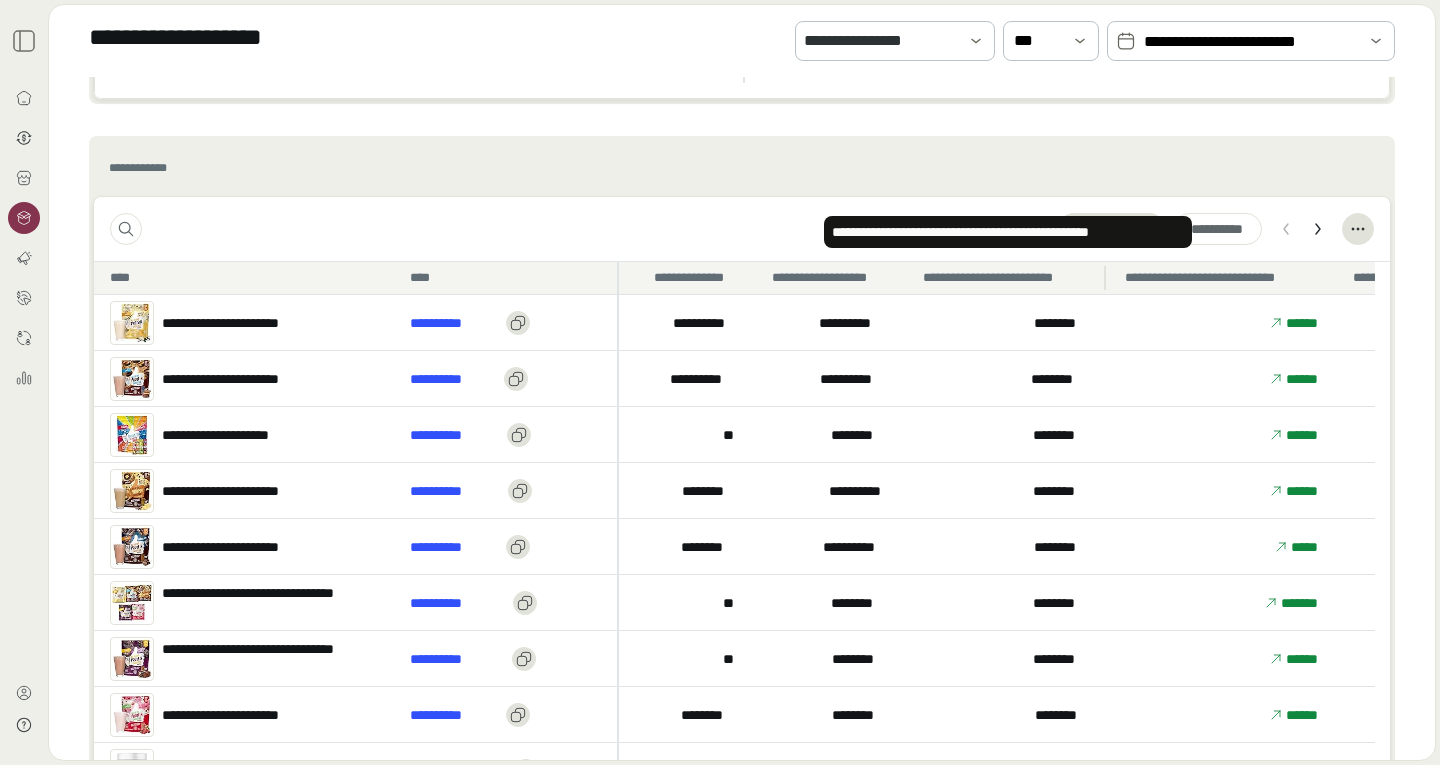 drag, startPoint x: 830, startPoint y: 283, endPoint x: 1033, endPoint y: 290, distance: 203.12065 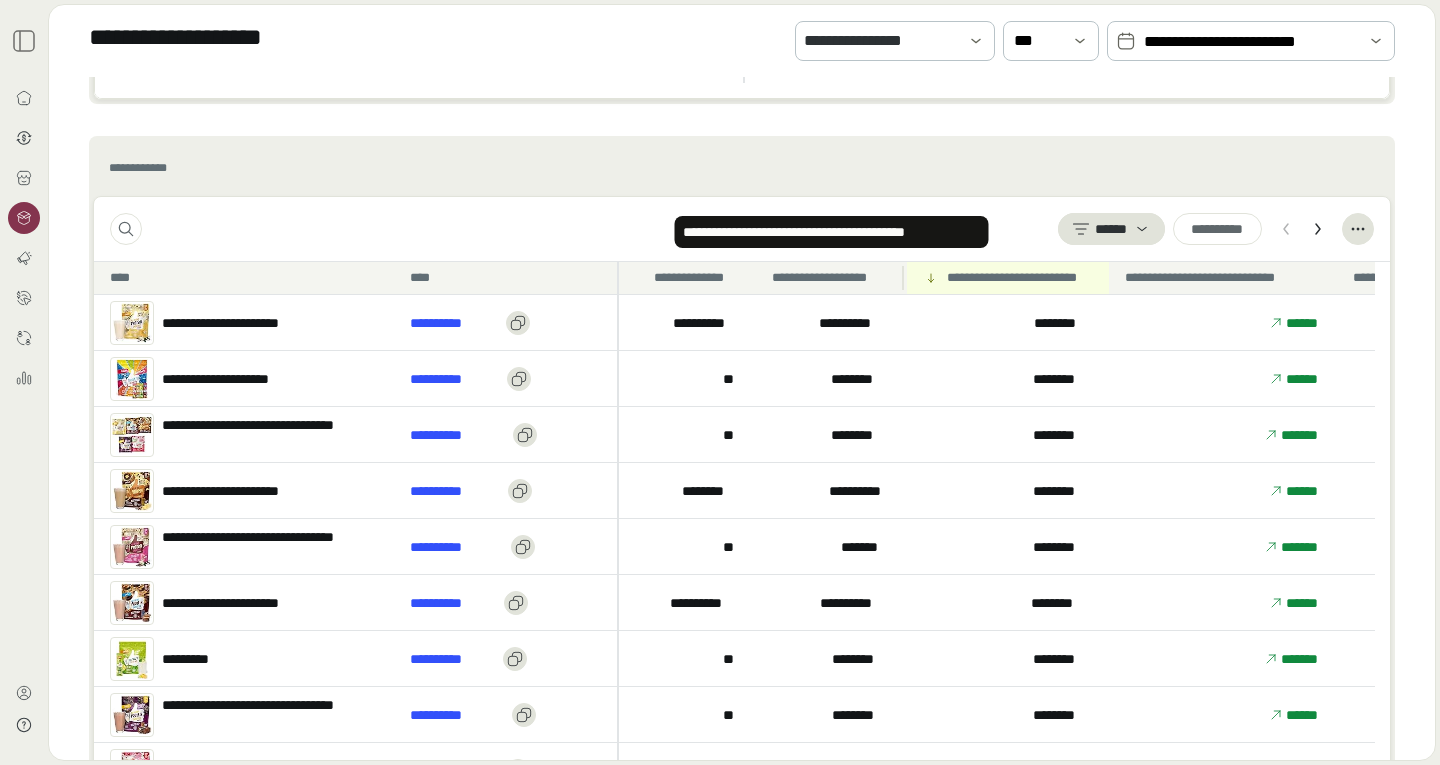 drag, startPoint x: 949, startPoint y: 289, endPoint x: 806, endPoint y: 286, distance: 143.03146 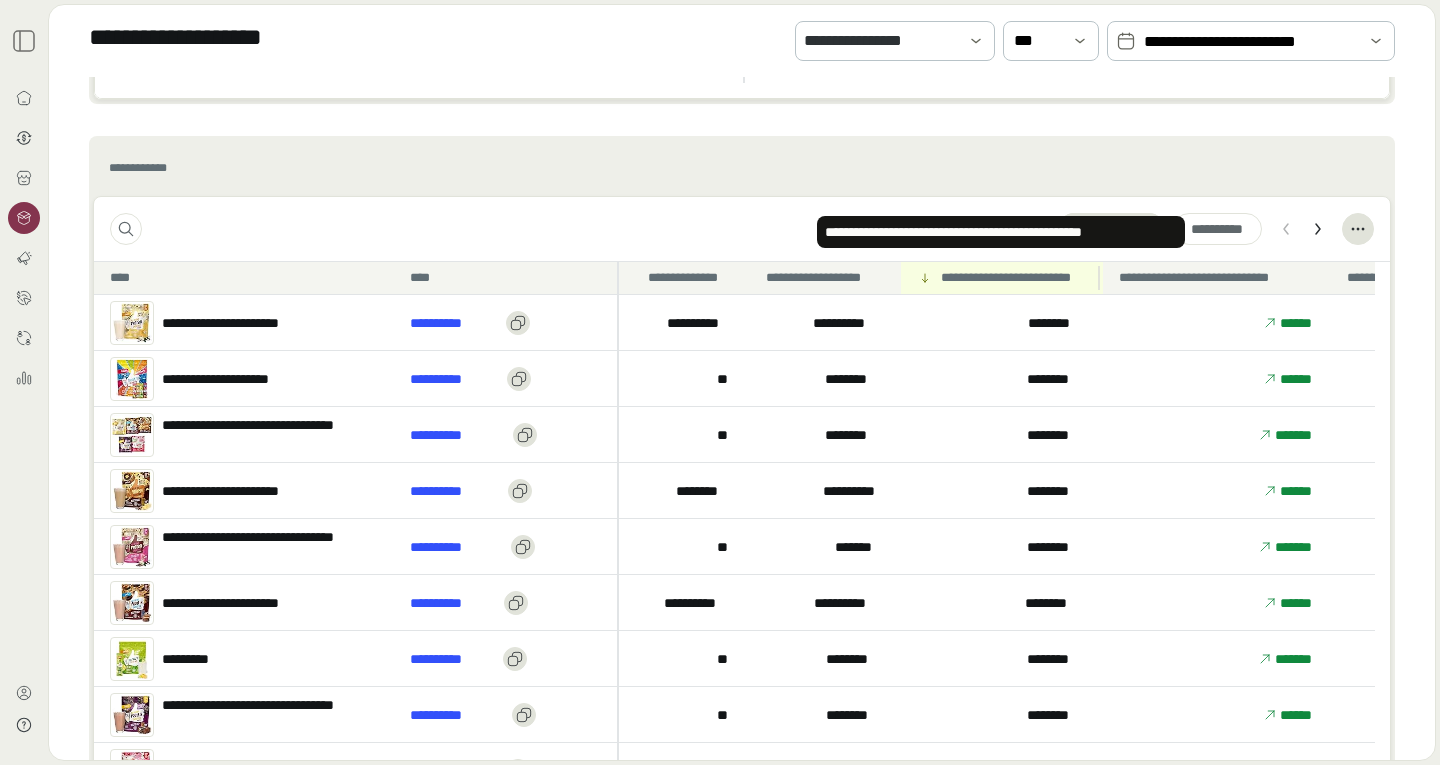 scroll, scrollTop: 0, scrollLeft: 170, axis: horizontal 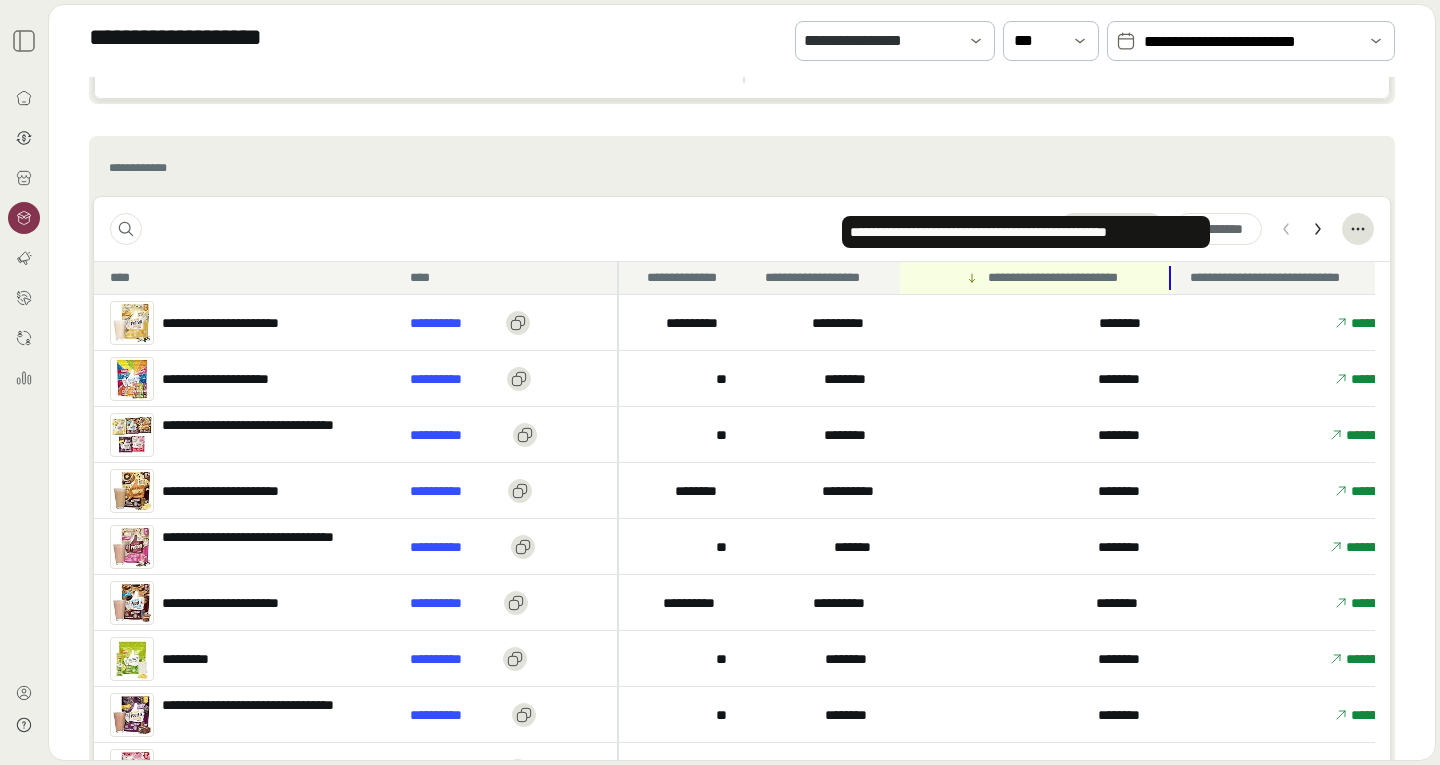 drag, startPoint x: 1095, startPoint y: 281, endPoint x: 1176, endPoint y: 262, distance: 83.198555 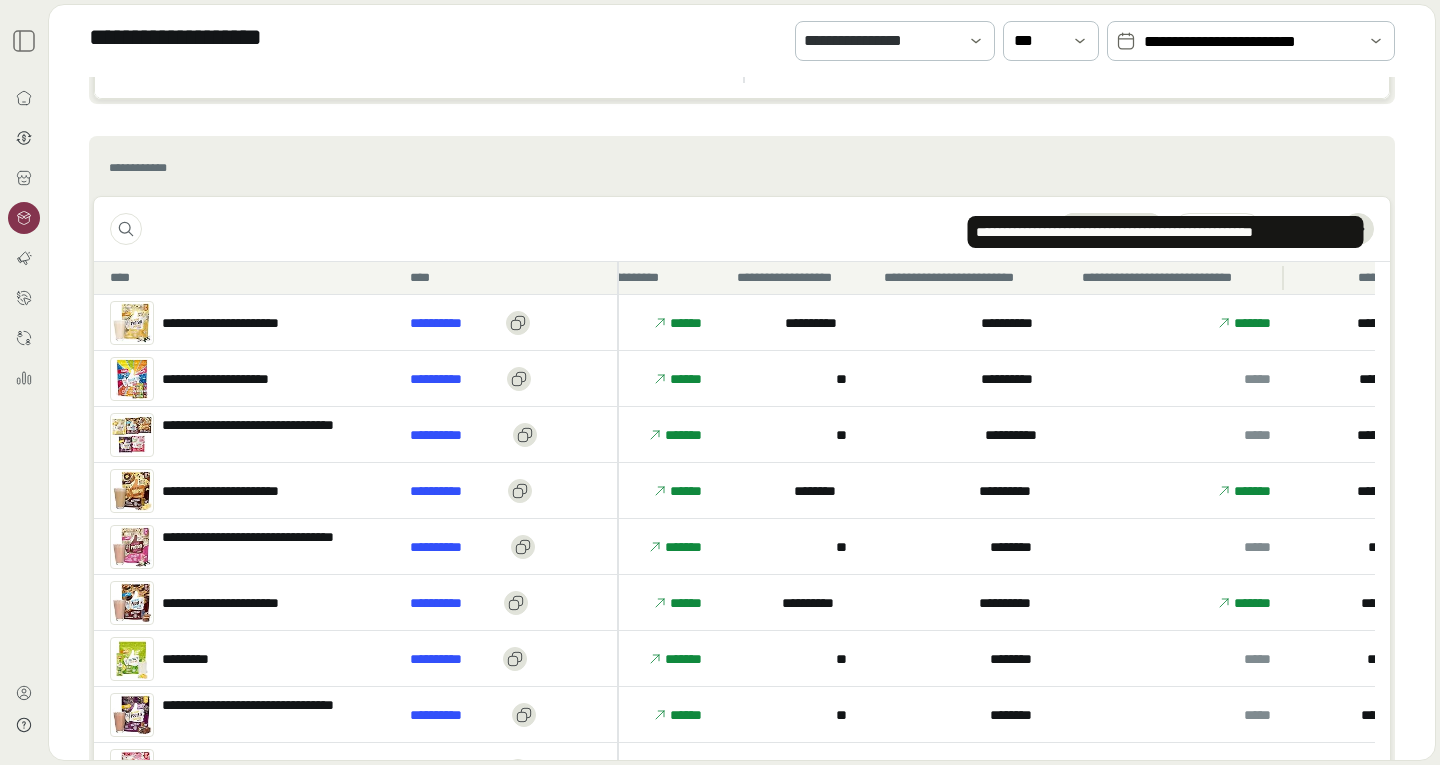 scroll, scrollTop: 0, scrollLeft: 852, axis: horizontal 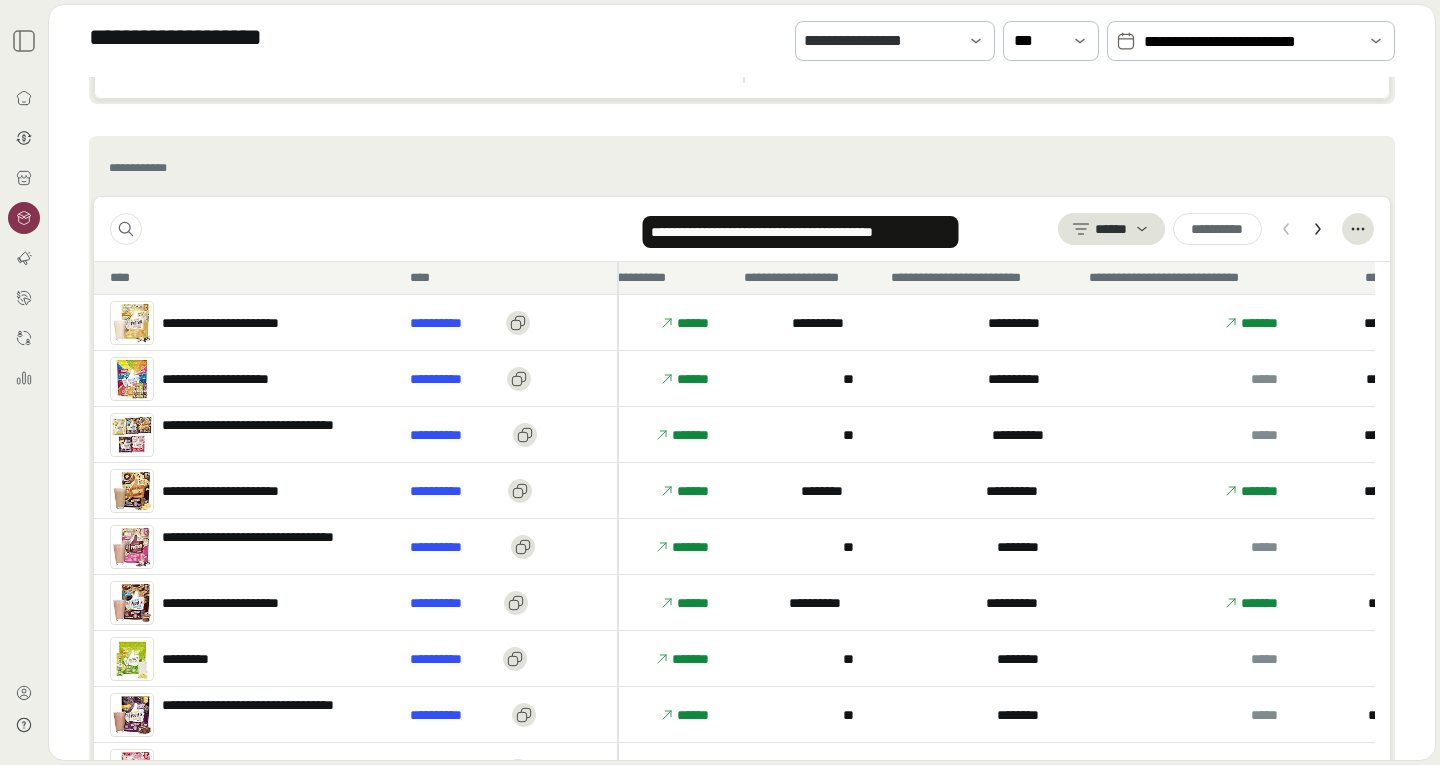 drag, startPoint x: 781, startPoint y: 279, endPoint x: 647, endPoint y: 295, distance: 134.95184 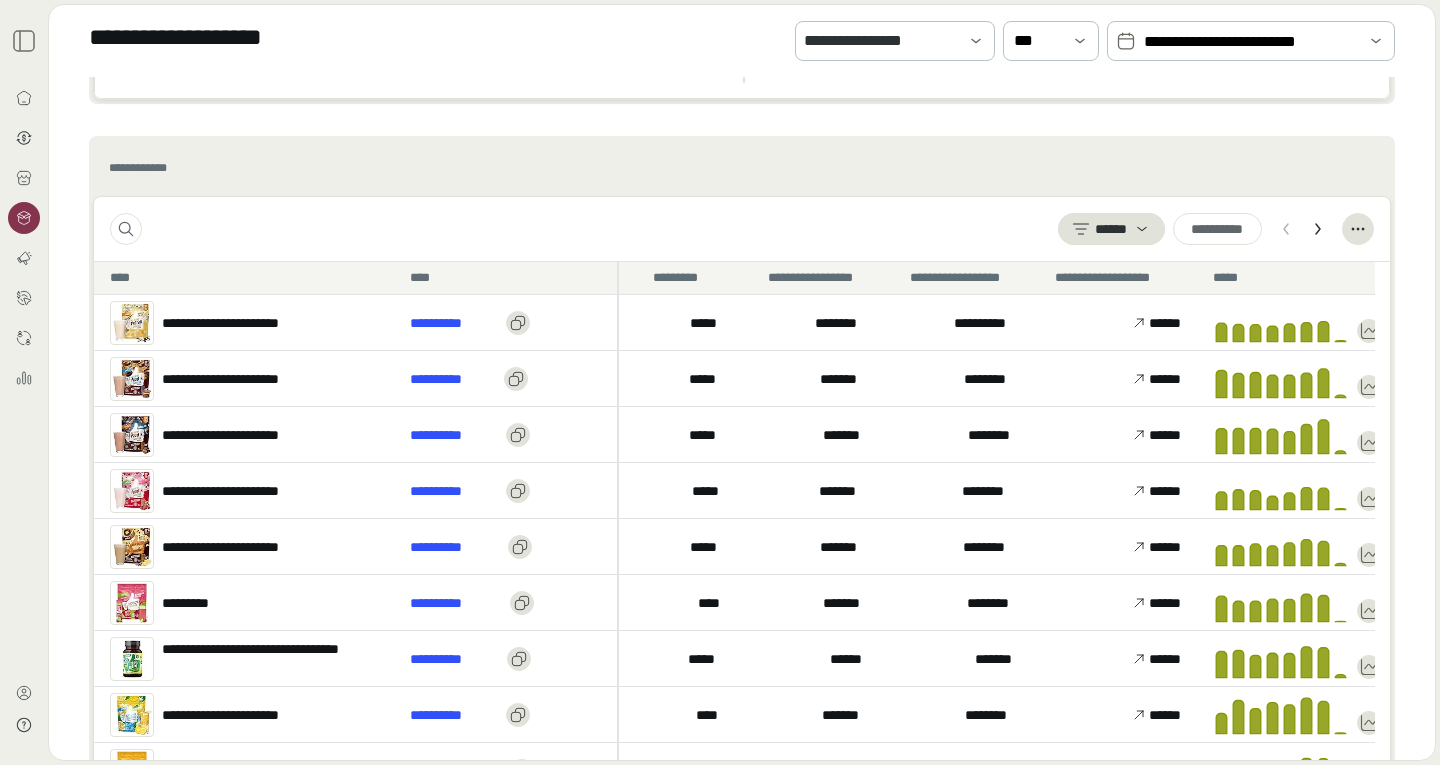 scroll, scrollTop: 0, scrollLeft: 2306, axis: horizontal 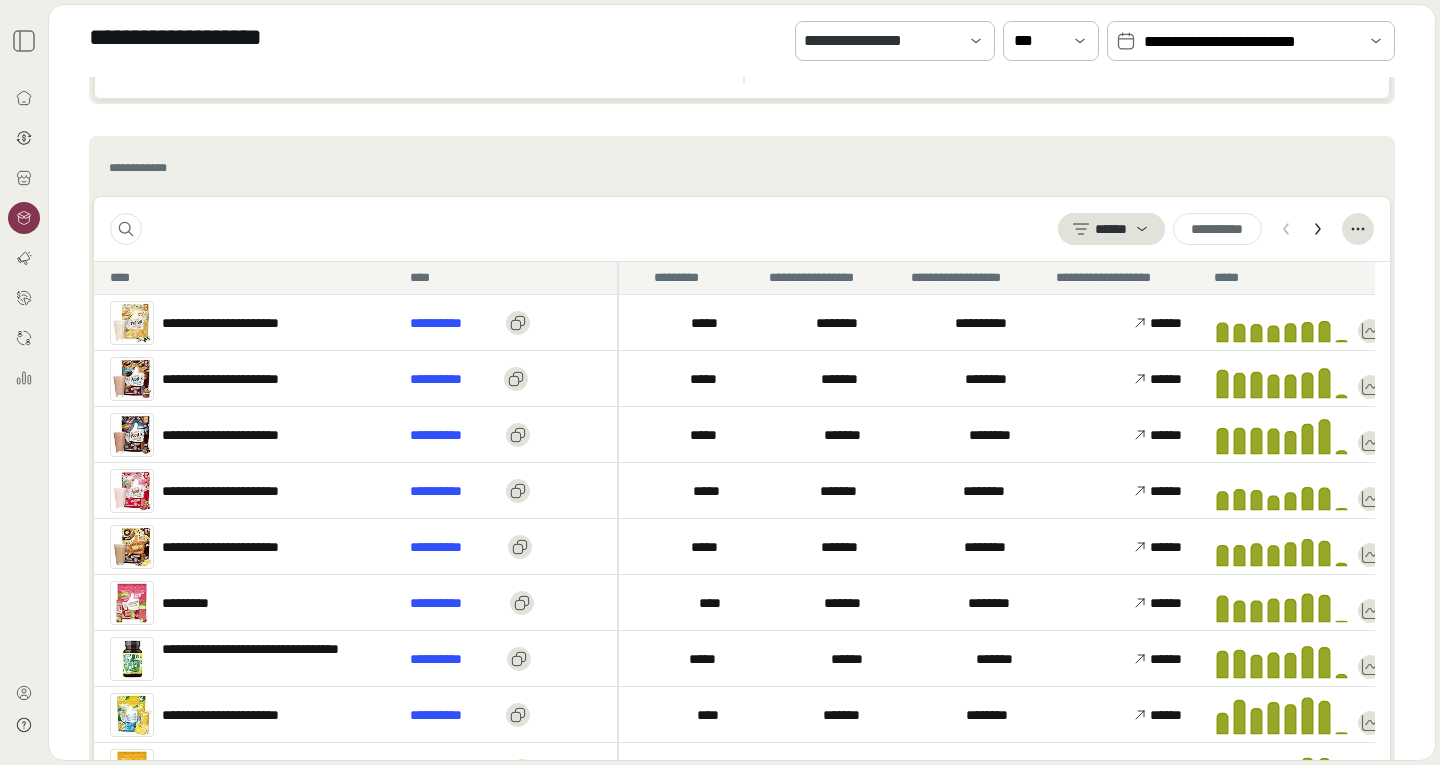 click on "*******" at bounding box center [815, 378] 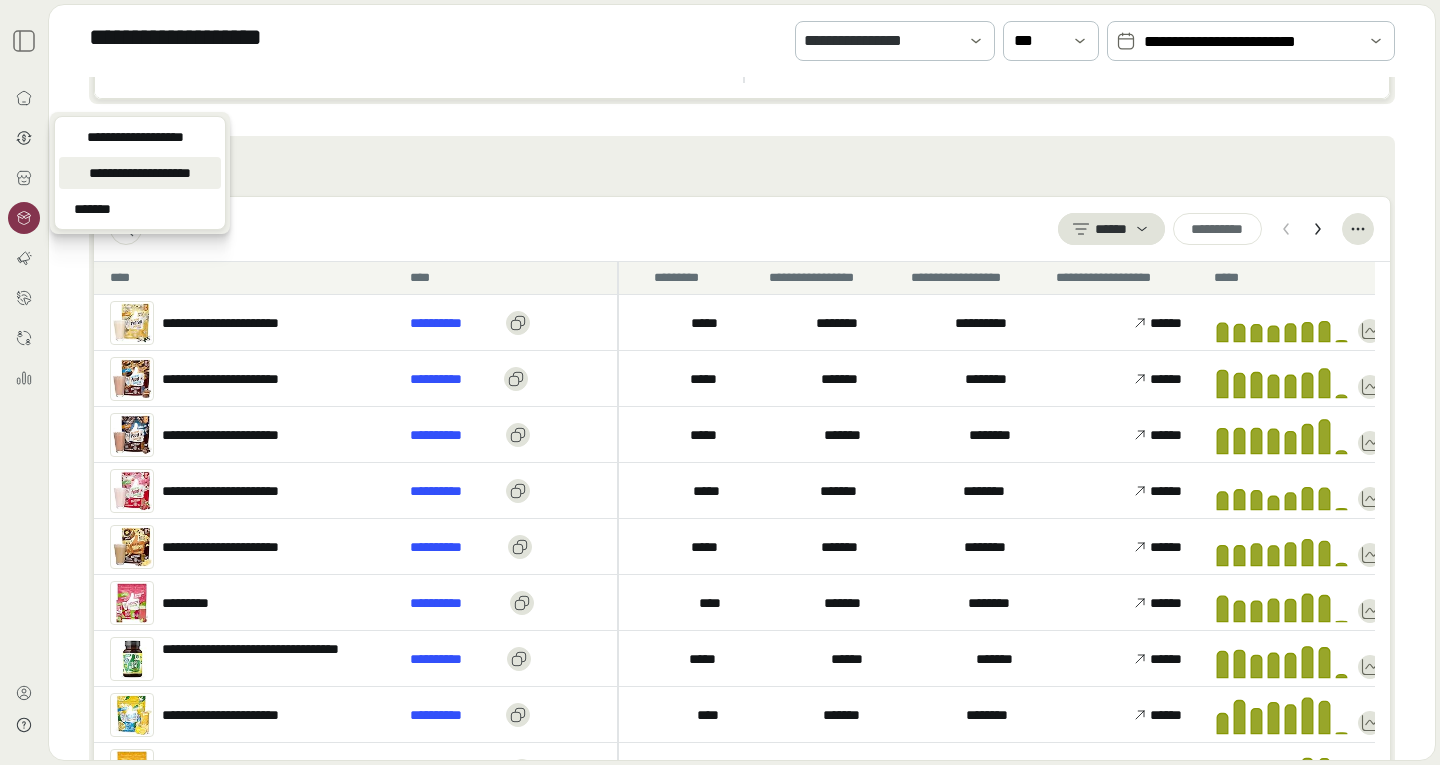click on "**********" at bounding box center (140, 173) 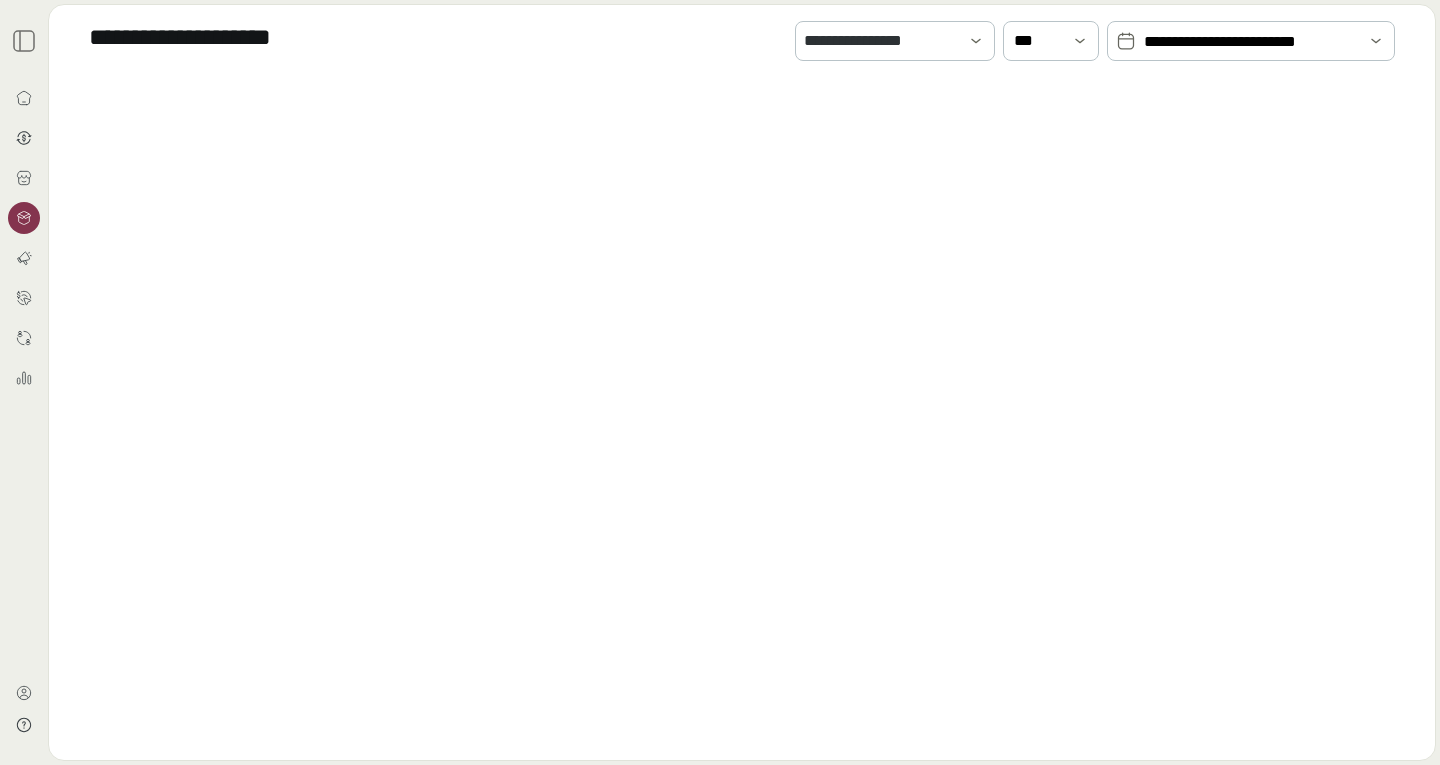 scroll, scrollTop: 0, scrollLeft: 0, axis: both 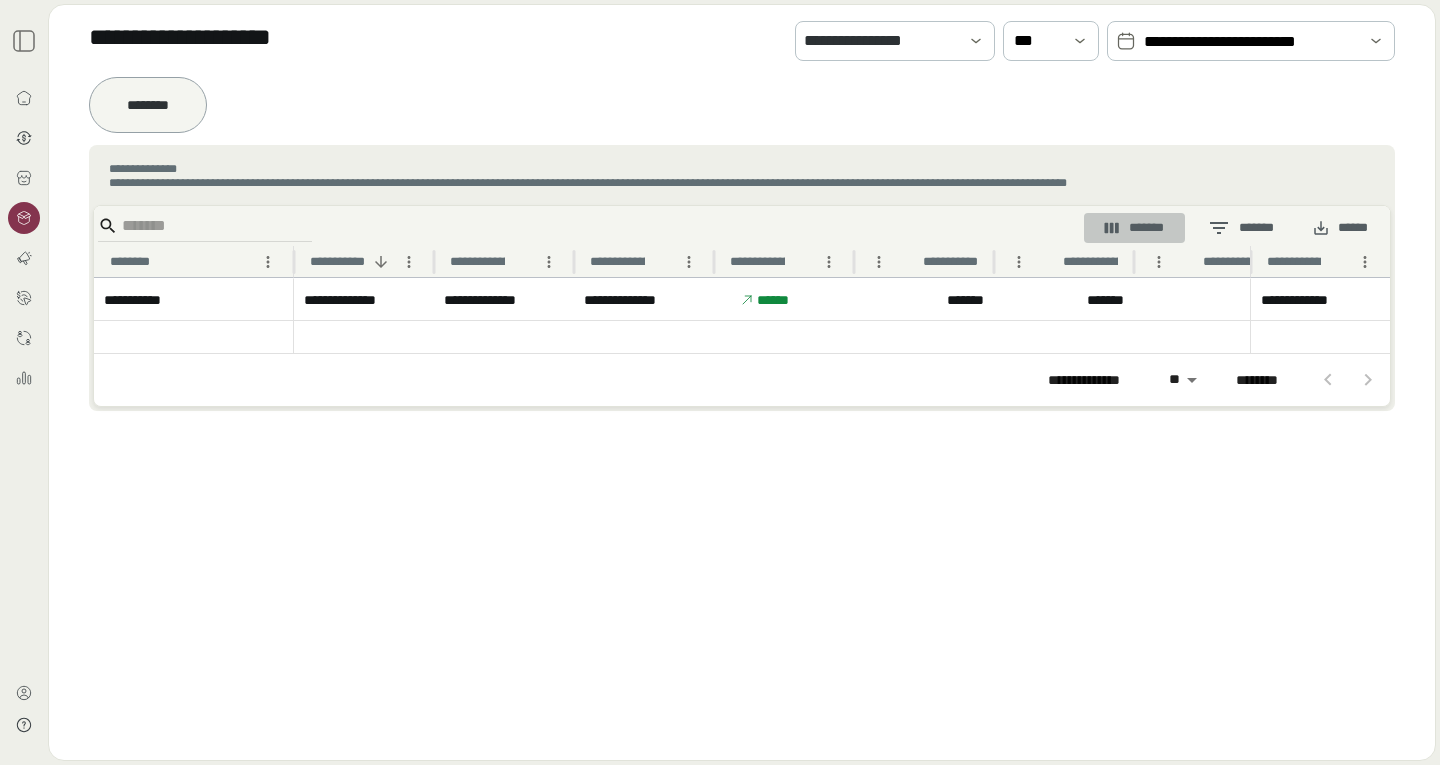 click on "*******" at bounding box center [1135, 228] 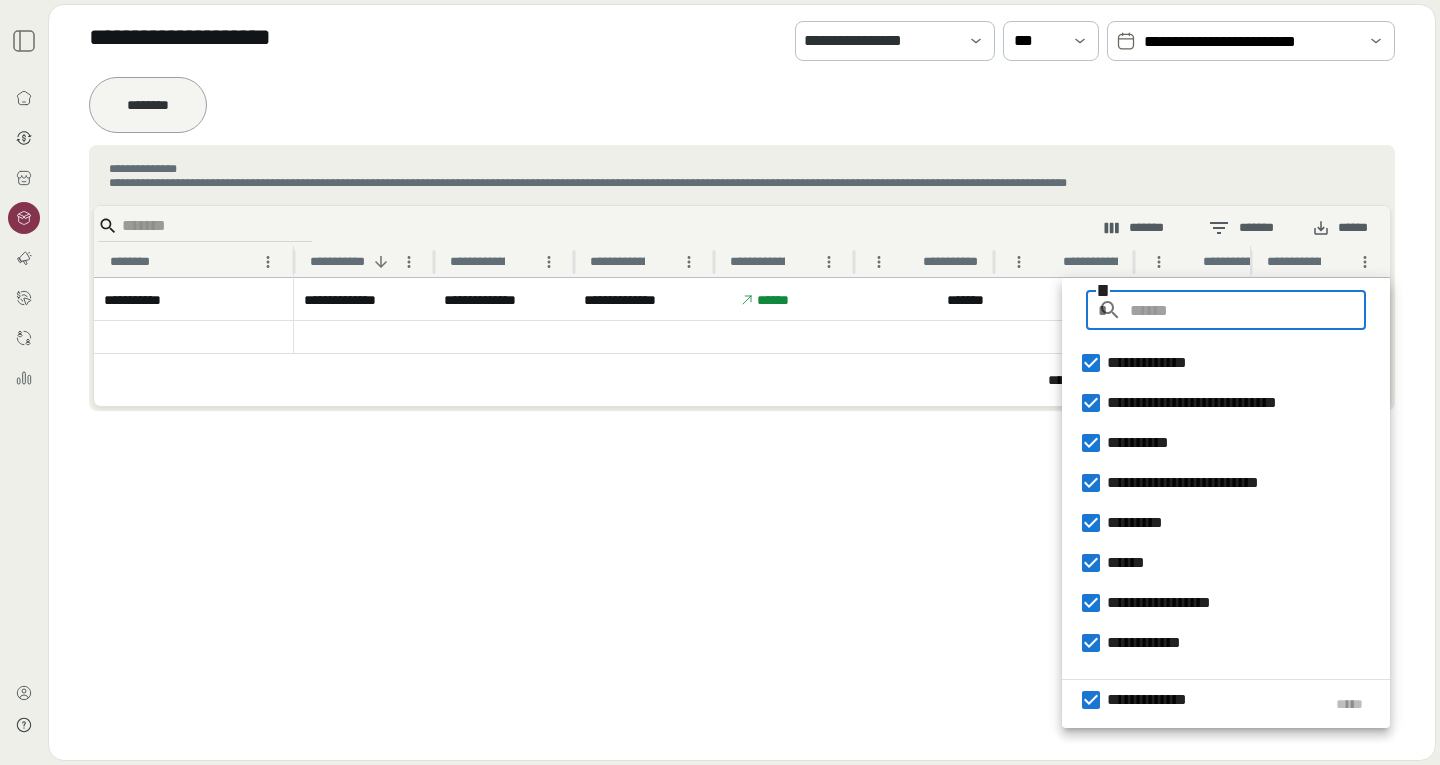 scroll, scrollTop: 0, scrollLeft: 0, axis: both 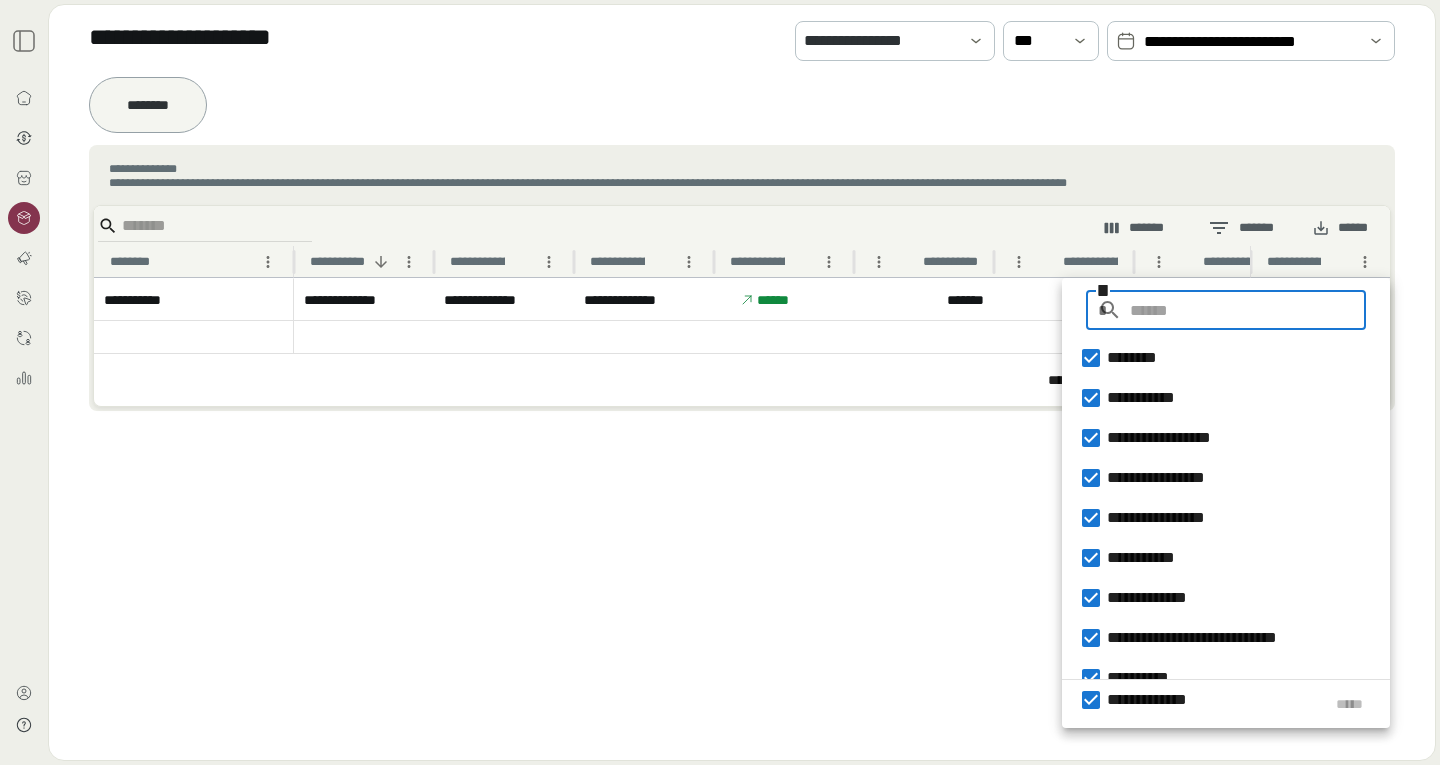 click on "**********" at bounding box center (742, 319) 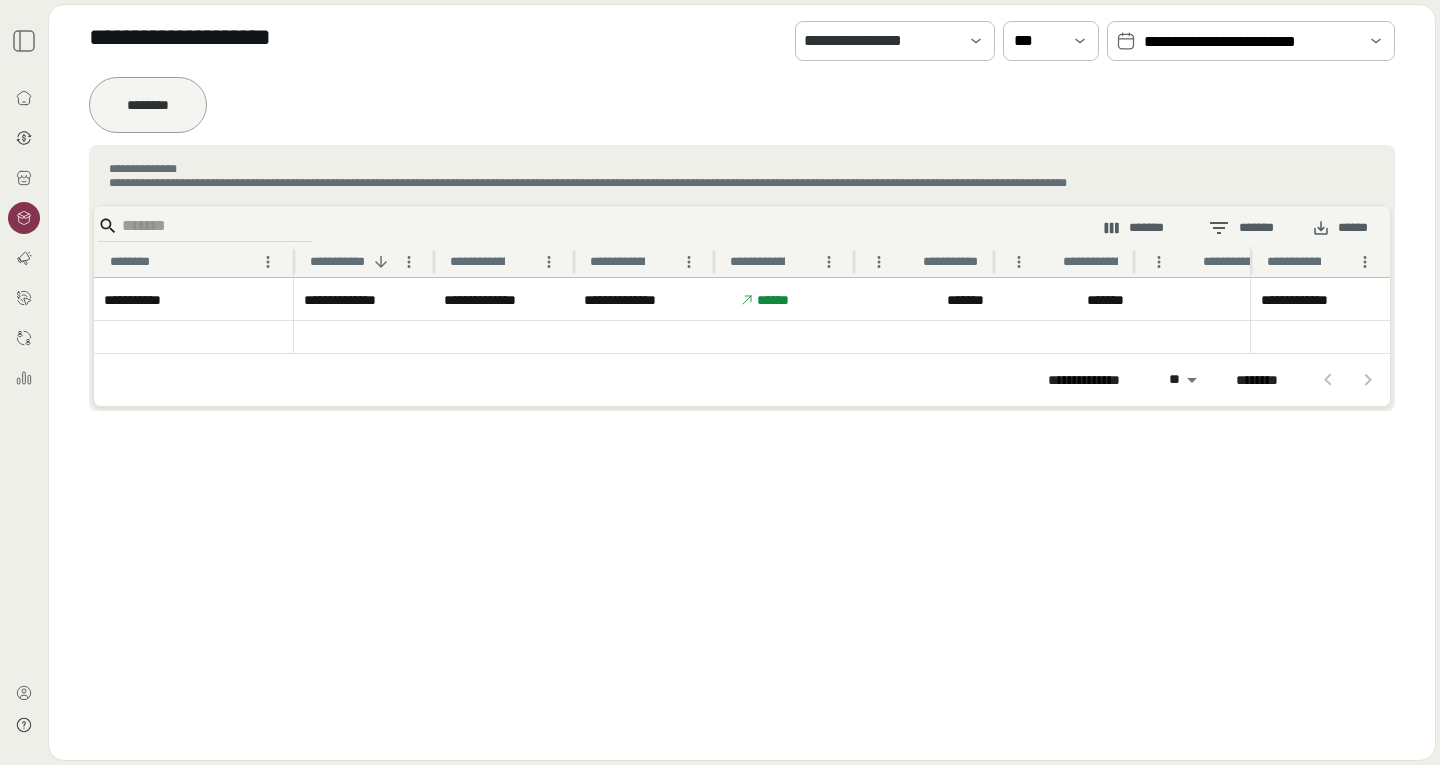 scroll, scrollTop: 0, scrollLeft: 266, axis: horizontal 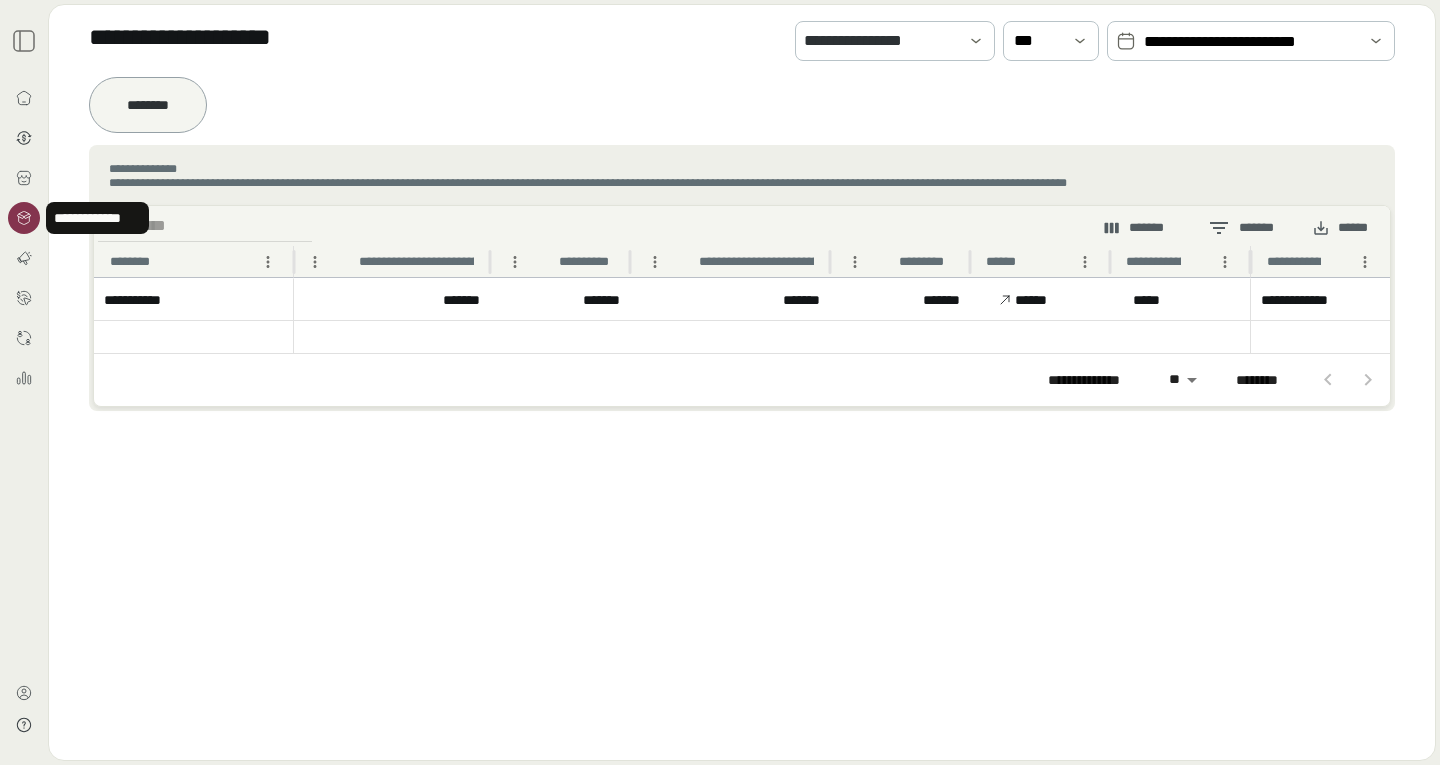 click 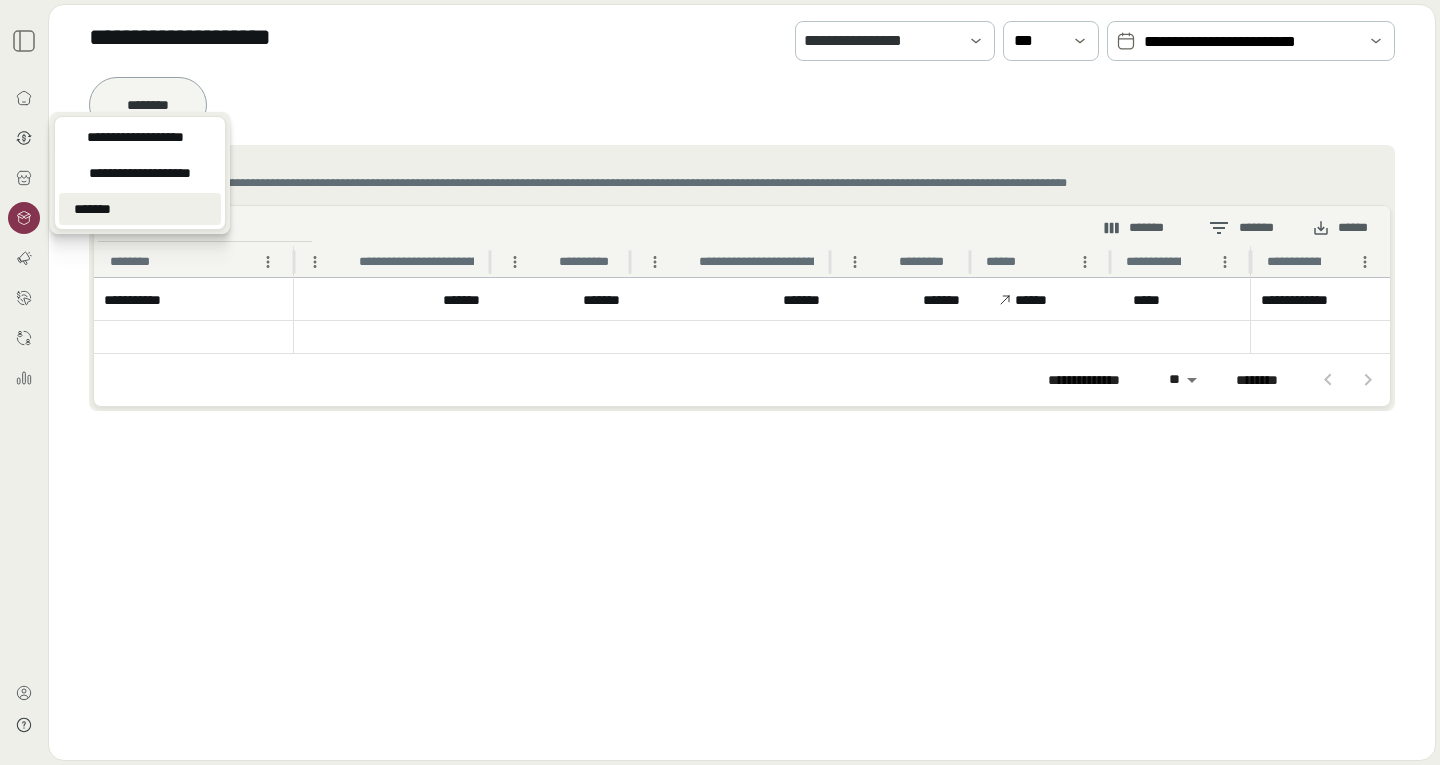 click on "*******" at bounding box center (140, 209) 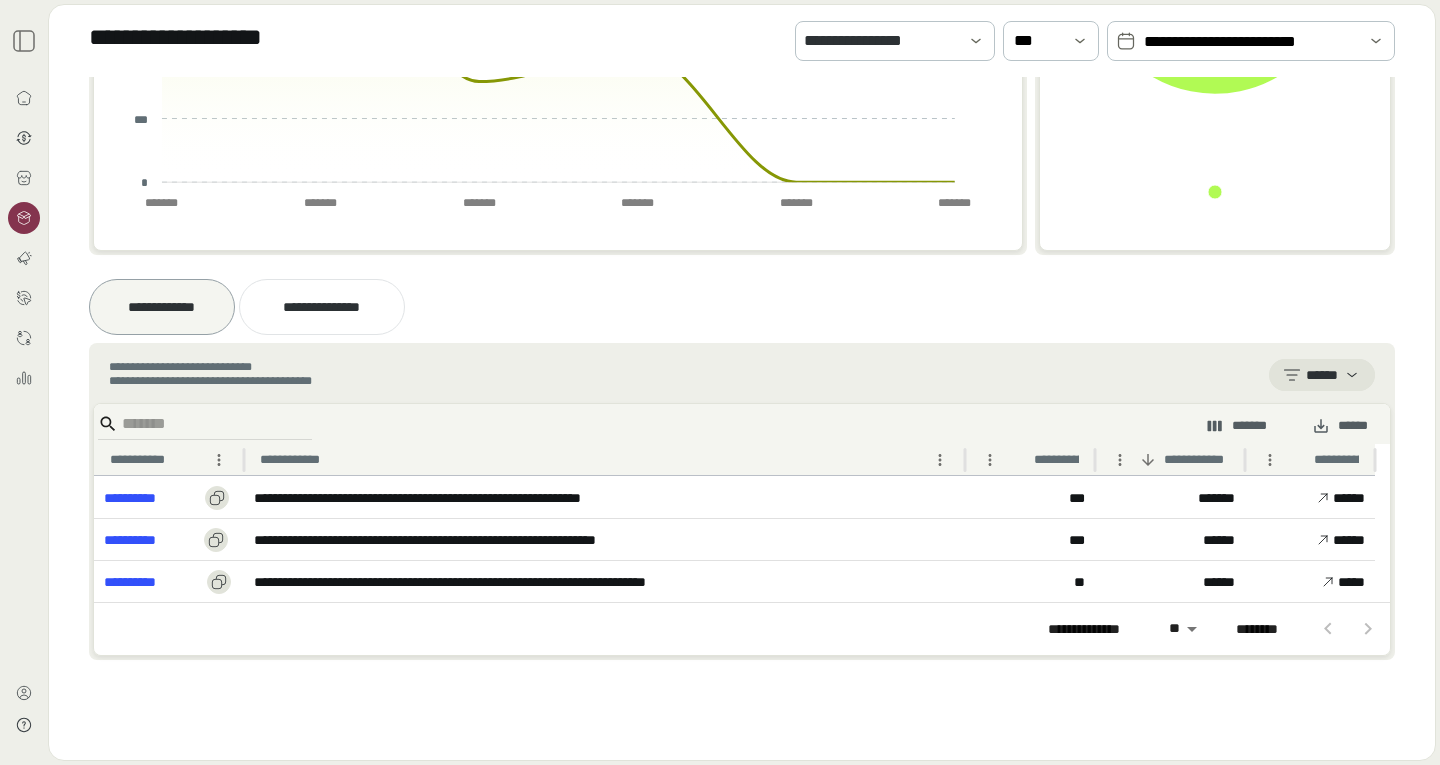 scroll, scrollTop: 0, scrollLeft: 0, axis: both 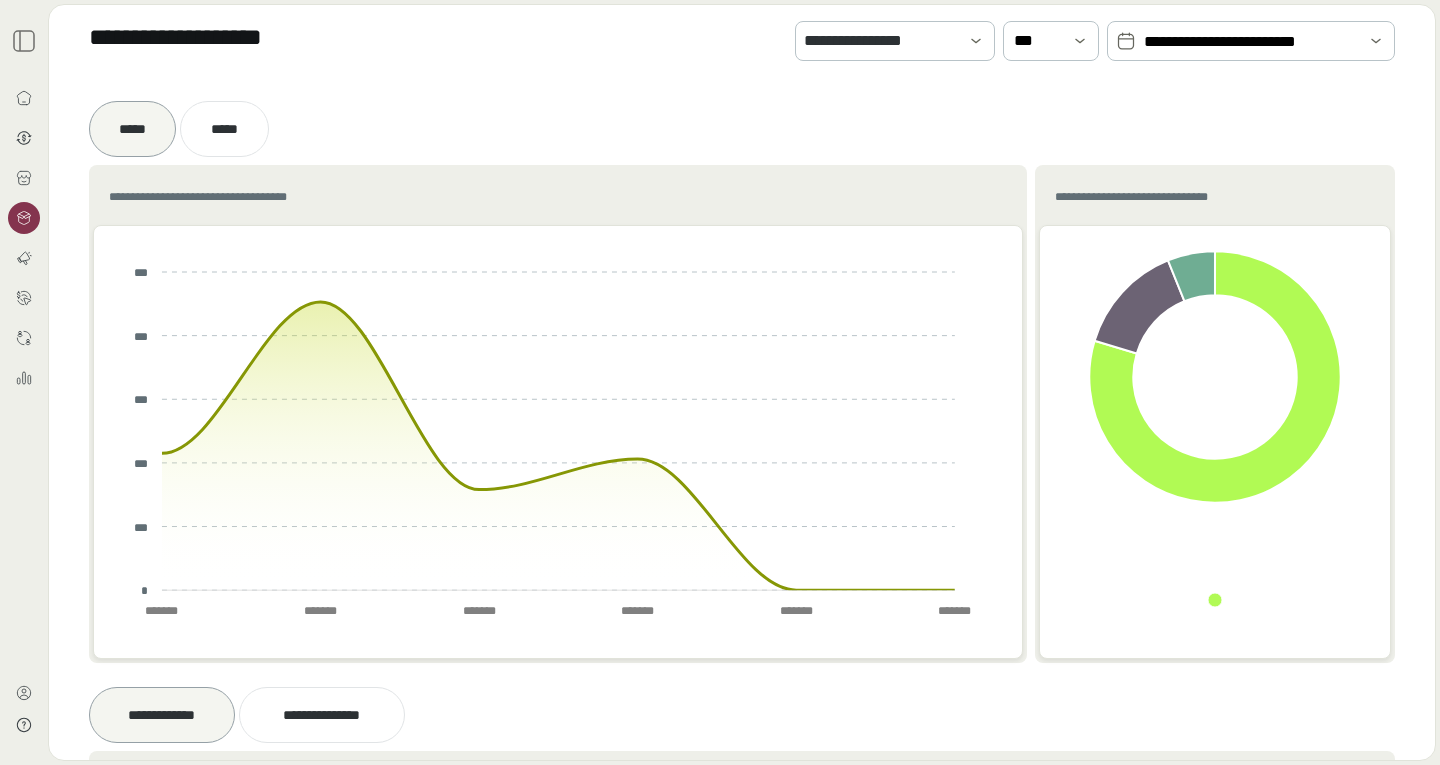 click at bounding box center (24, 218) 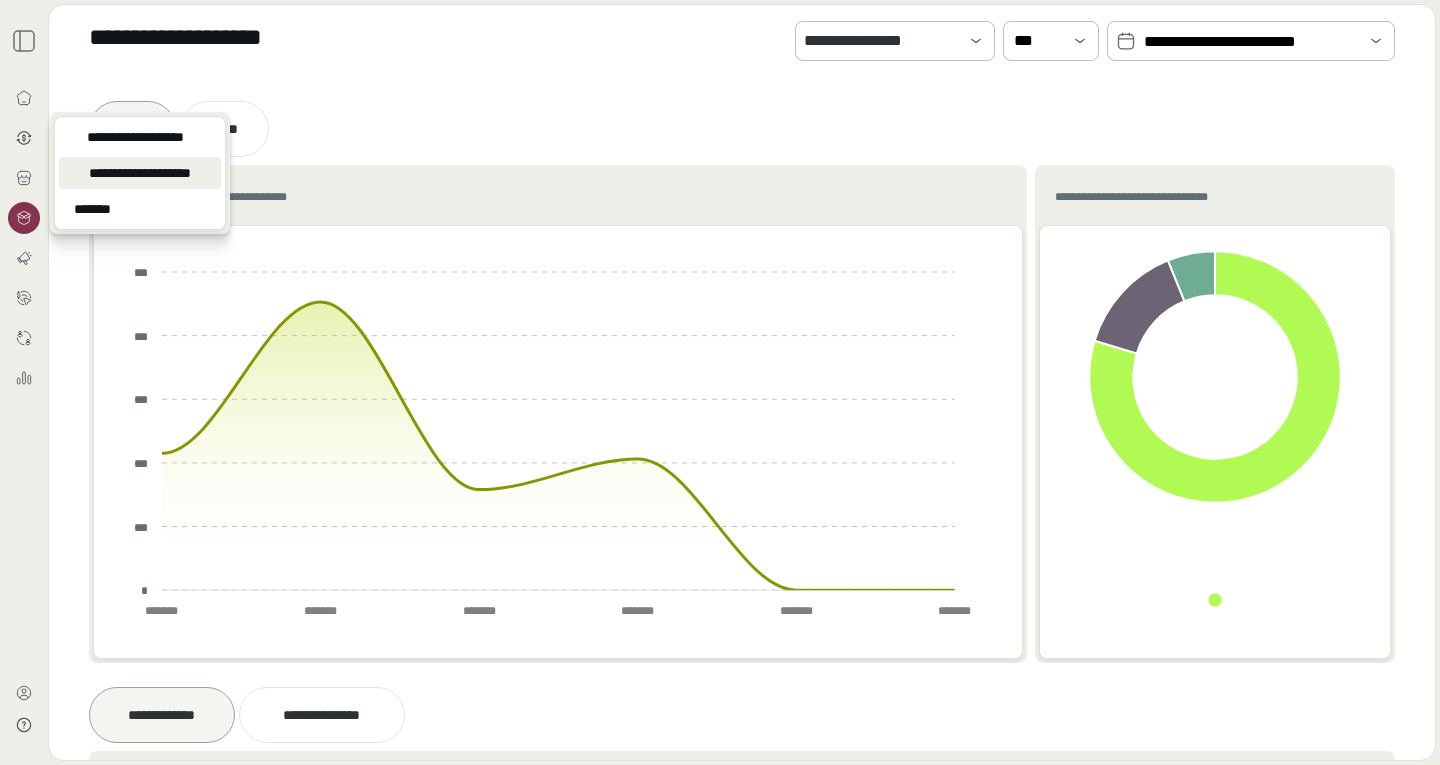 click on "**********" at bounding box center (140, 173) 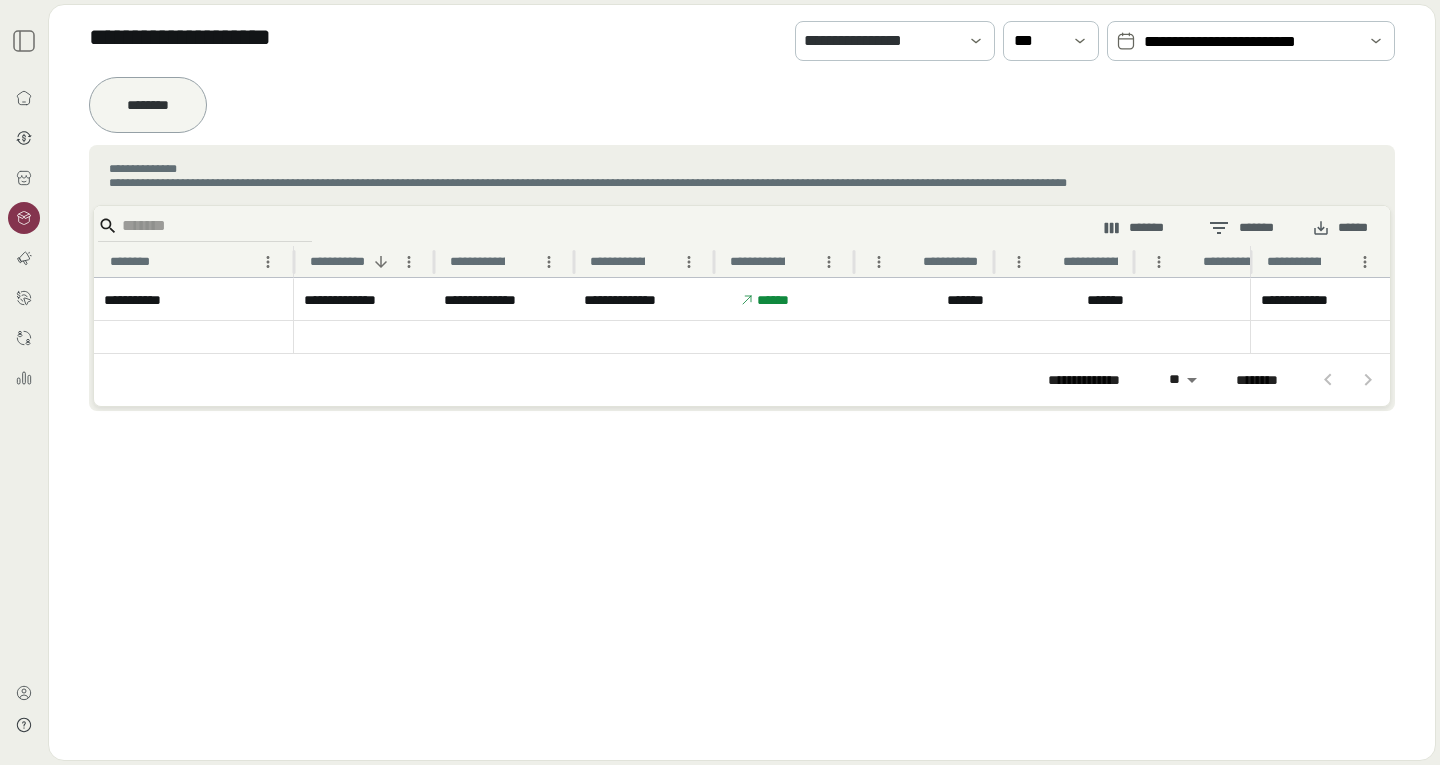 click on "**********" at bounding box center [1251, 41] 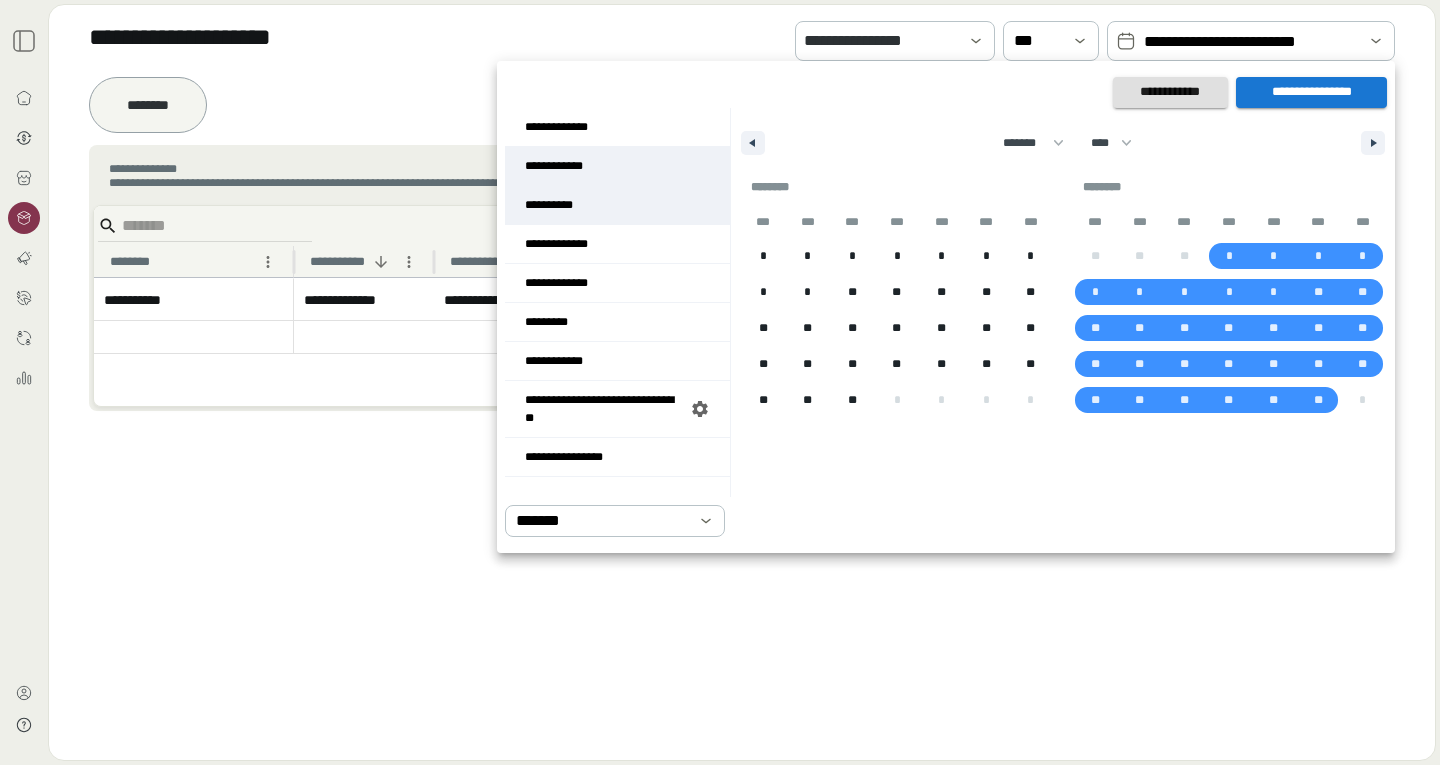 click on "**********" at bounding box center [617, 166] 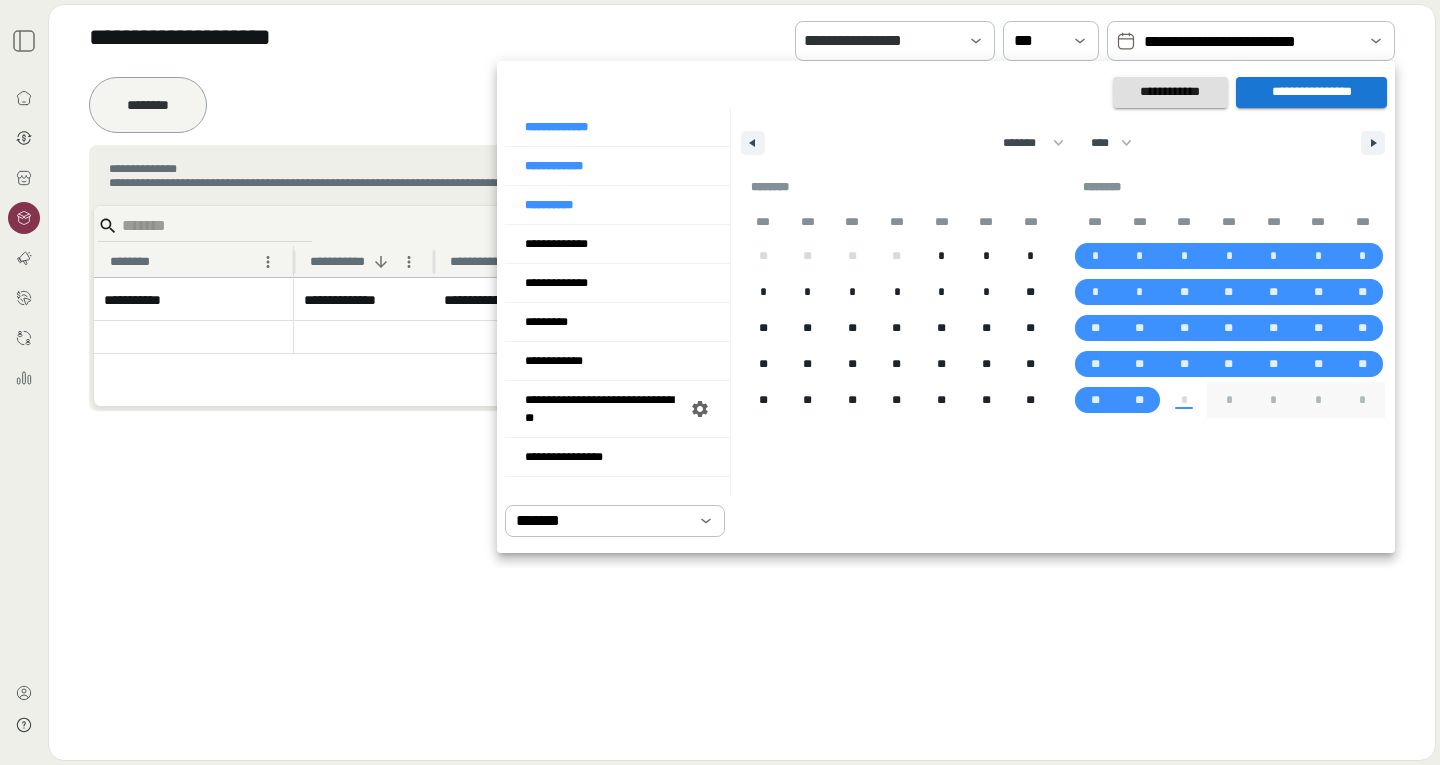 click on "**********" at bounding box center [946, 307] 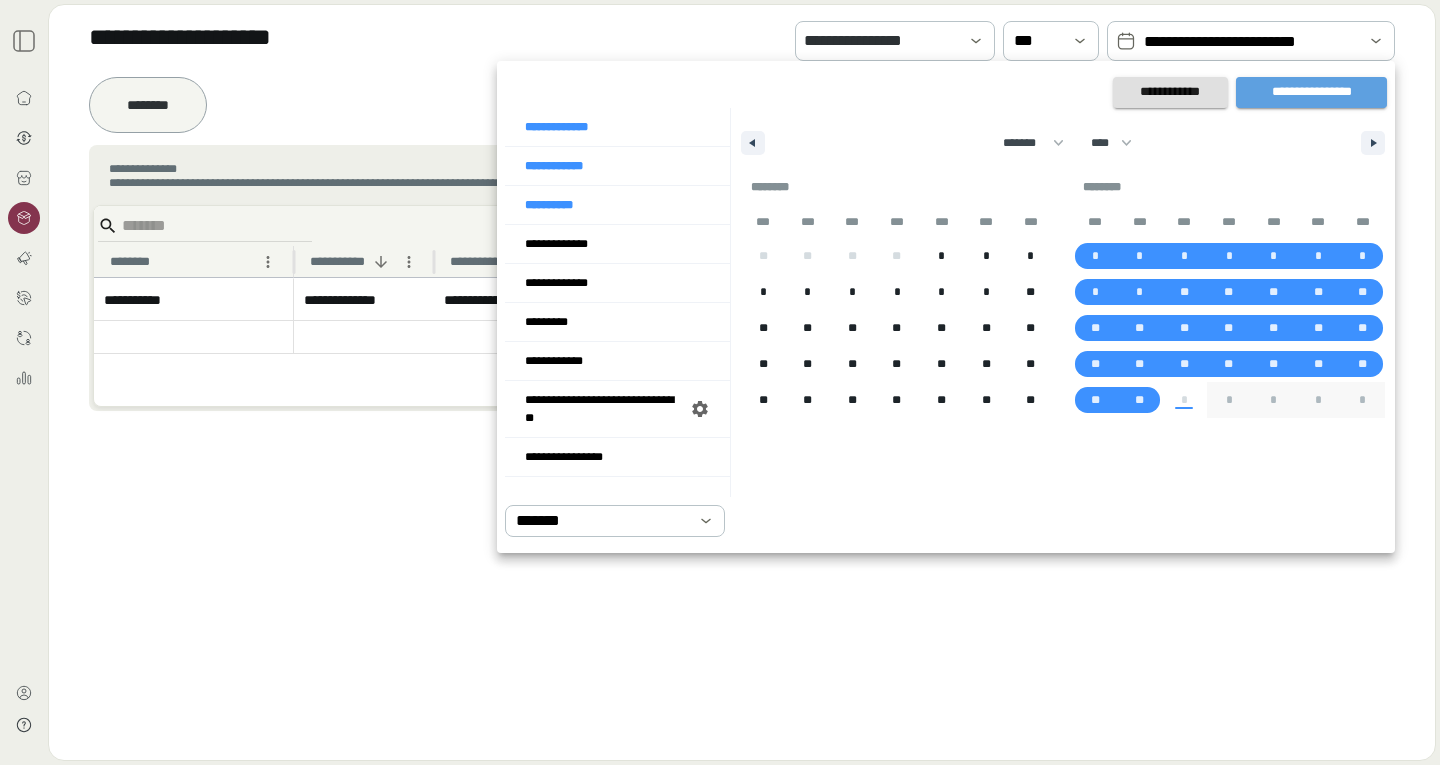 click on "**********" at bounding box center (1311, 92) 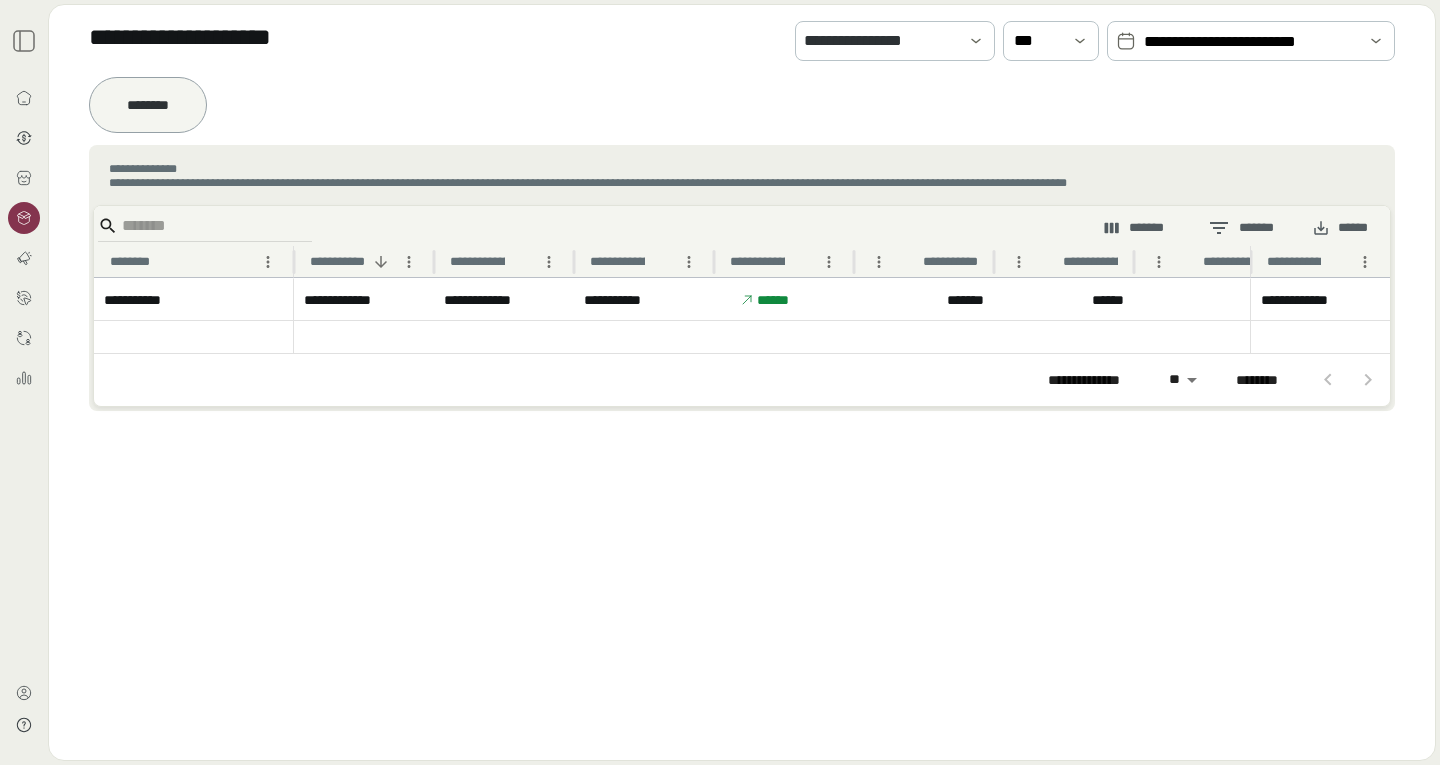 scroll, scrollTop: 0, scrollLeft: 520, axis: horizontal 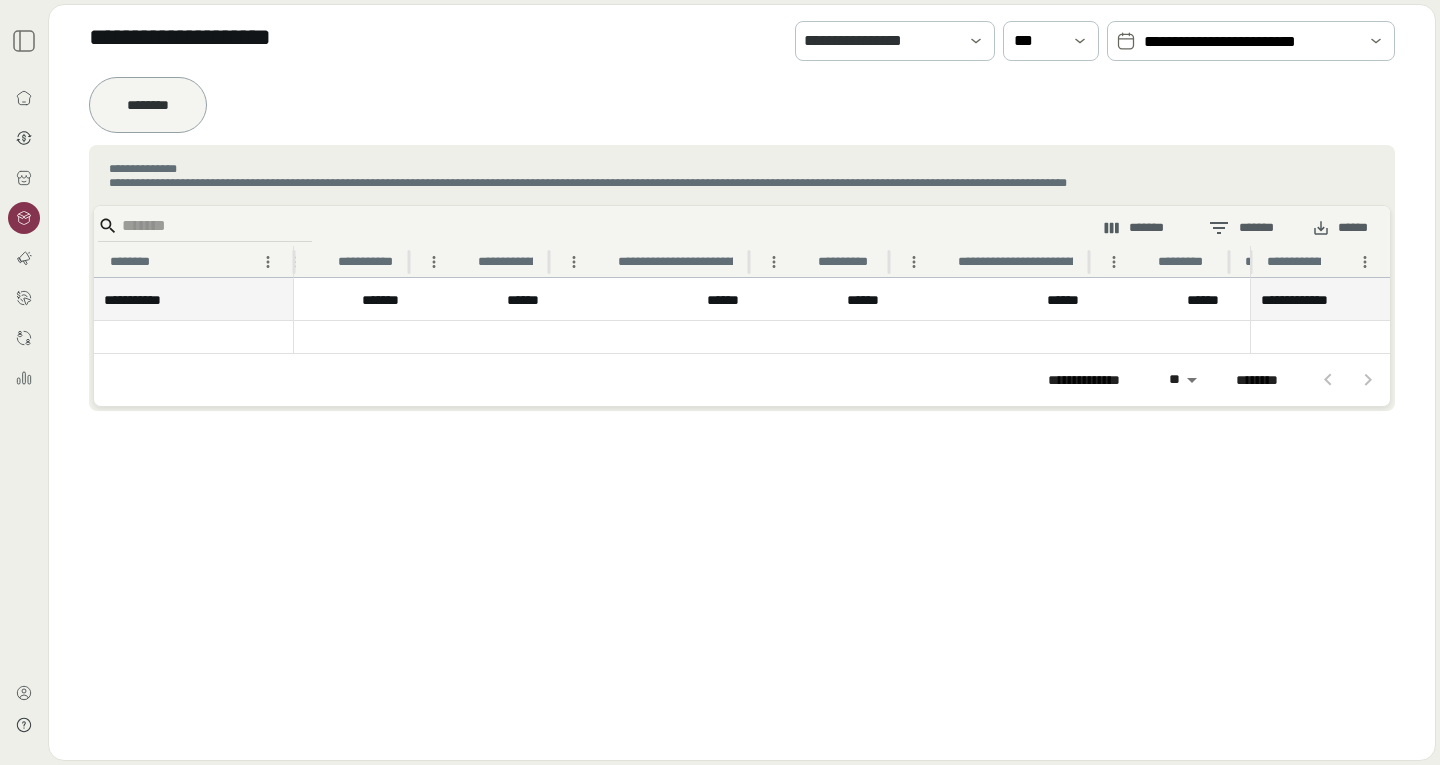 click on "******" at bounding box center (649, 299) 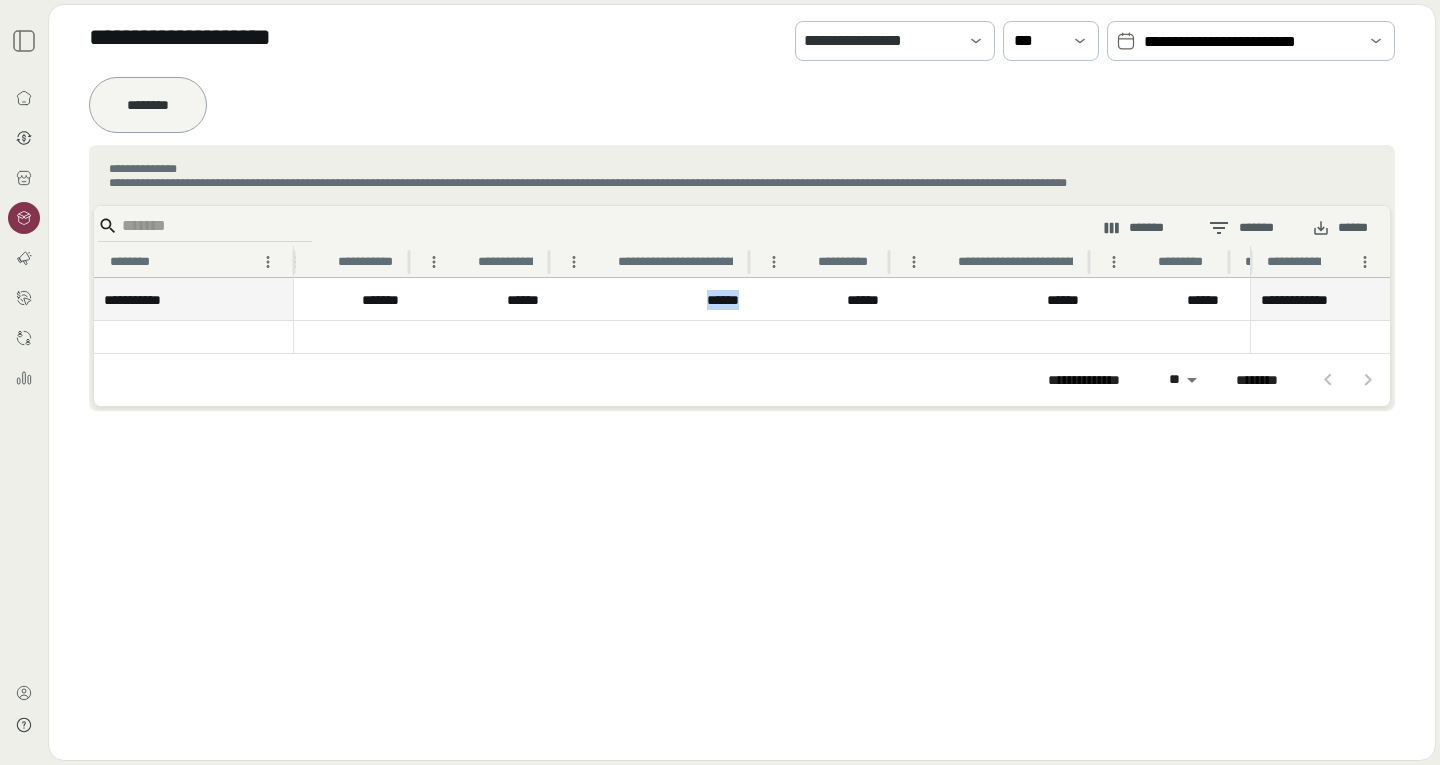 click on "******" at bounding box center [649, 299] 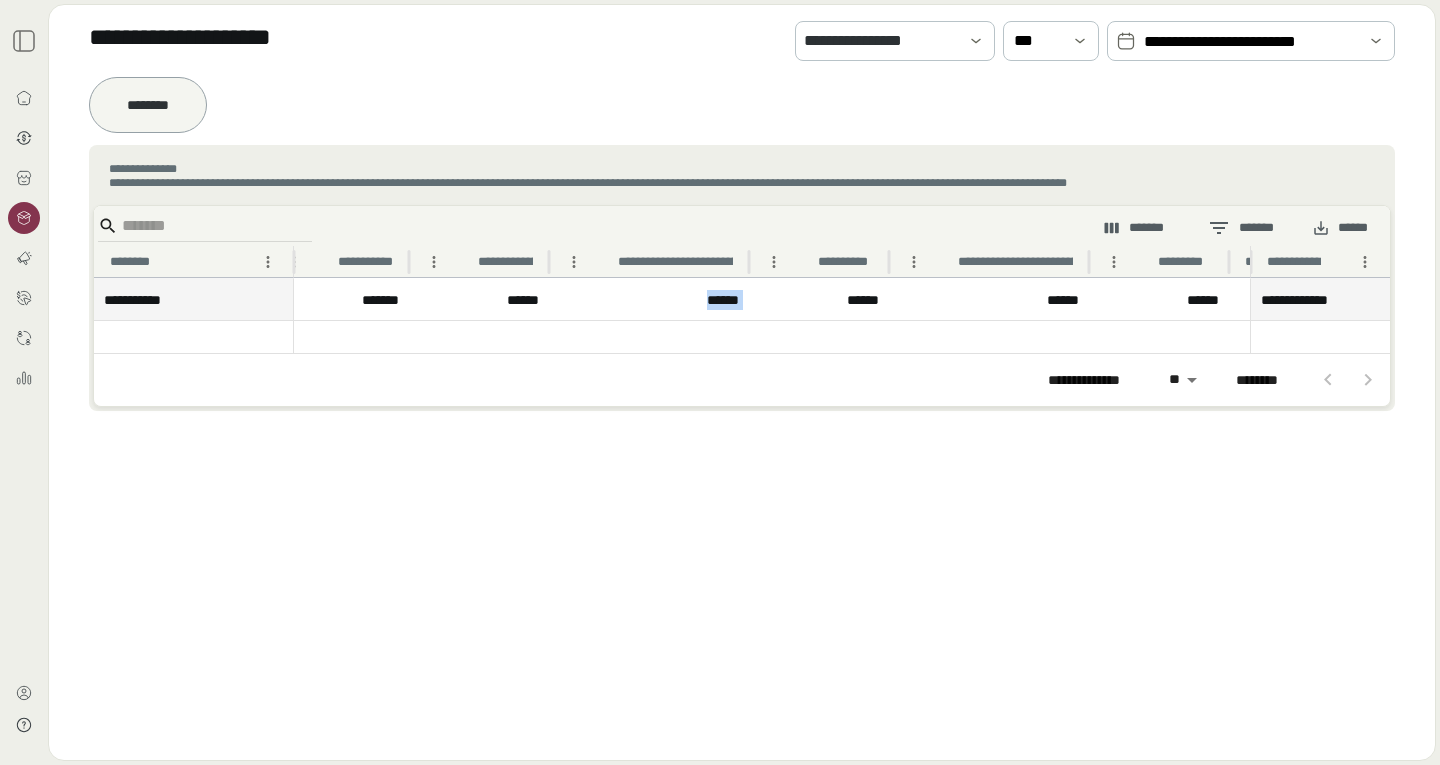 click on "******" at bounding box center [649, 299] 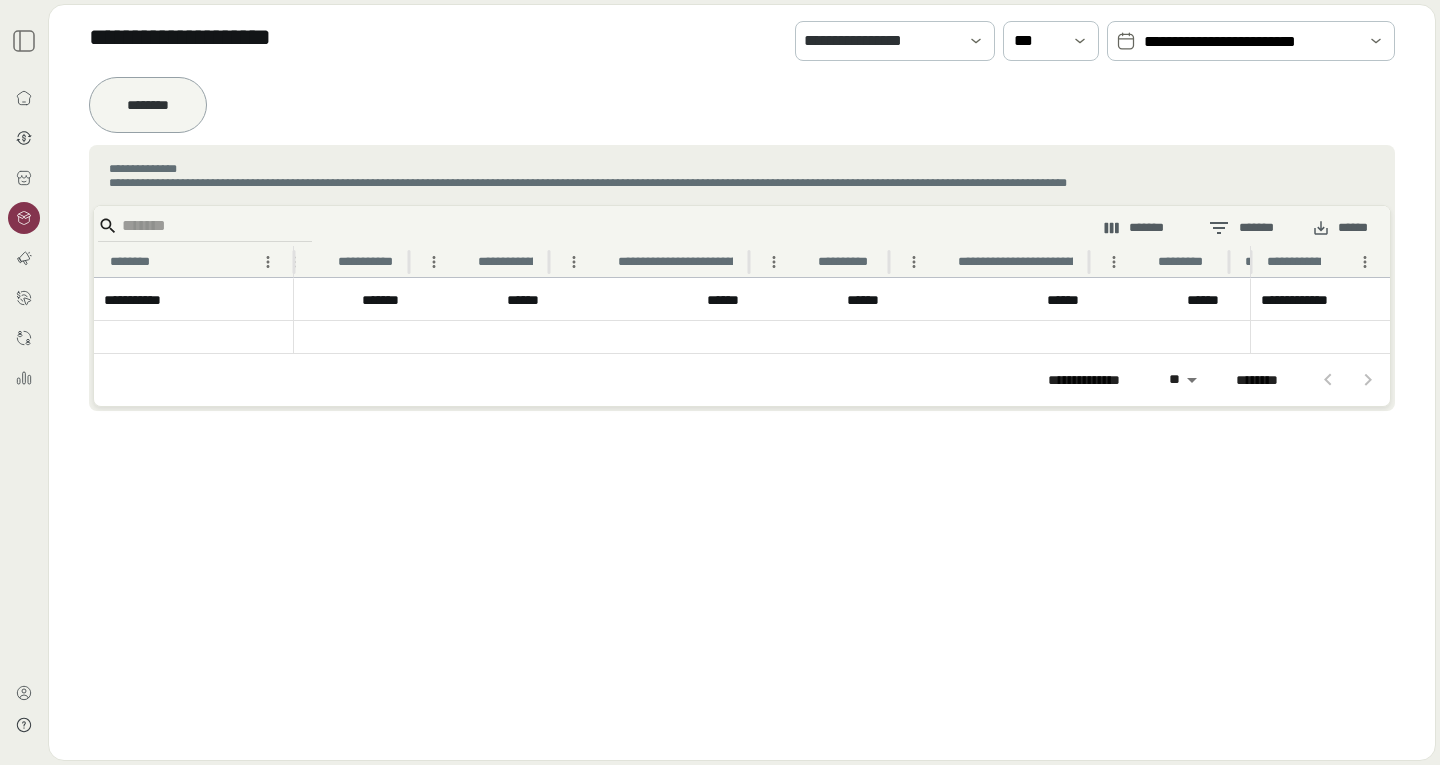 click at bounding box center [609, 336] 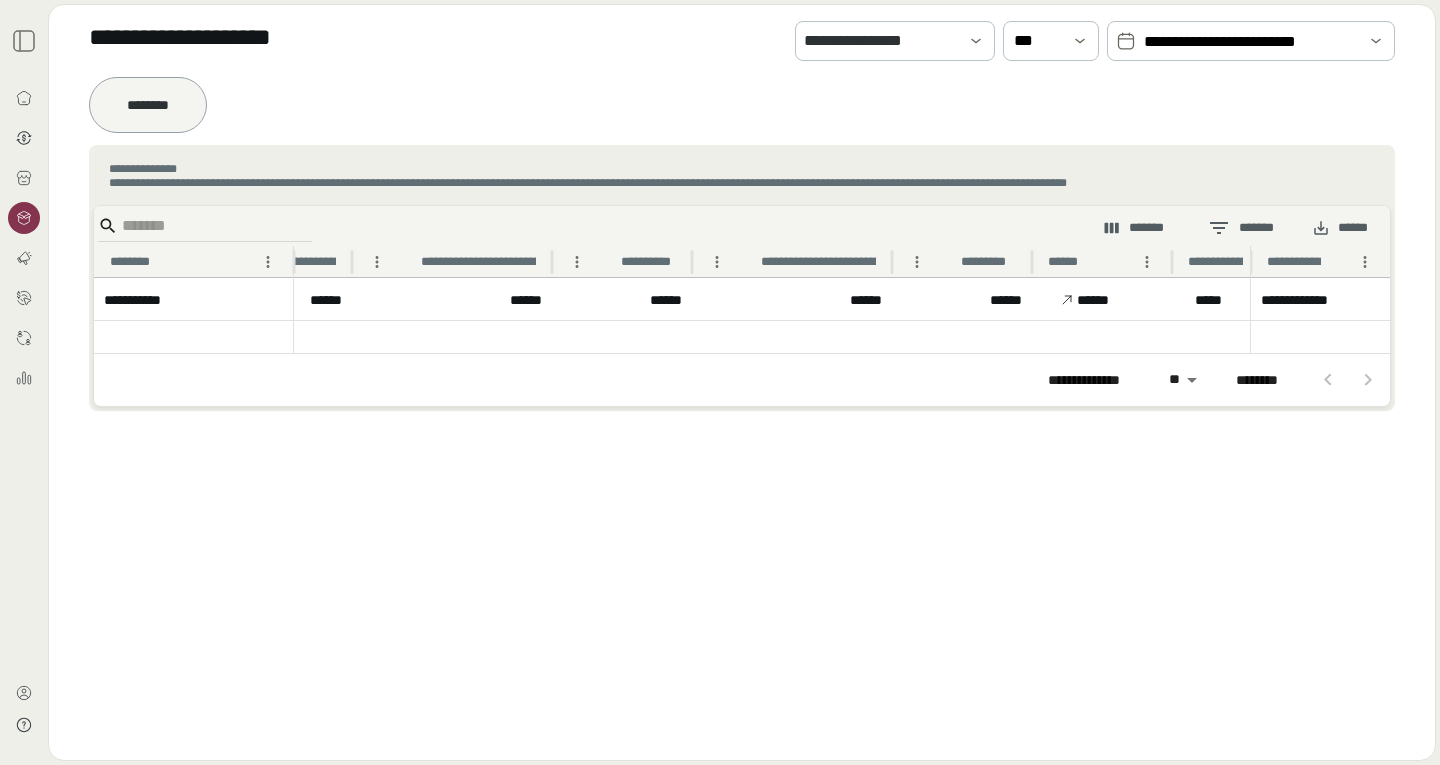 click at bounding box center (24, 382) 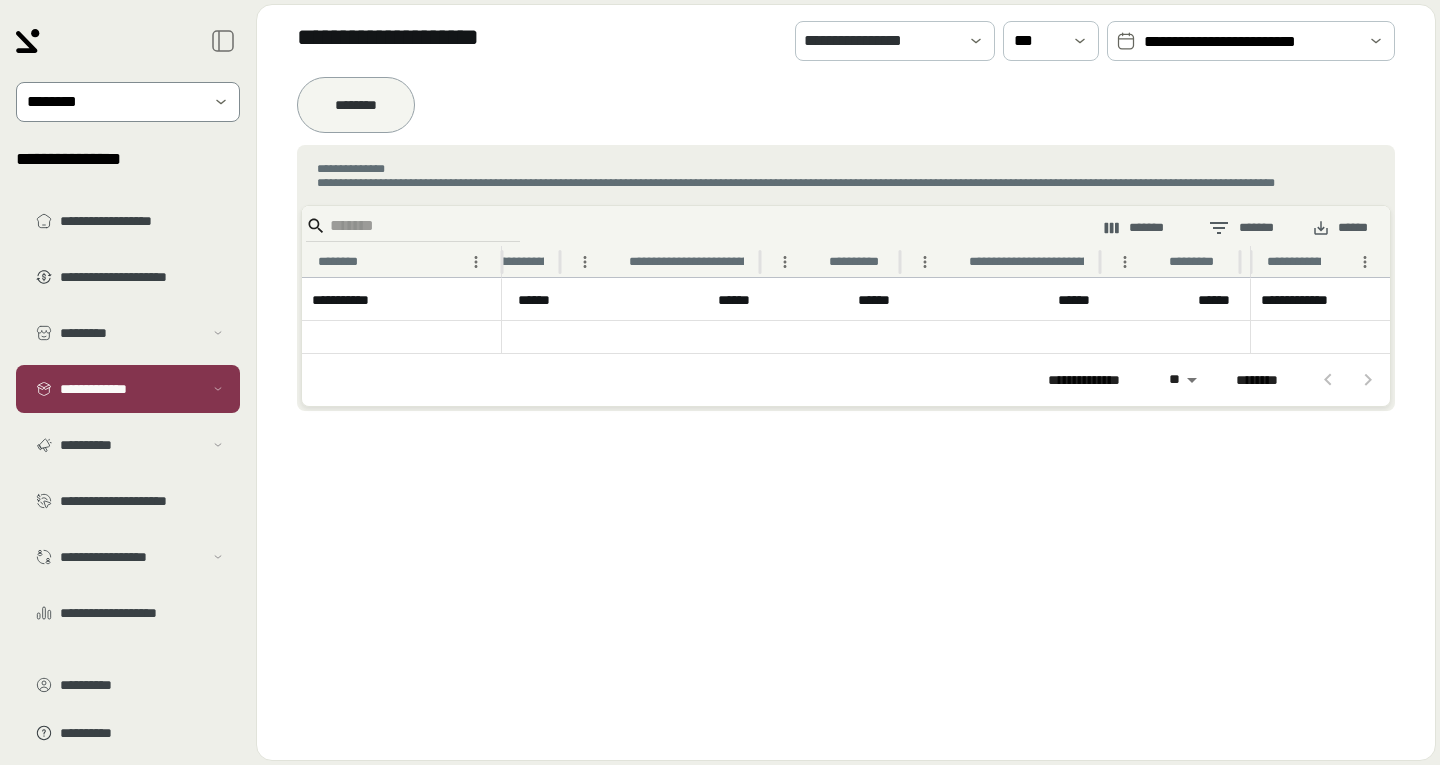 click on "********" at bounding box center (114, 102) 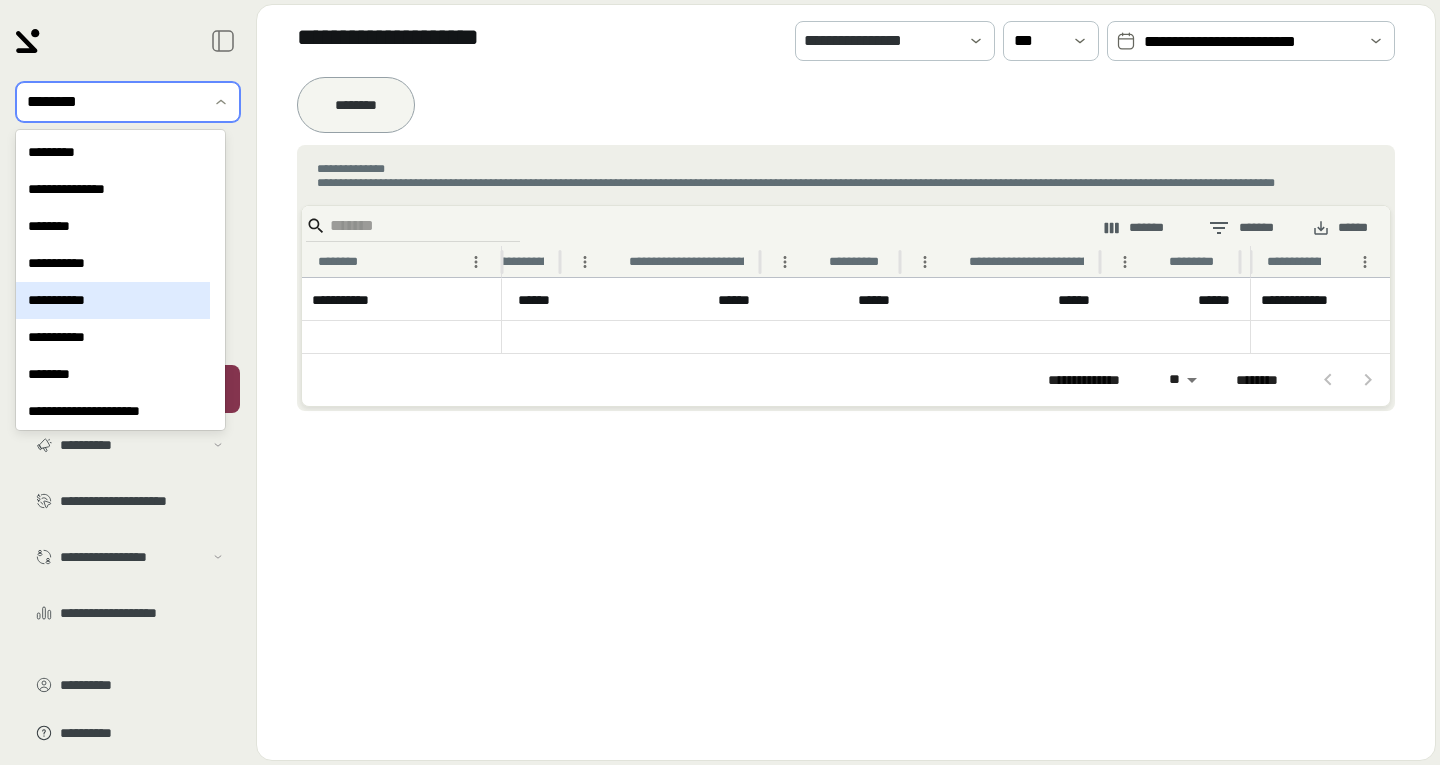 click on "**********" at bounding box center (113, 300) 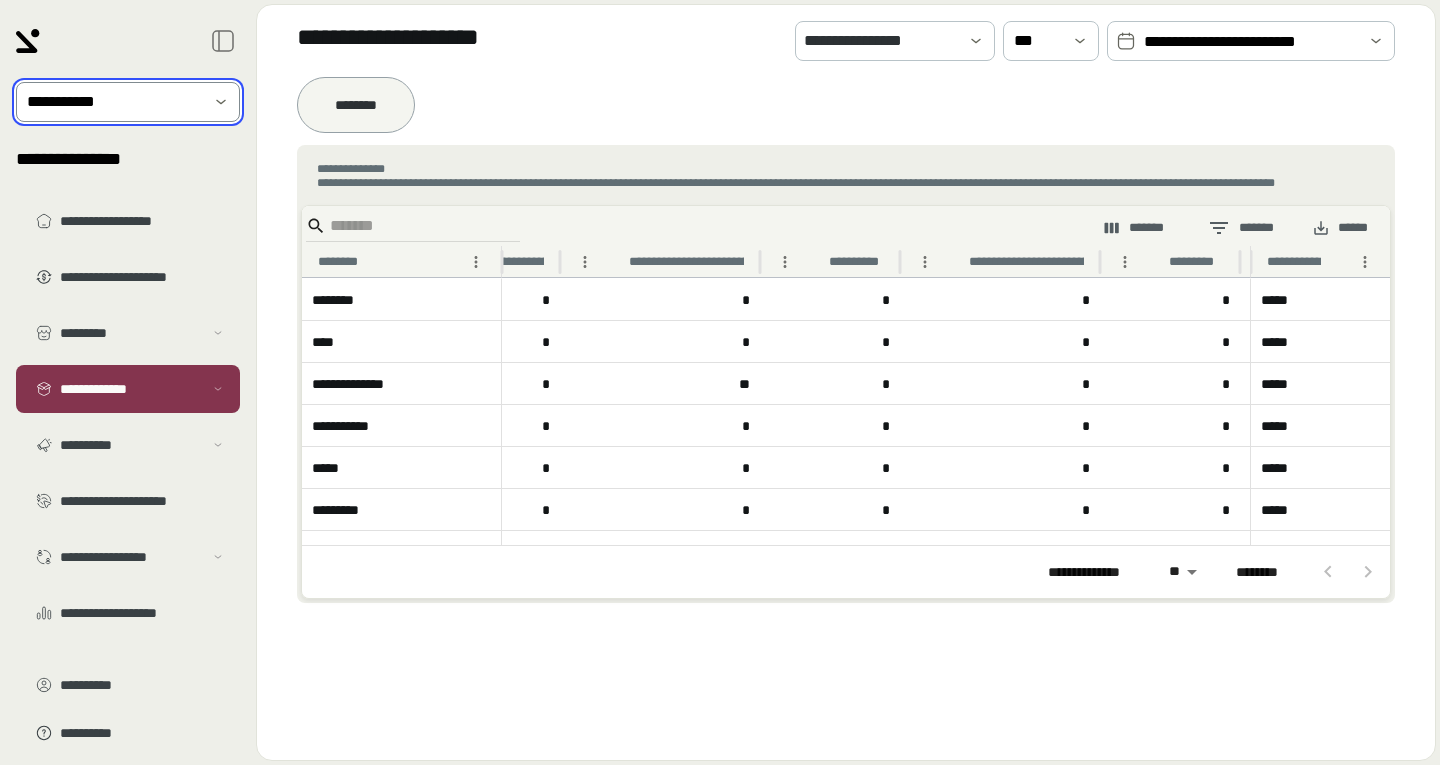 click at bounding box center [225, 102] 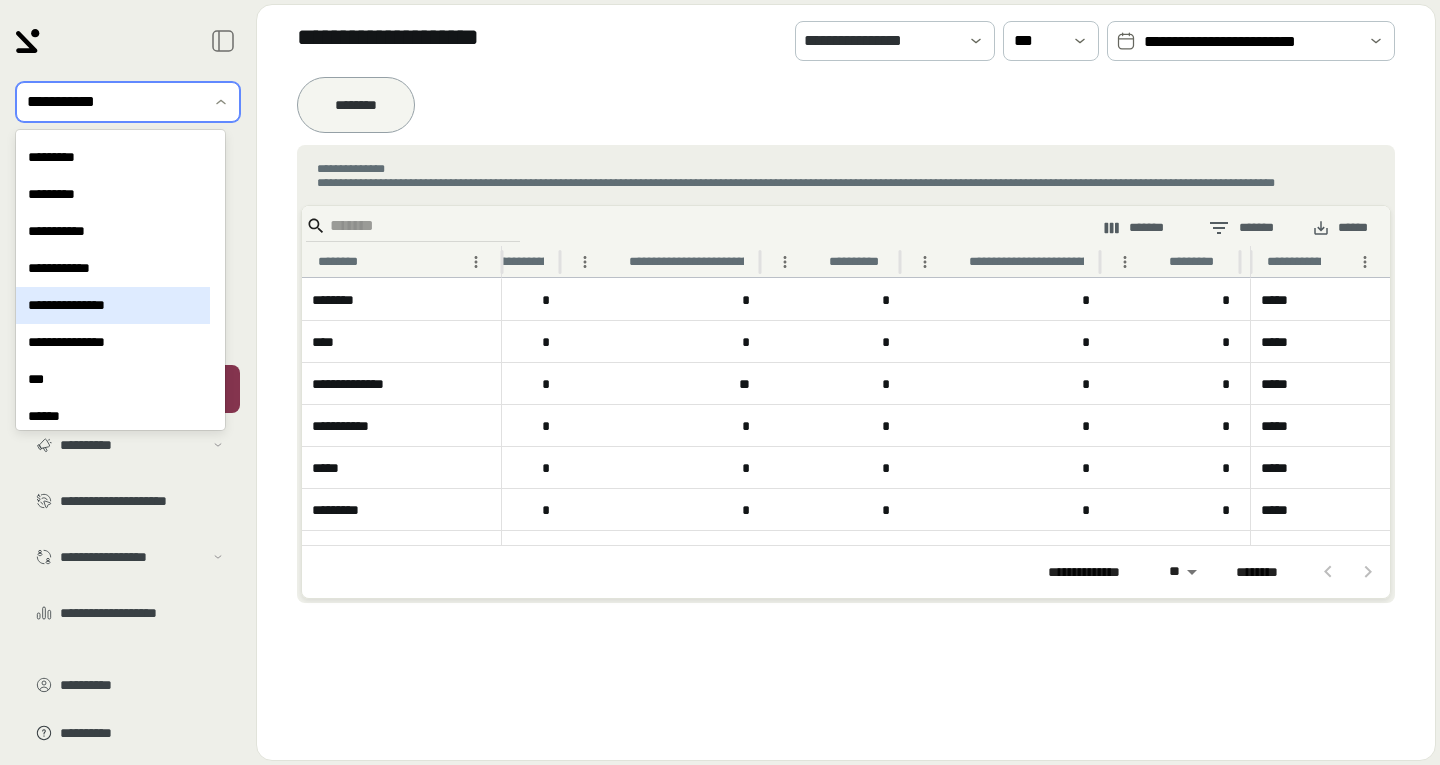 scroll, scrollTop: 4948, scrollLeft: 0, axis: vertical 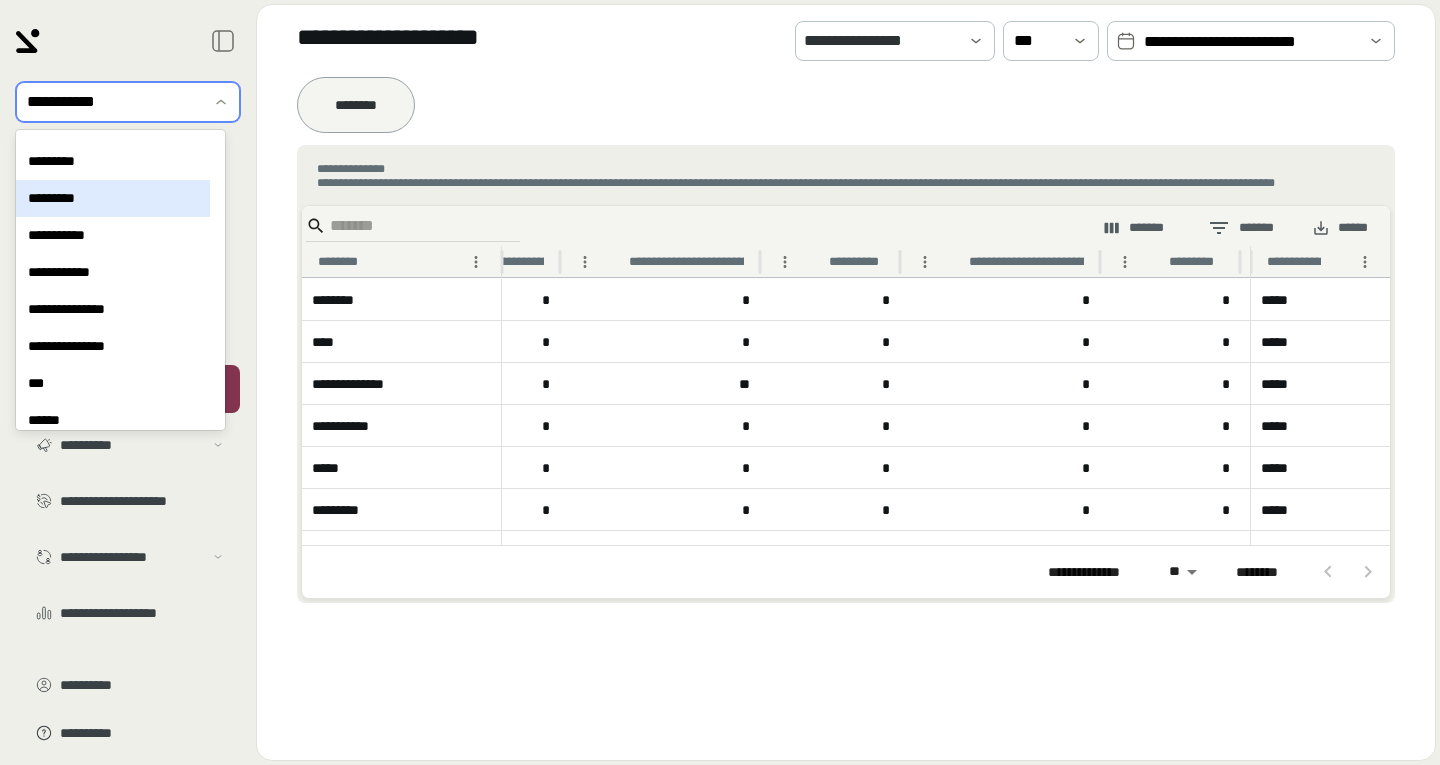 click on "*********" at bounding box center (113, 198) 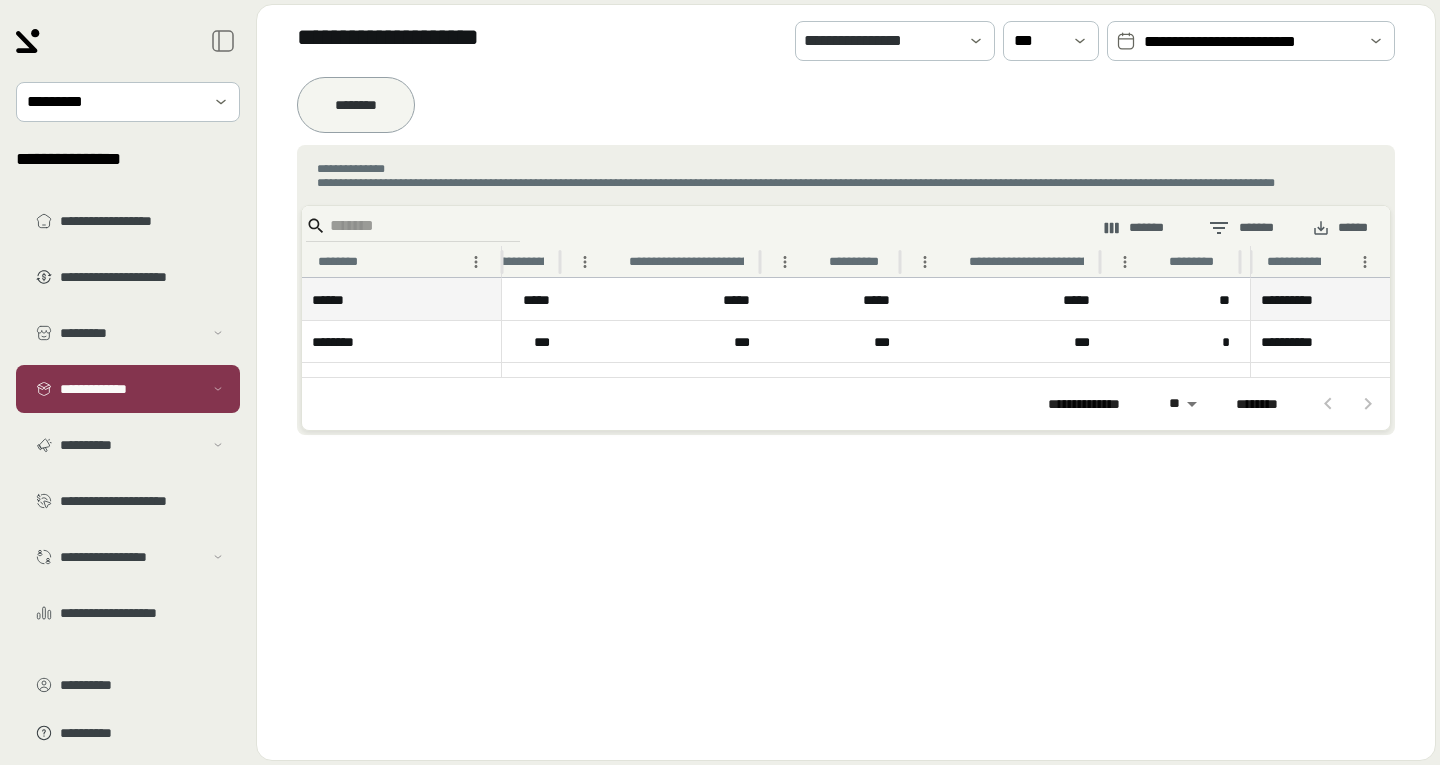 scroll, scrollTop: 0, scrollLeft: 862, axis: horizontal 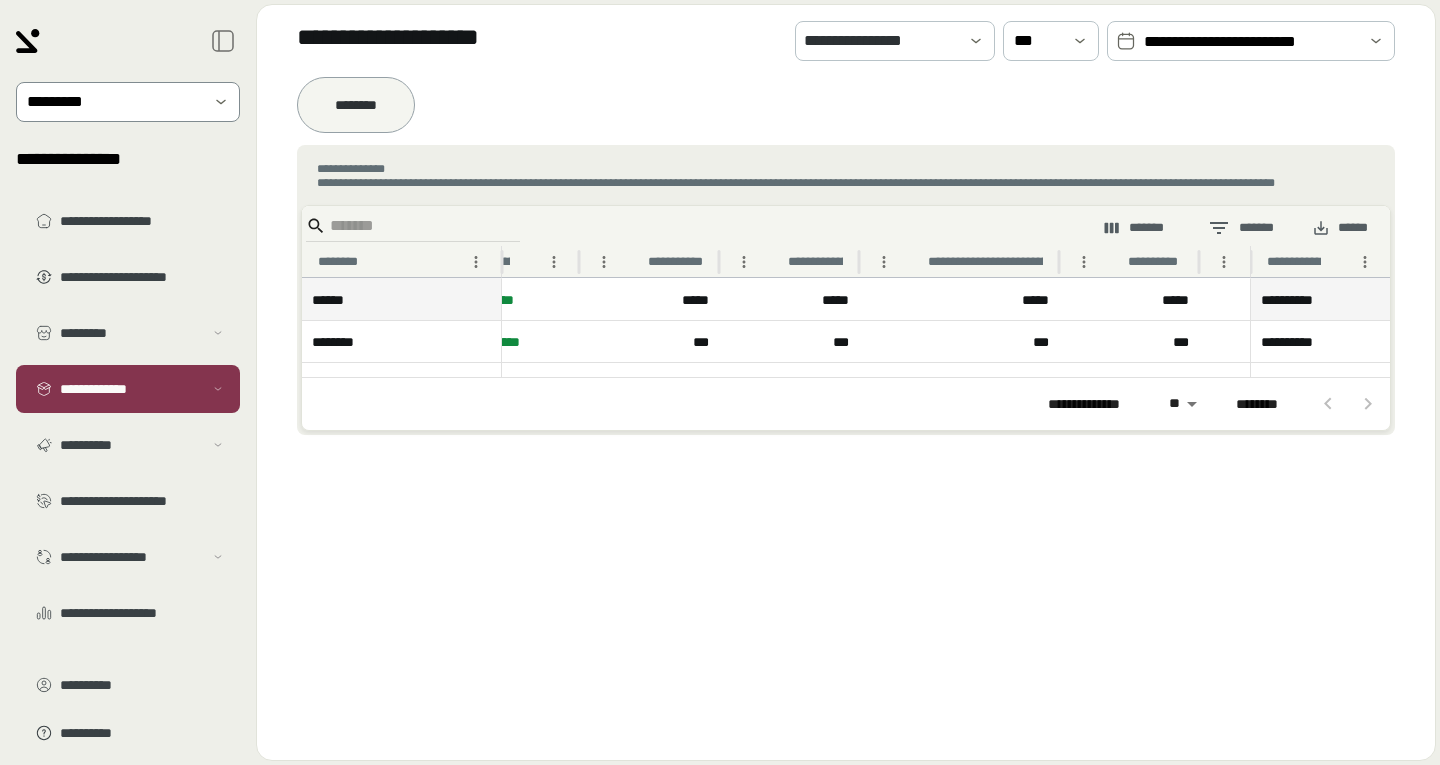 click at bounding box center (114, 102) 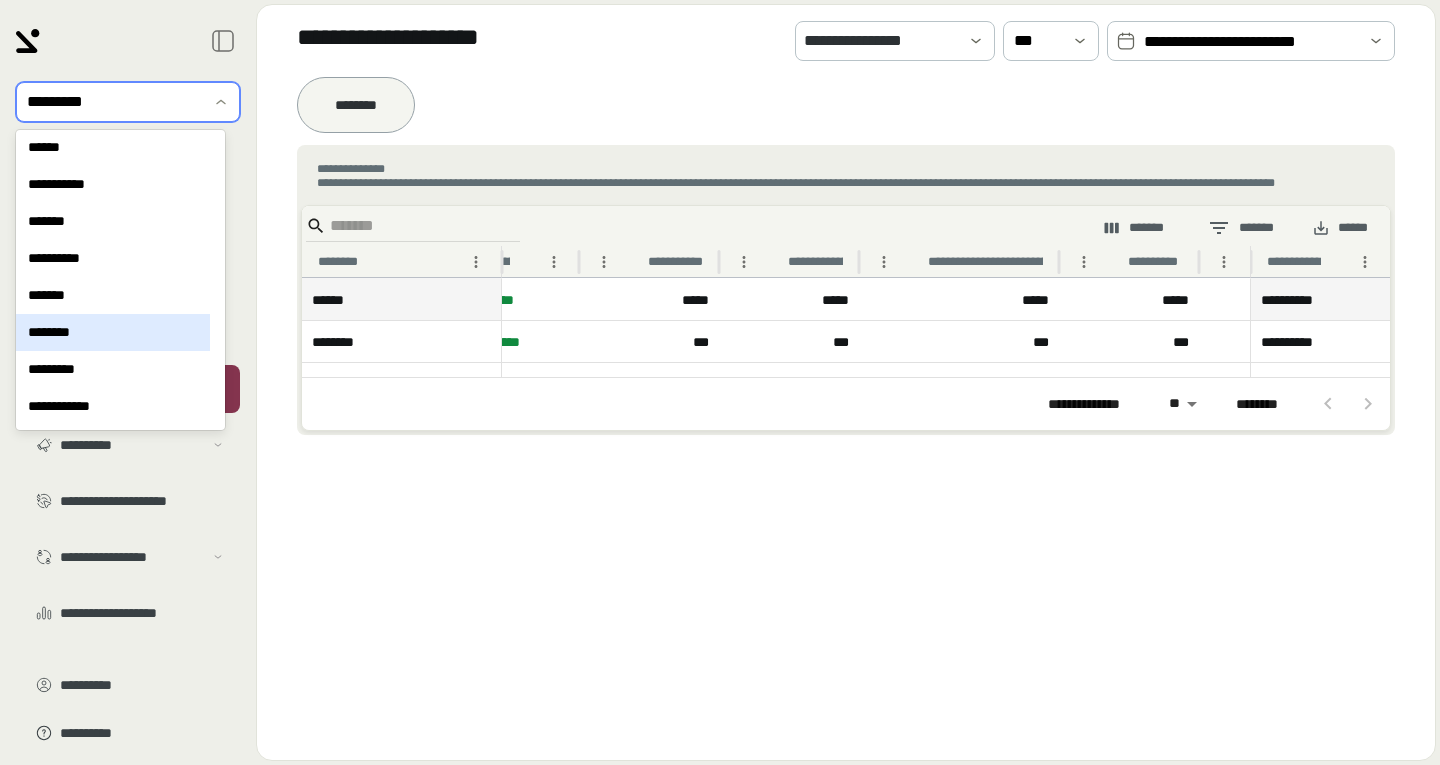 click on "********" at bounding box center (113, 332) 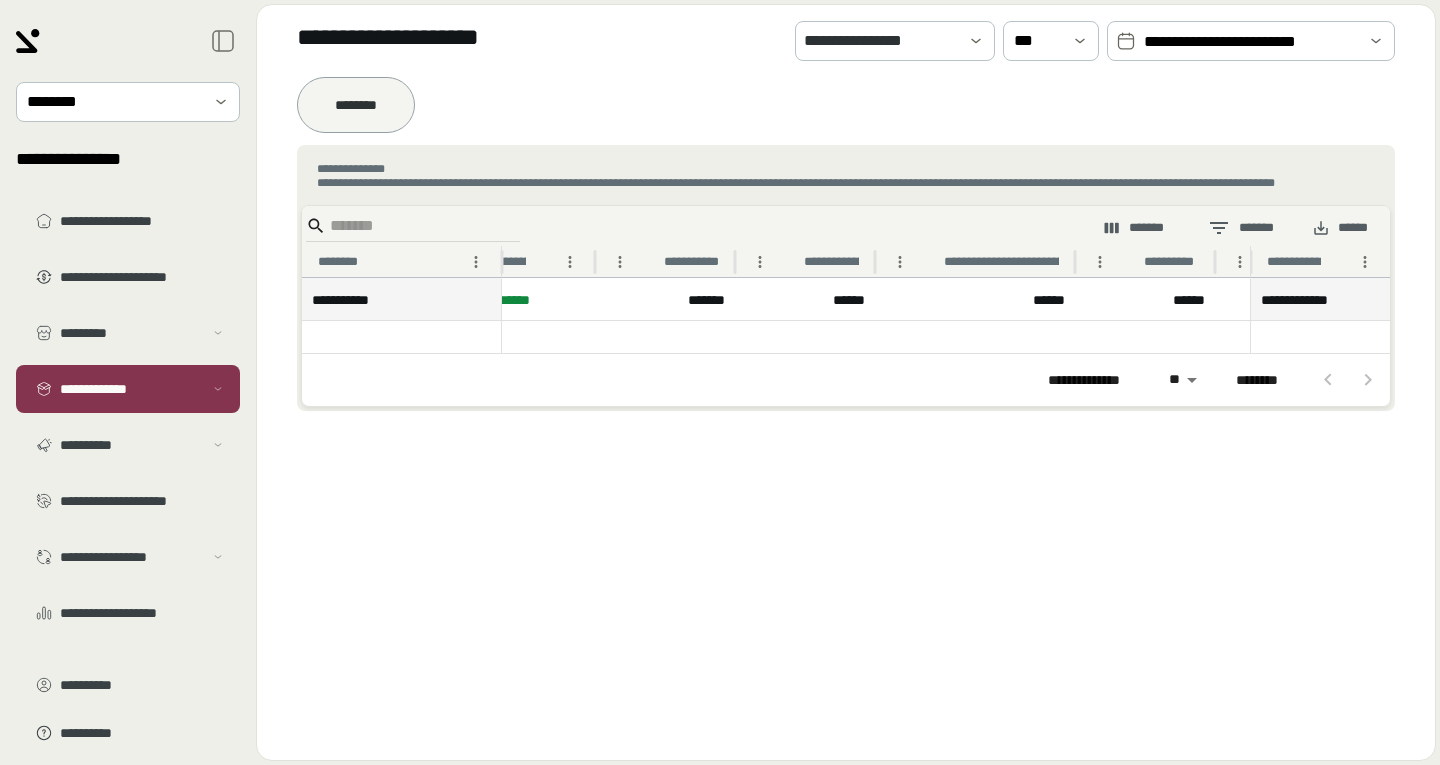 click on "**********" at bounding box center (840, 169) 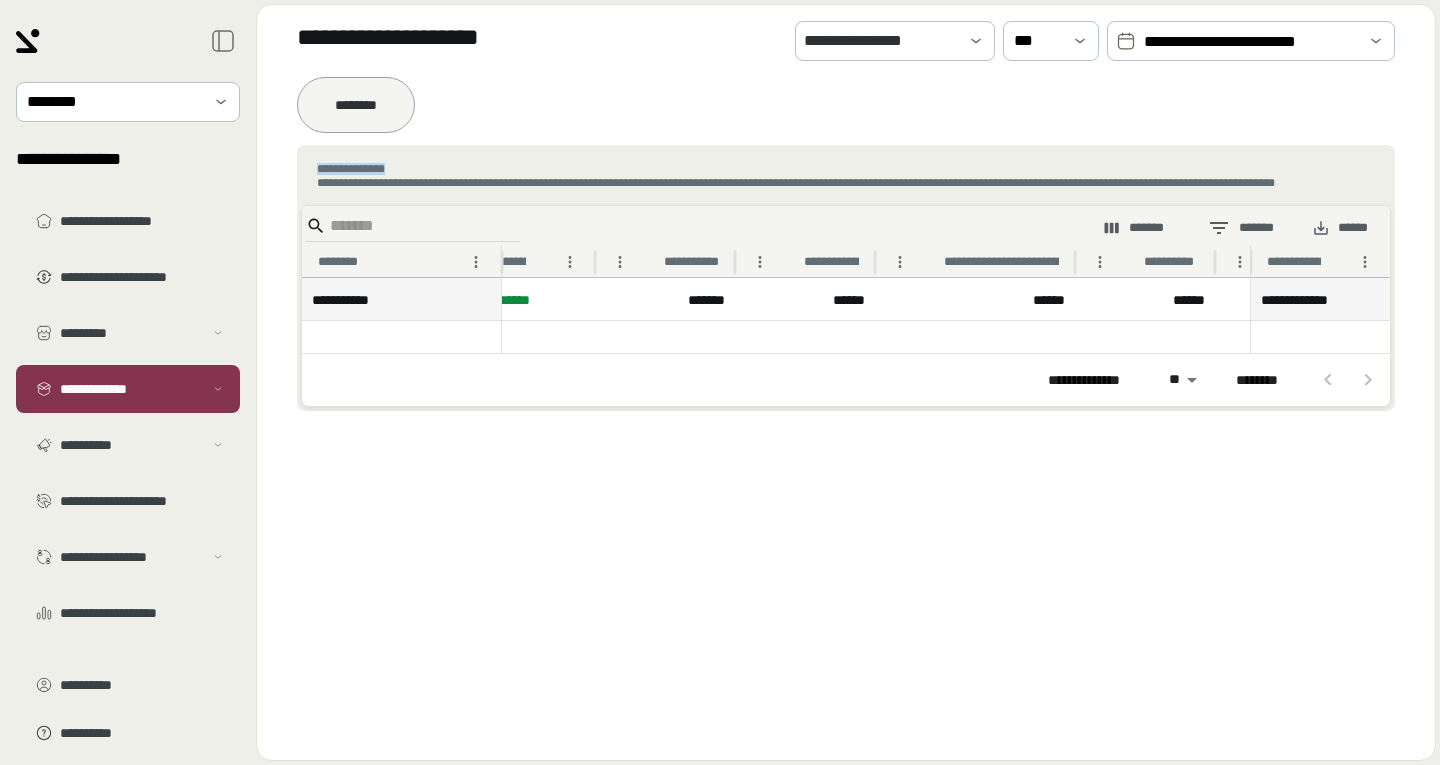click on "**********" at bounding box center (840, 169) 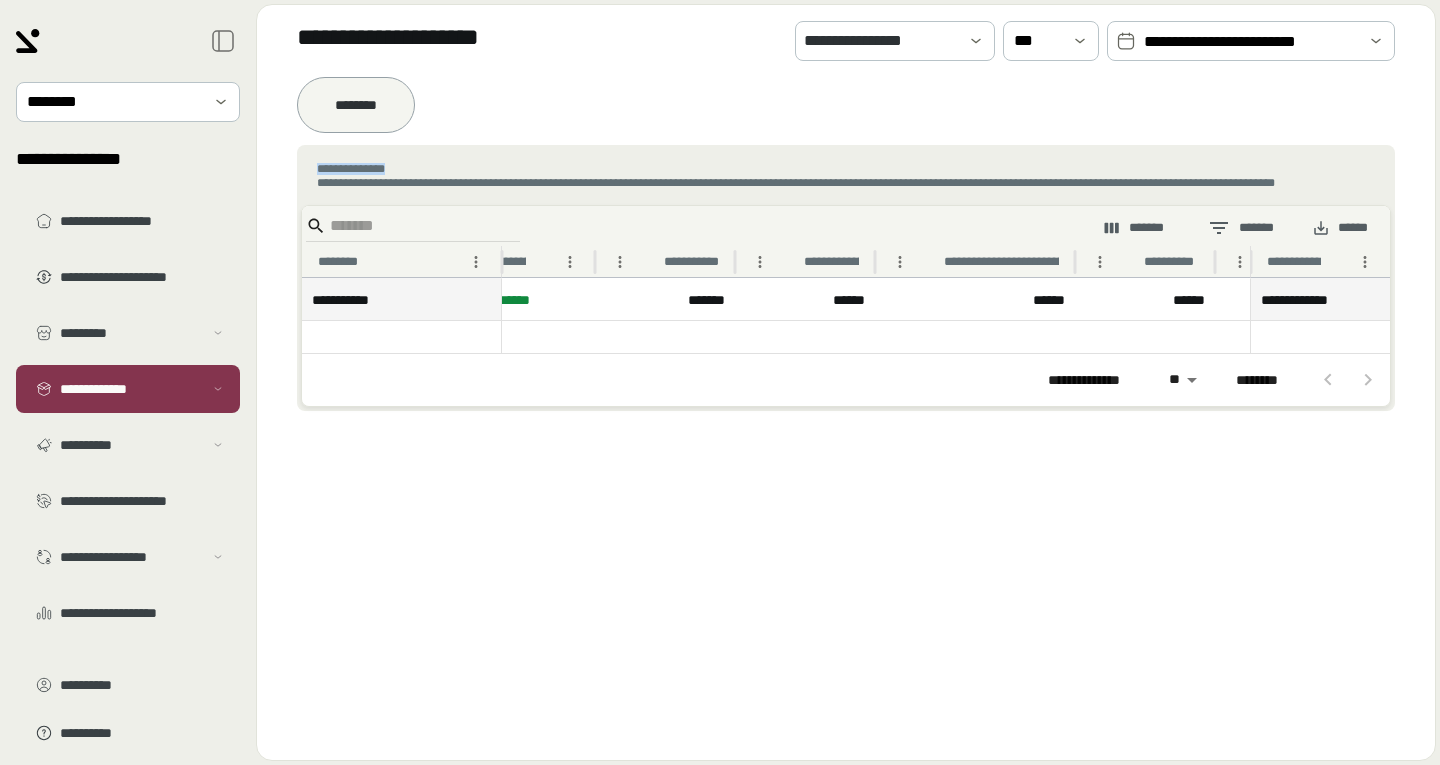 click on "*******" at bounding box center (1135, 228) 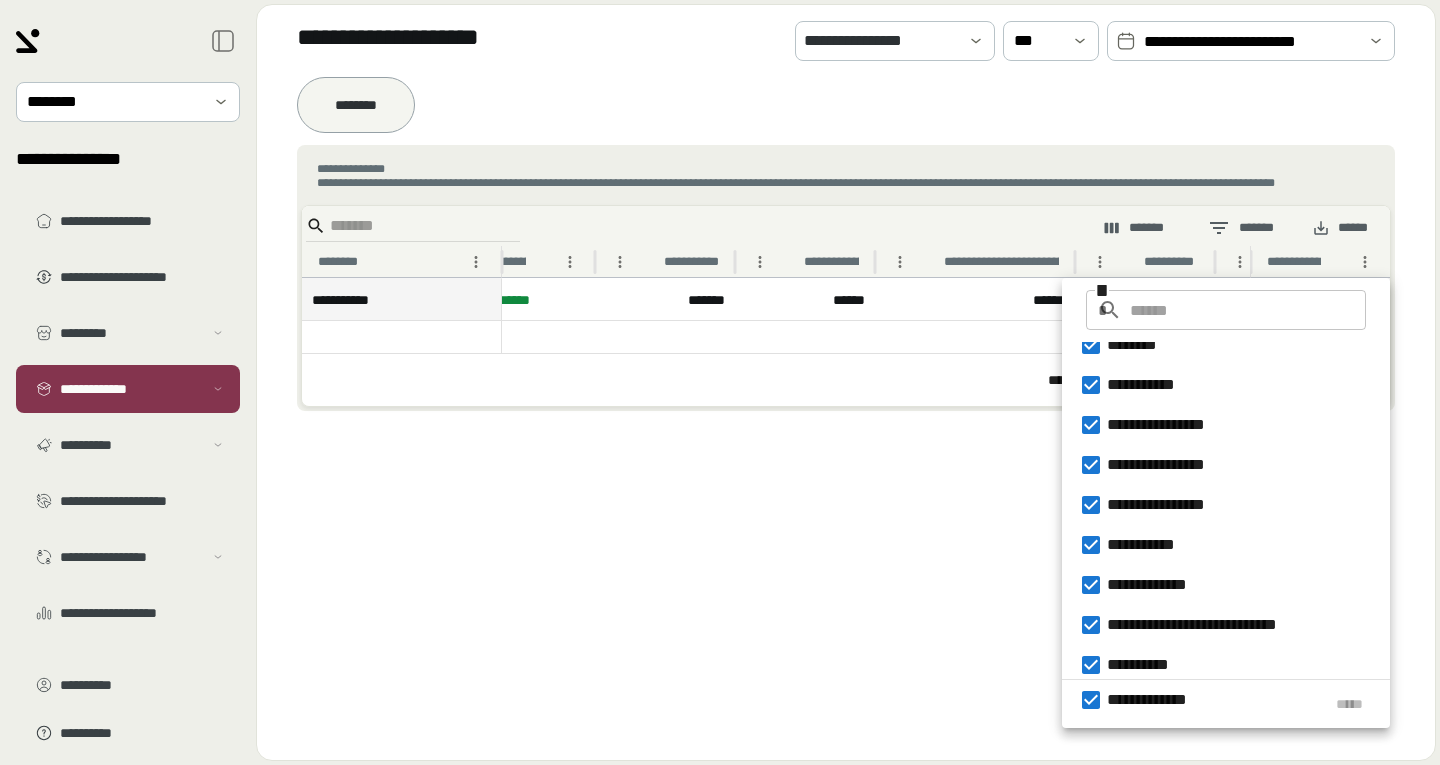 click on "**********" at bounding box center (846, 319) 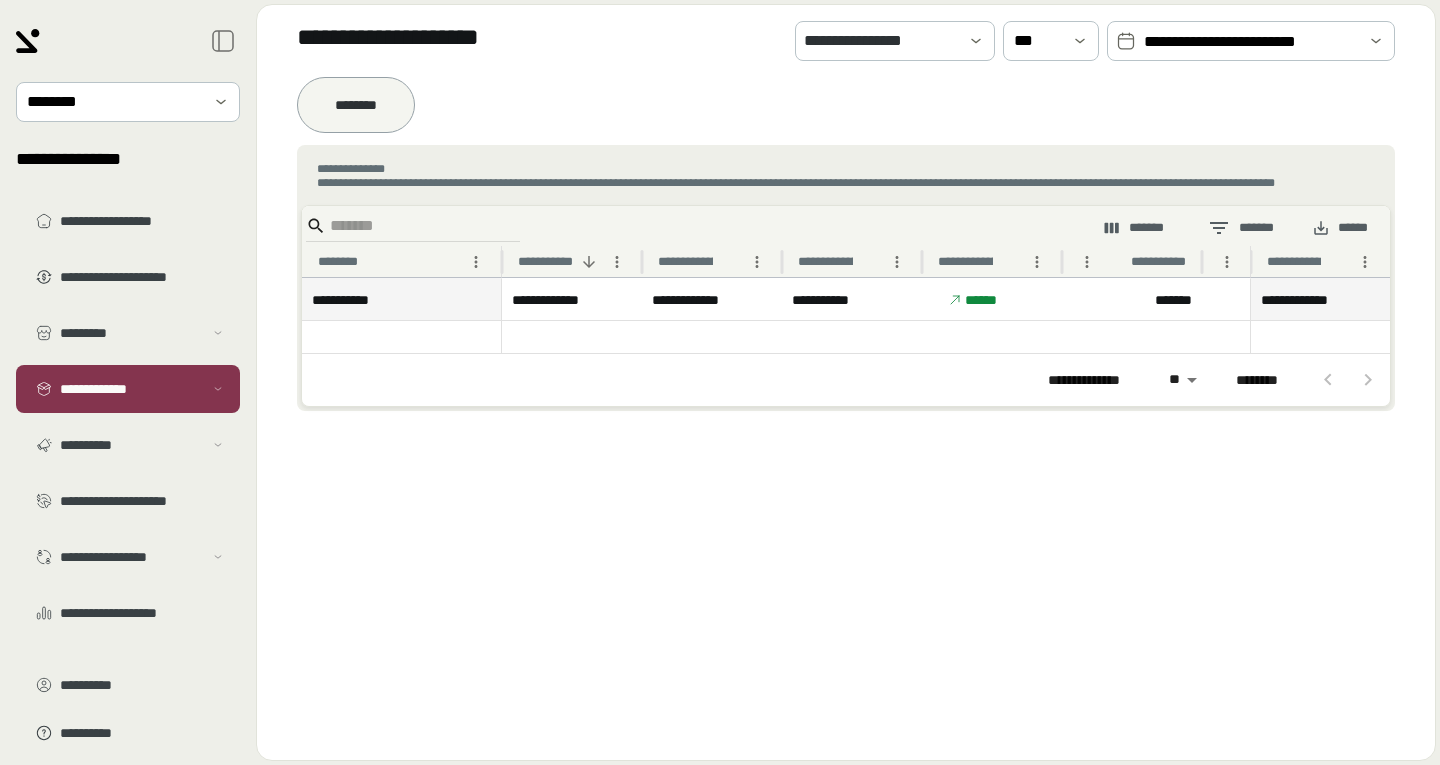 click on "**********" at bounding box center (131, 389) 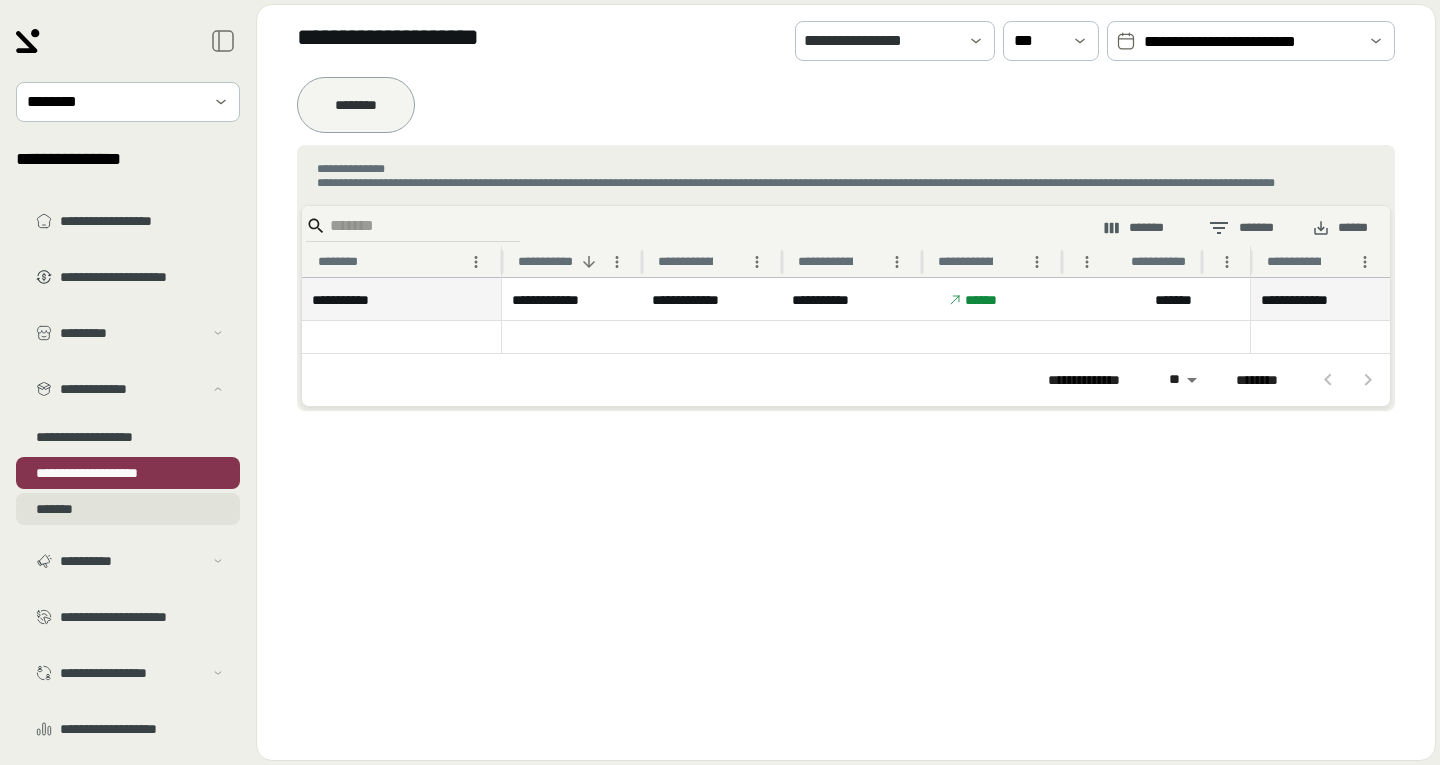 click on "*******" at bounding box center [128, 509] 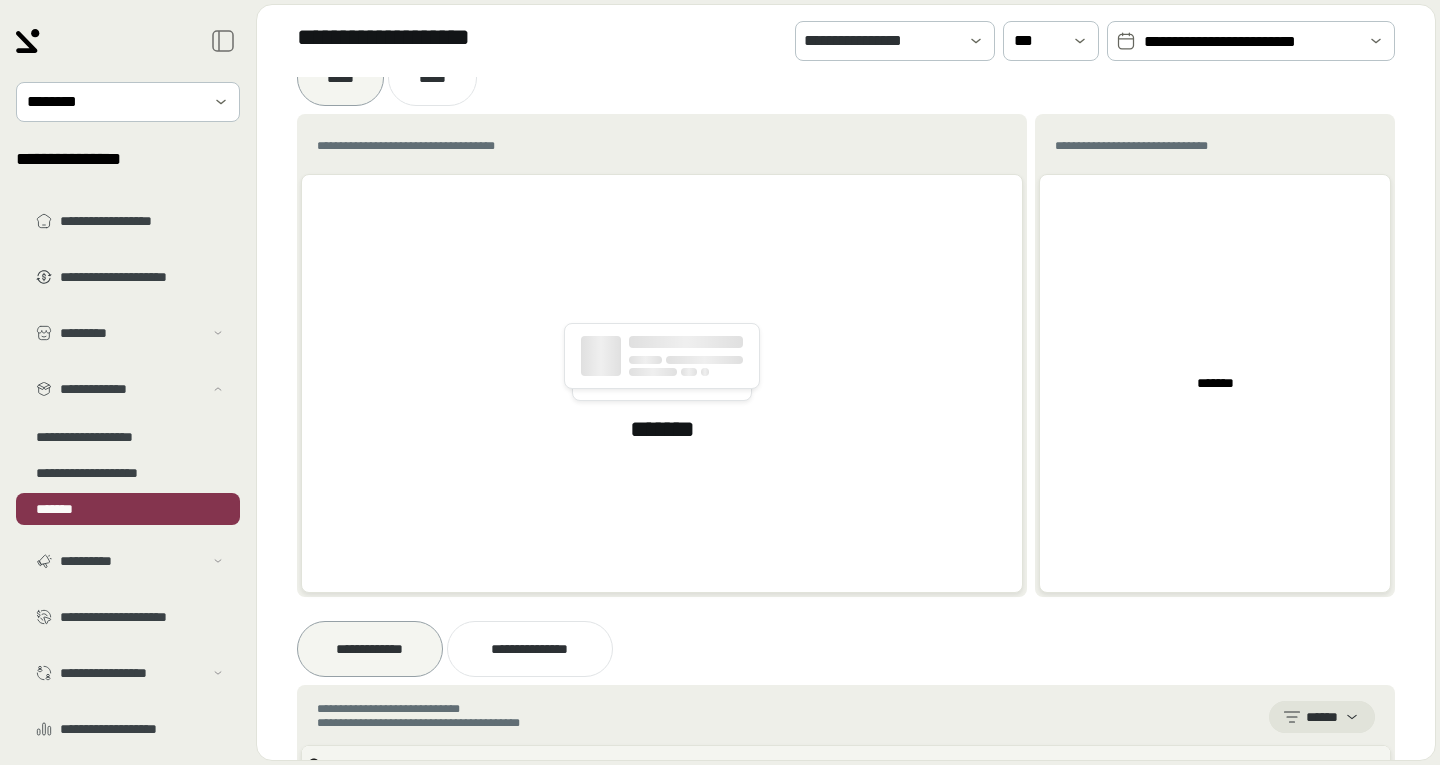 scroll, scrollTop: 0, scrollLeft: 0, axis: both 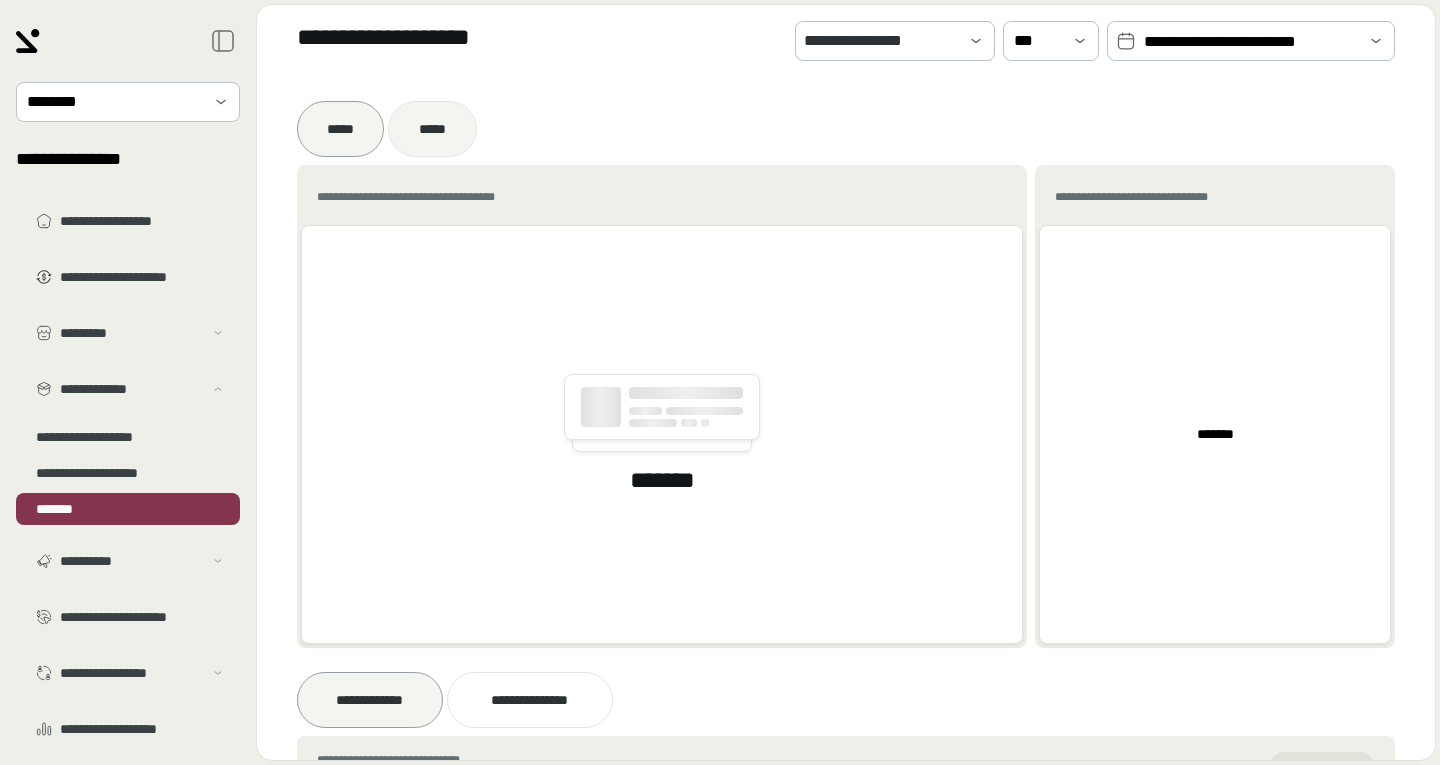 click on "*****" at bounding box center (432, 129) 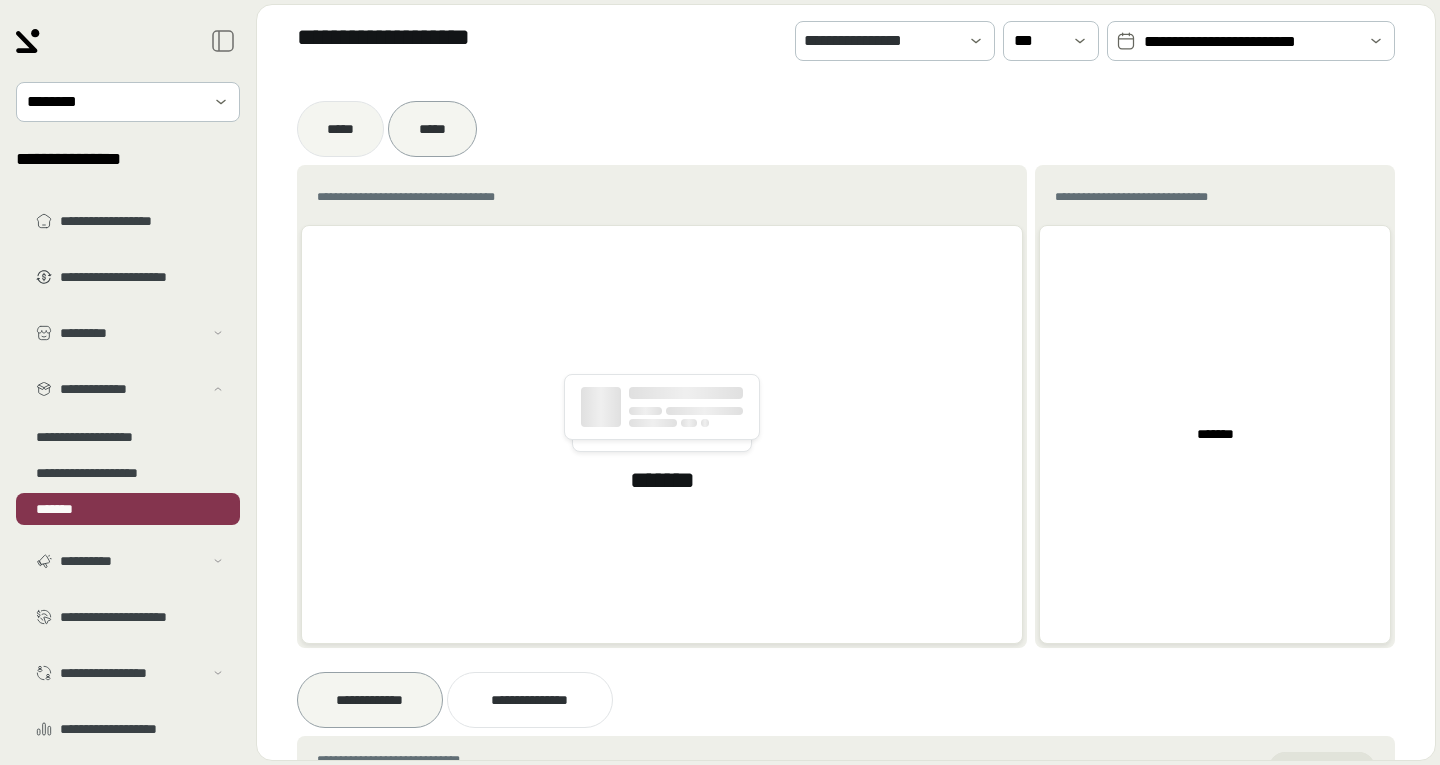 click on "*****" at bounding box center [340, 129] 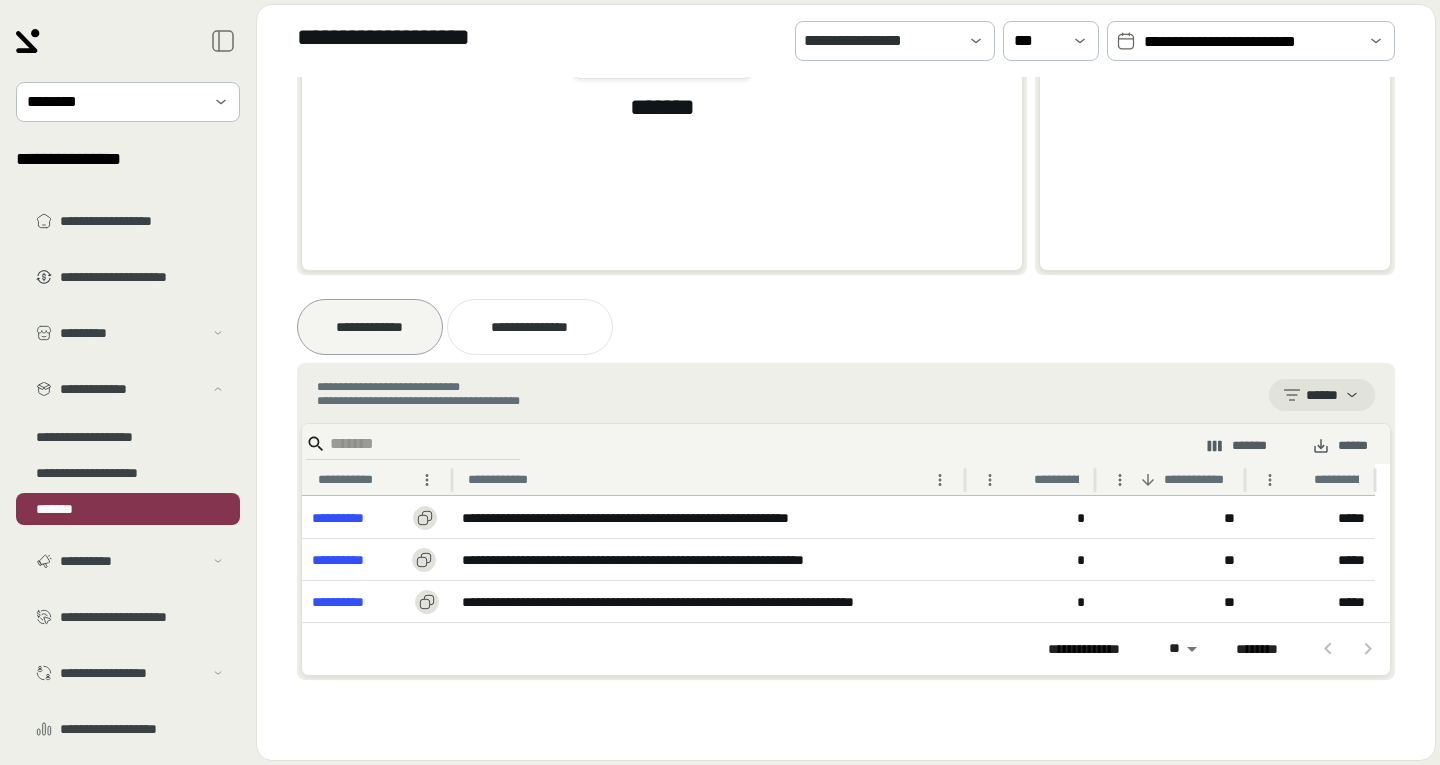 scroll, scrollTop: 0, scrollLeft: 0, axis: both 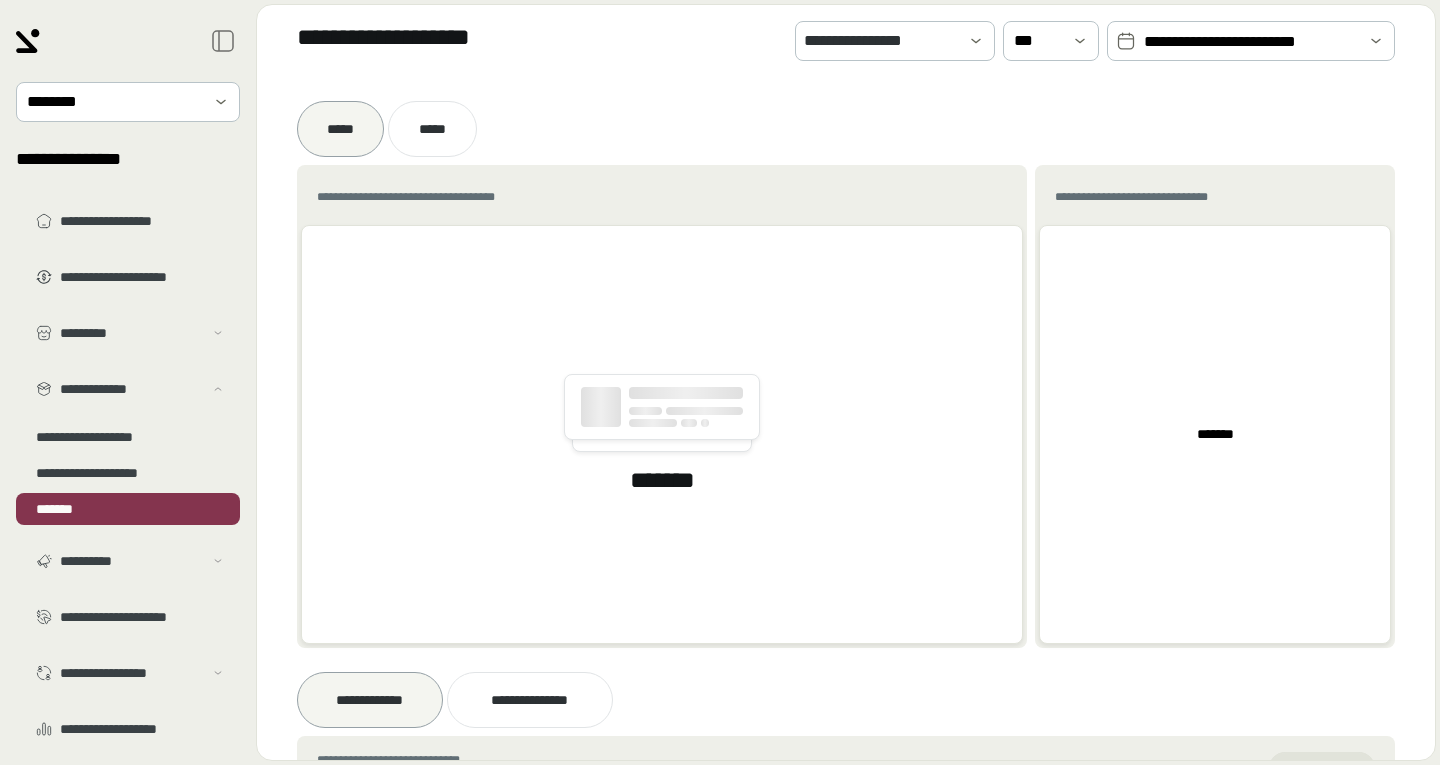 click on "*******" at bounding box center (662, 434) 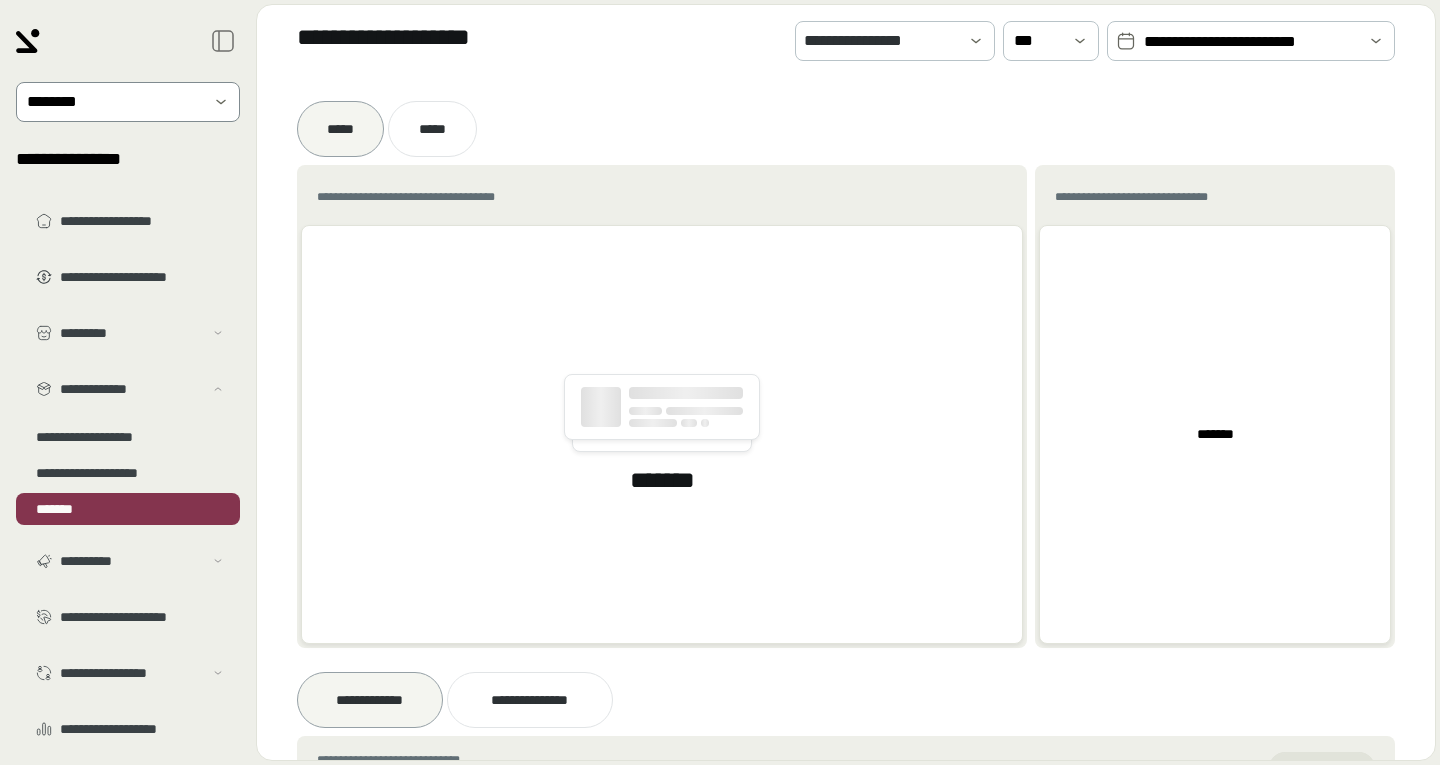 click at bounding box center (114, 102) 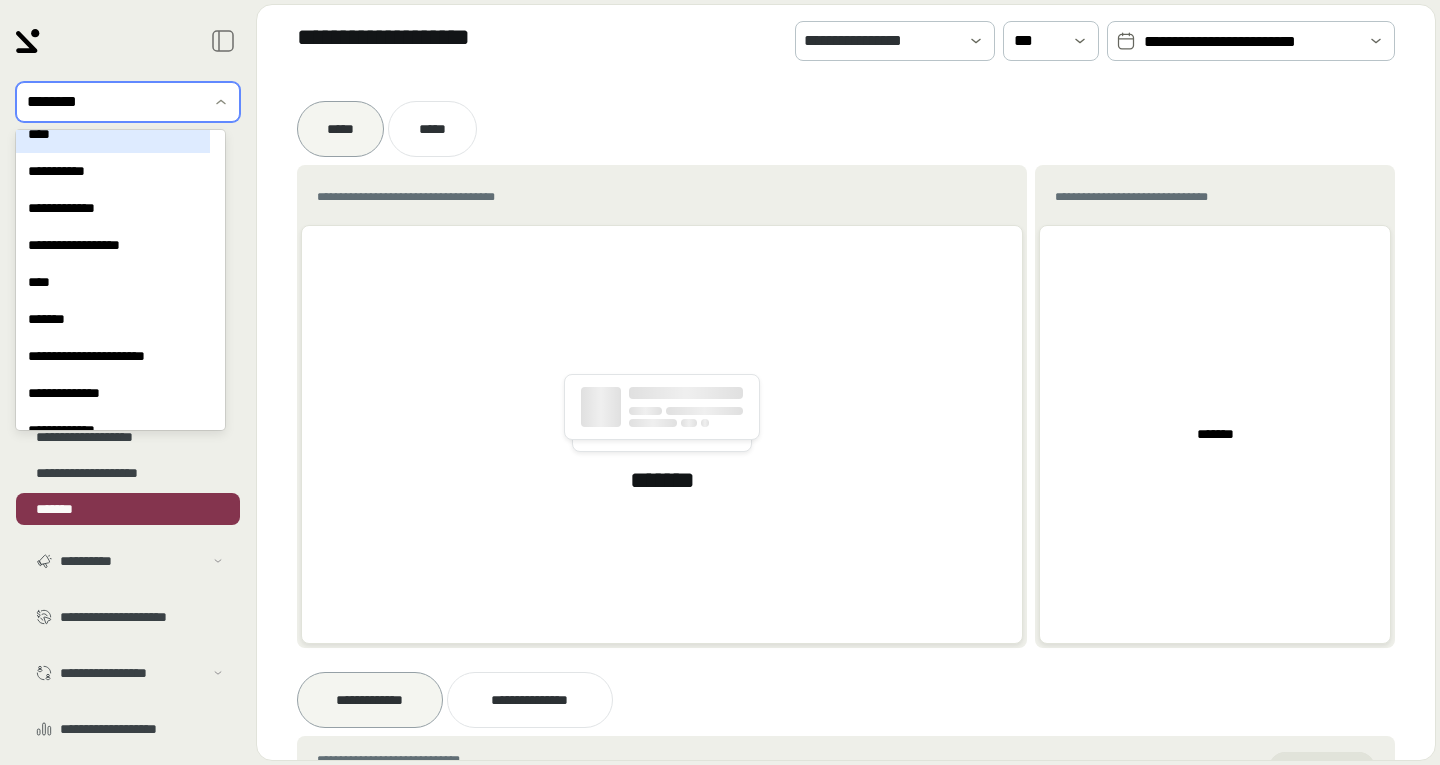 scroll, scrollTop: 5601, scrollLeft: 0, axis: vertical 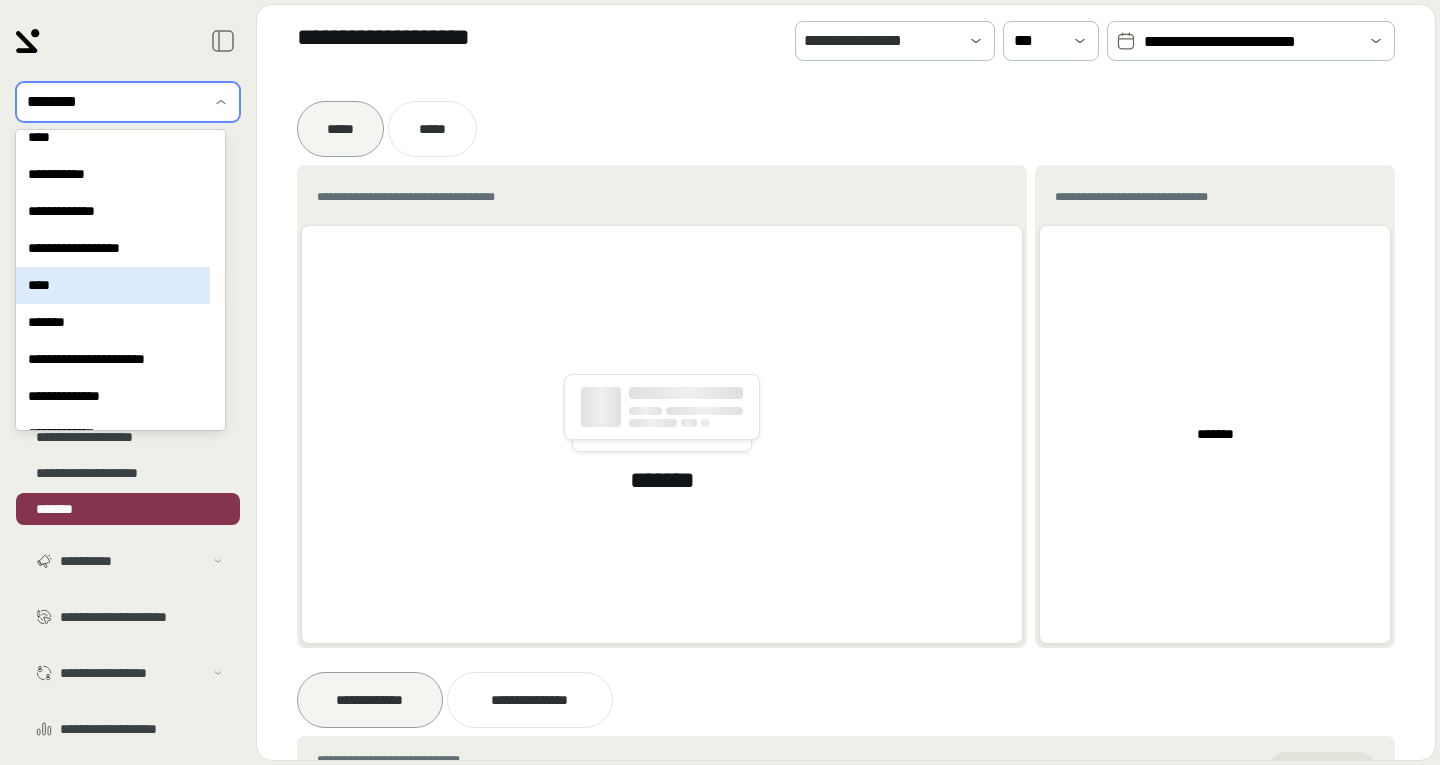 click on "****" at bounding box center (113, 285) 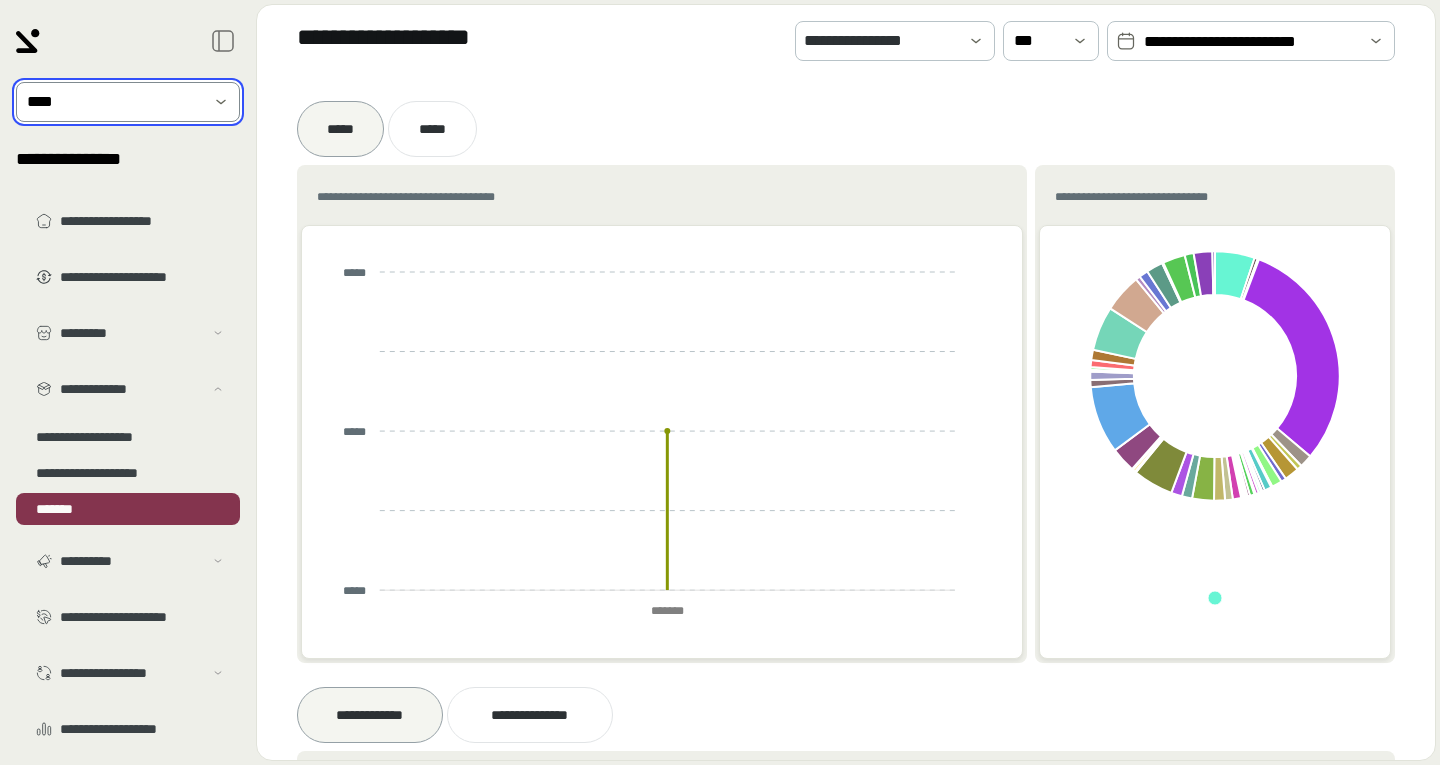 click on "**********" at bounding box center (142, 277) 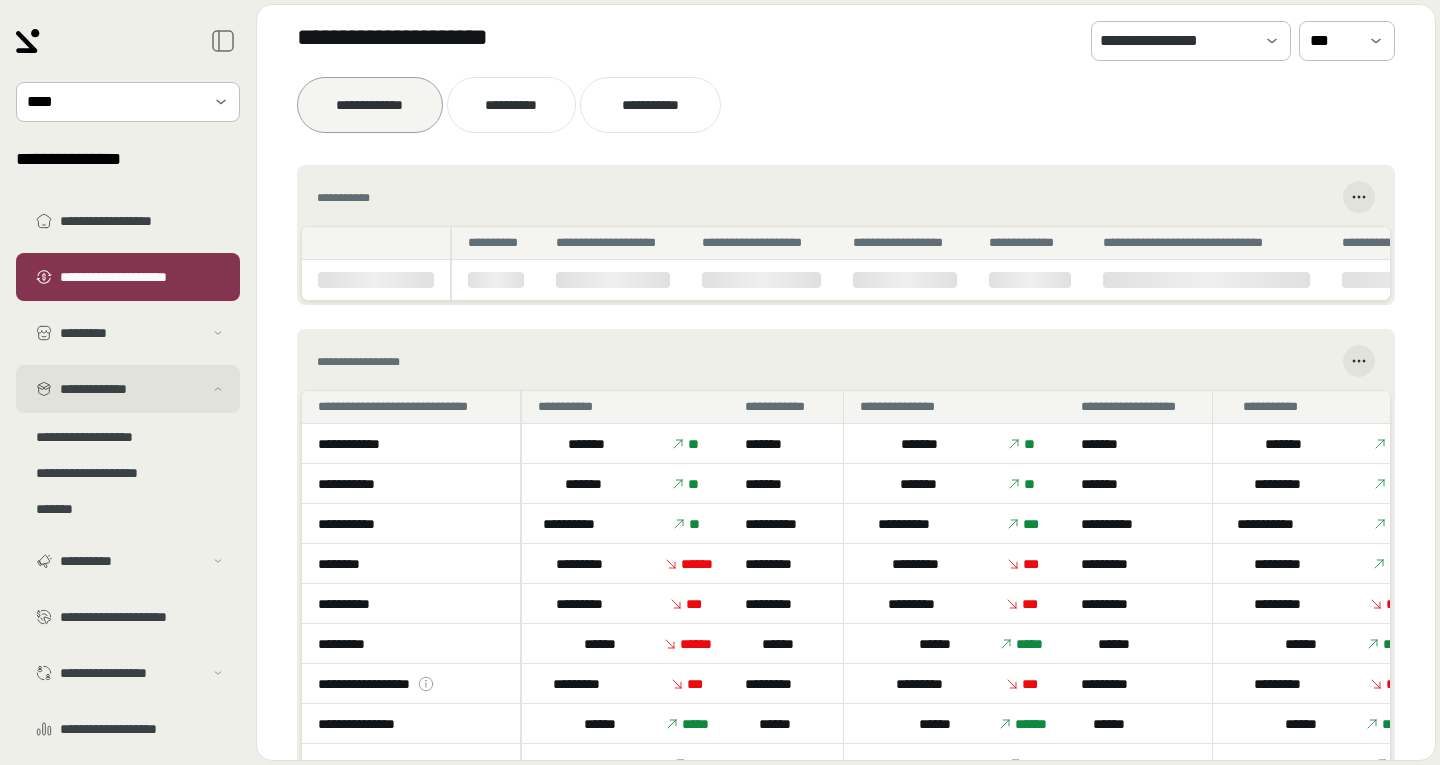 click on "**********" at bounding box center (128, 389) 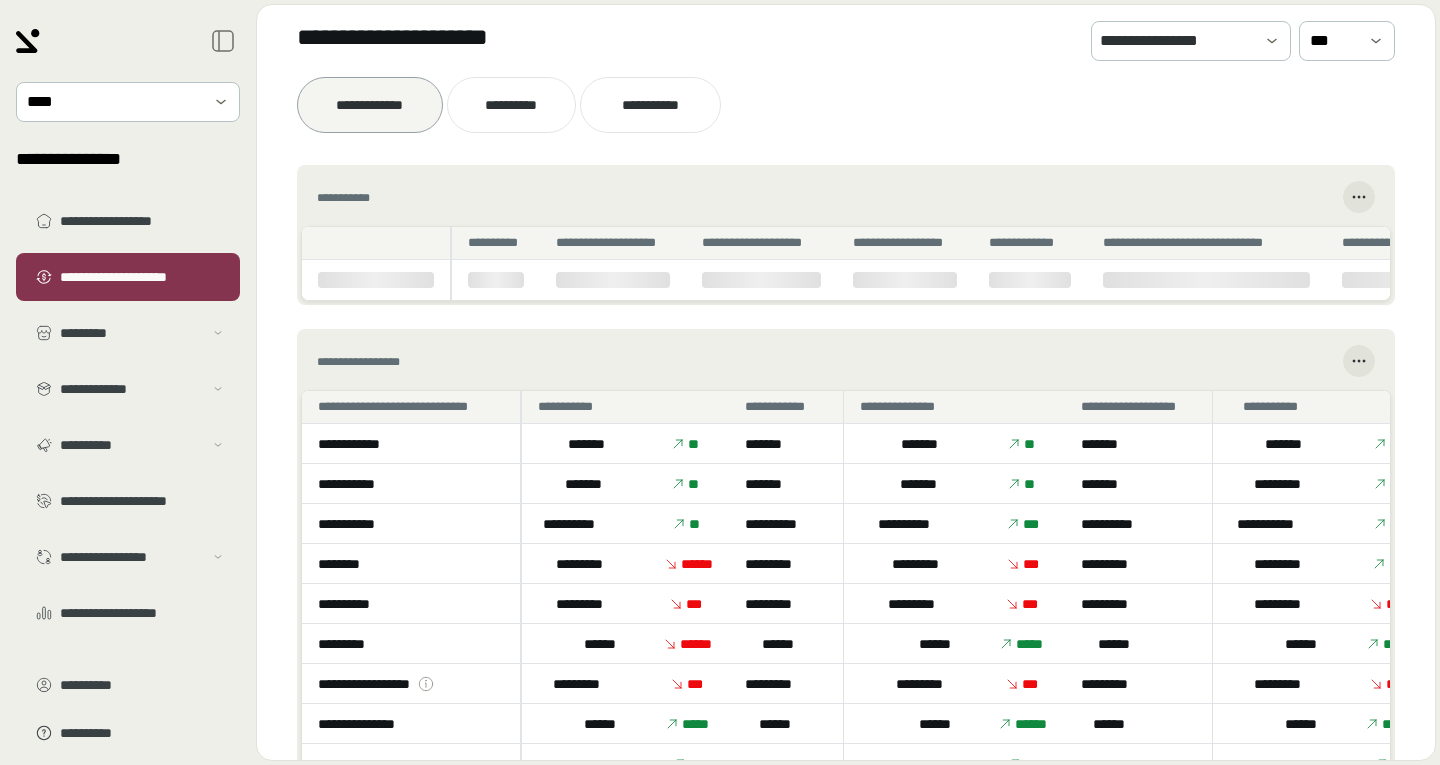 click on "**********" at bounding box center (128, 417) 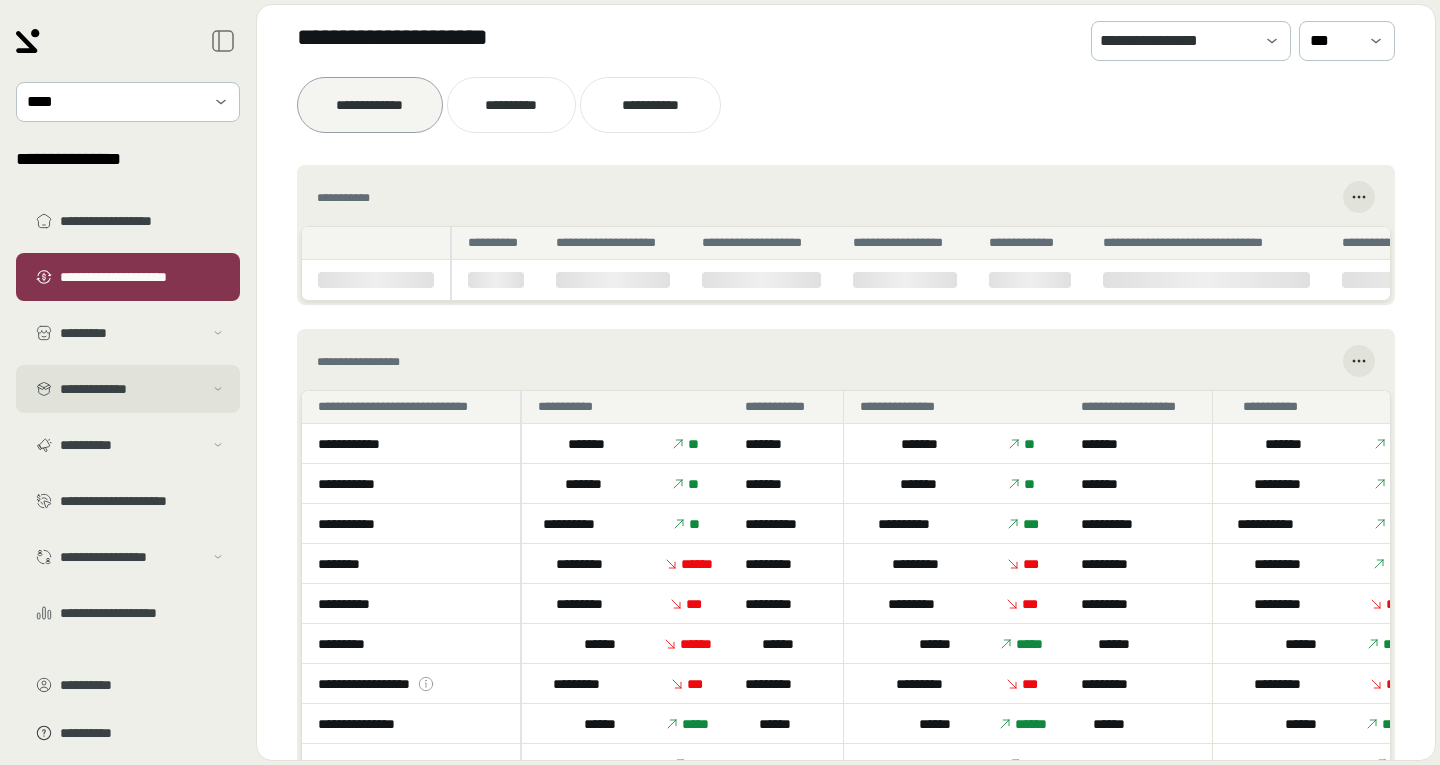 click on "**********" at bounding box center [131, 389] 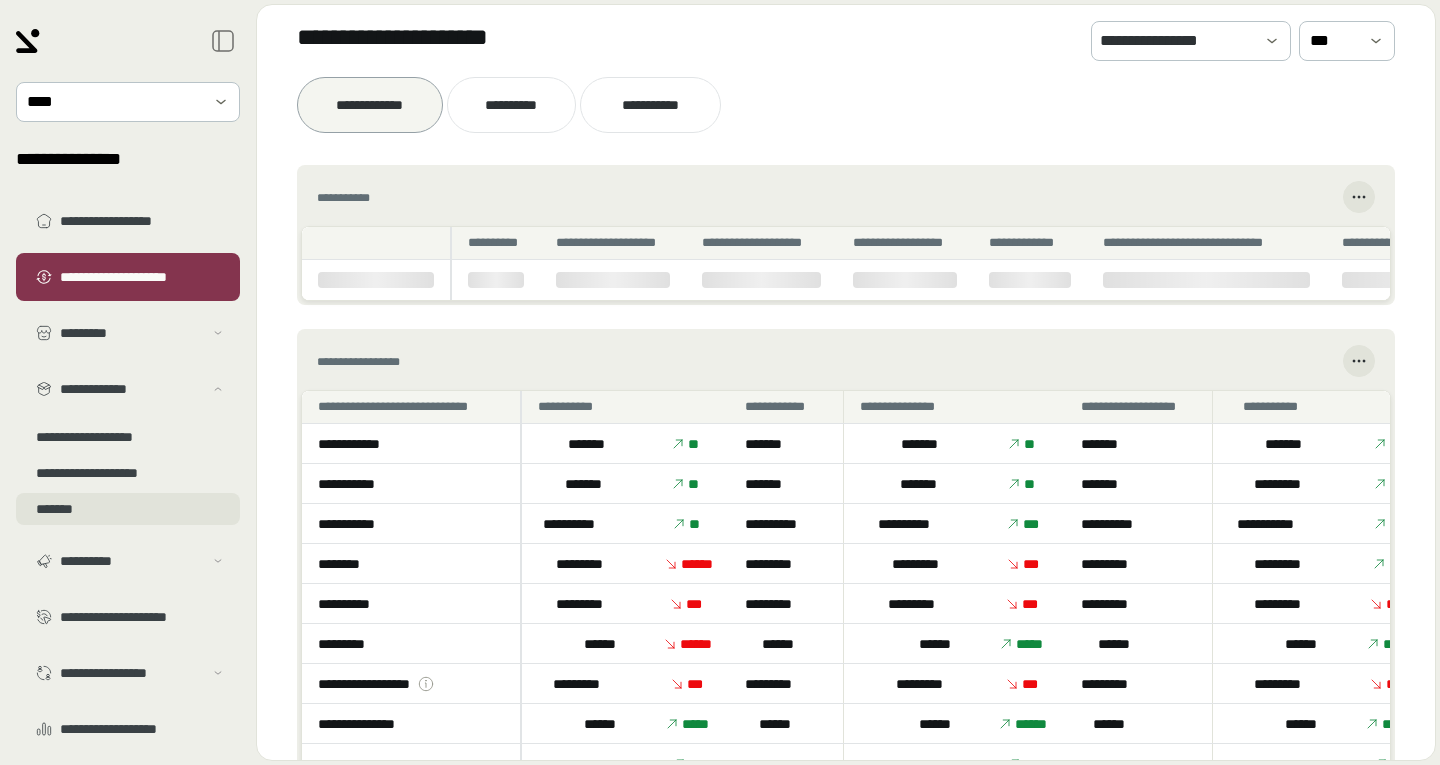 click on "*******" at bounding box center (128, 509) 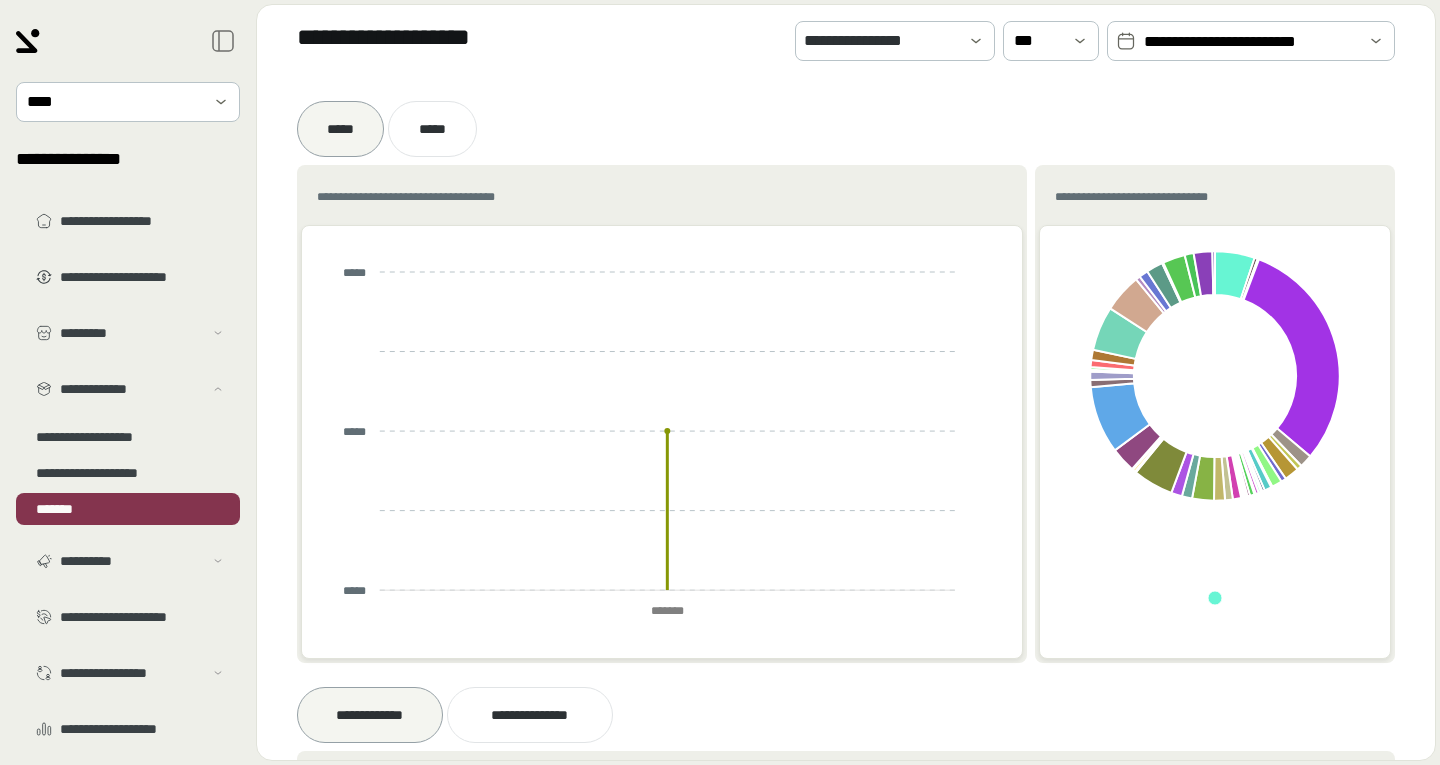 click on "*******" at bounding box center (128, 509) 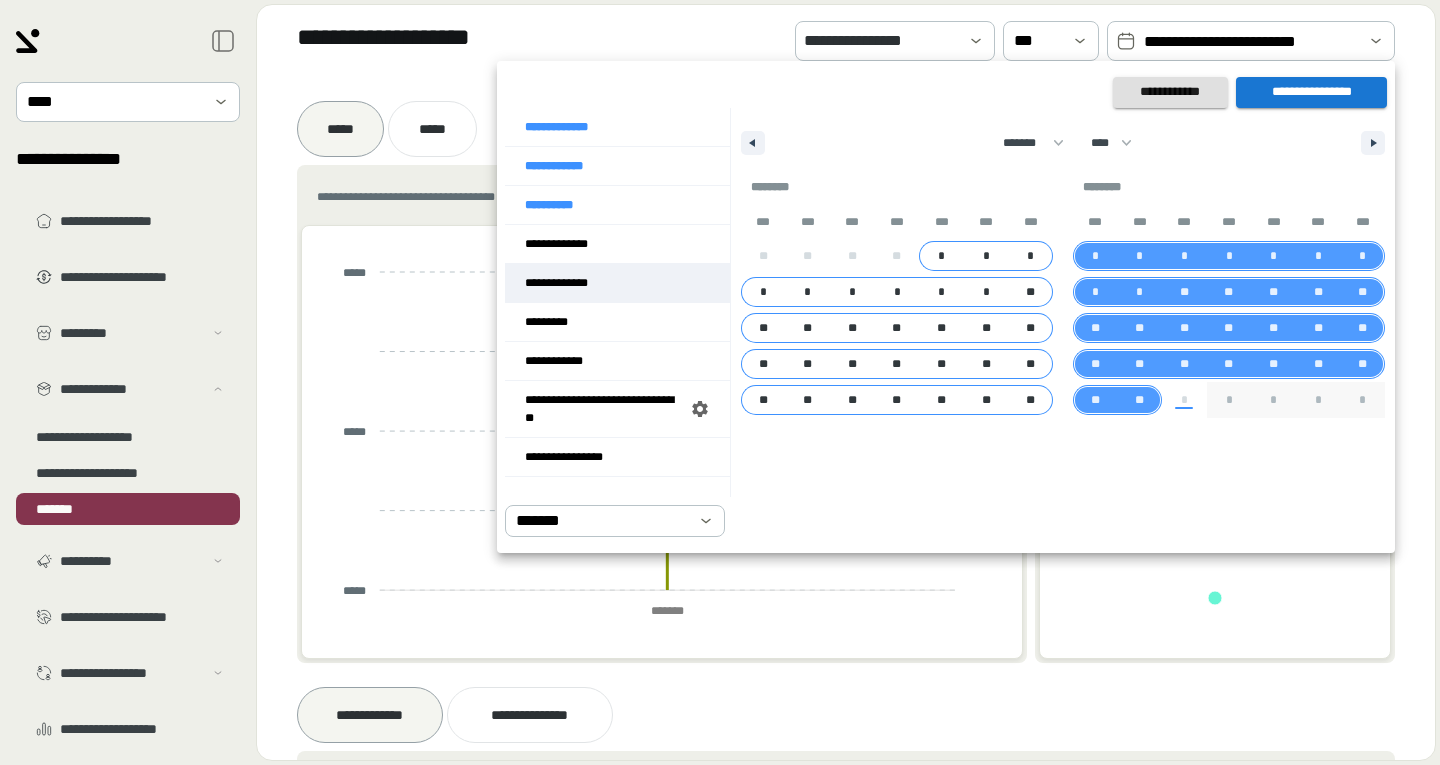 click on "**********" at bounding box center [617, 283] 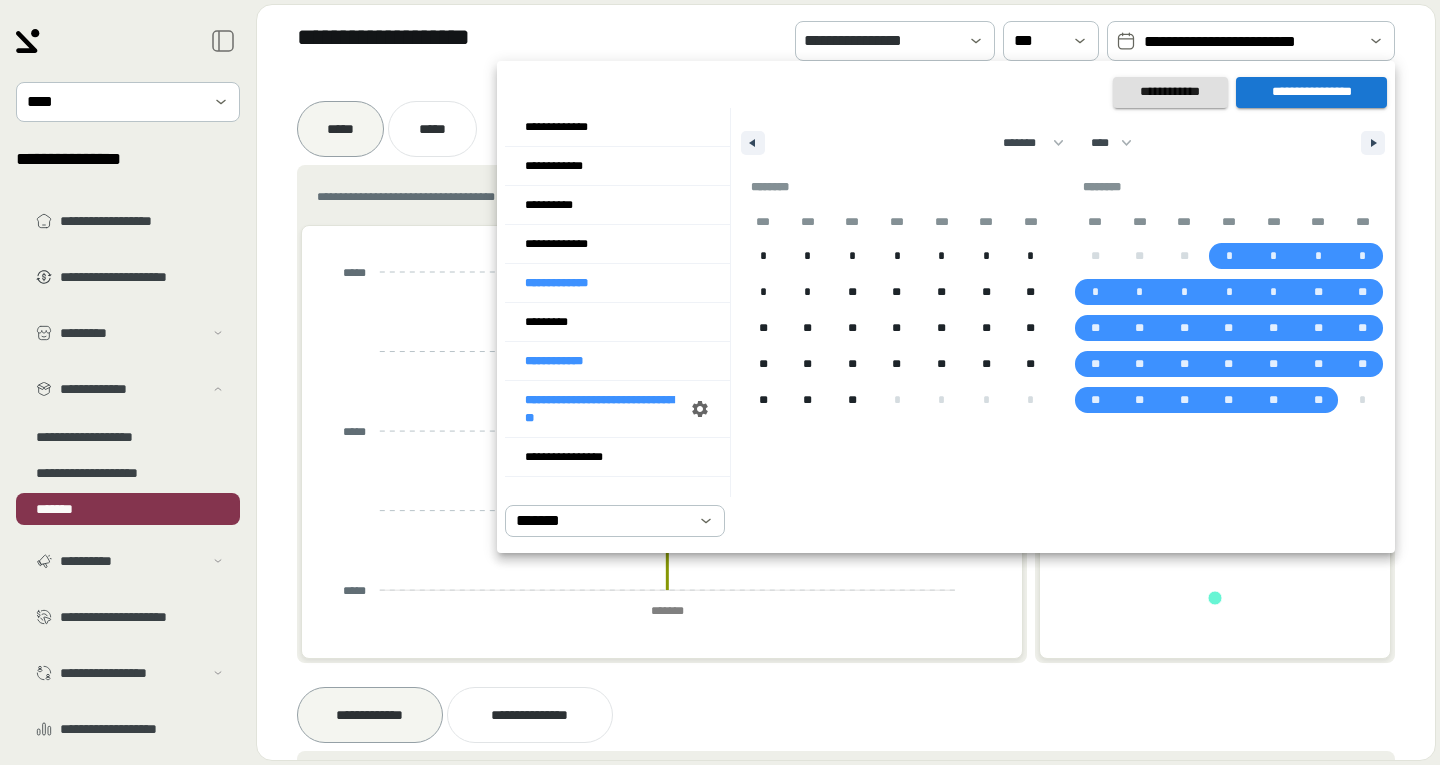click on "**********" at bounding box center (1311, 92) 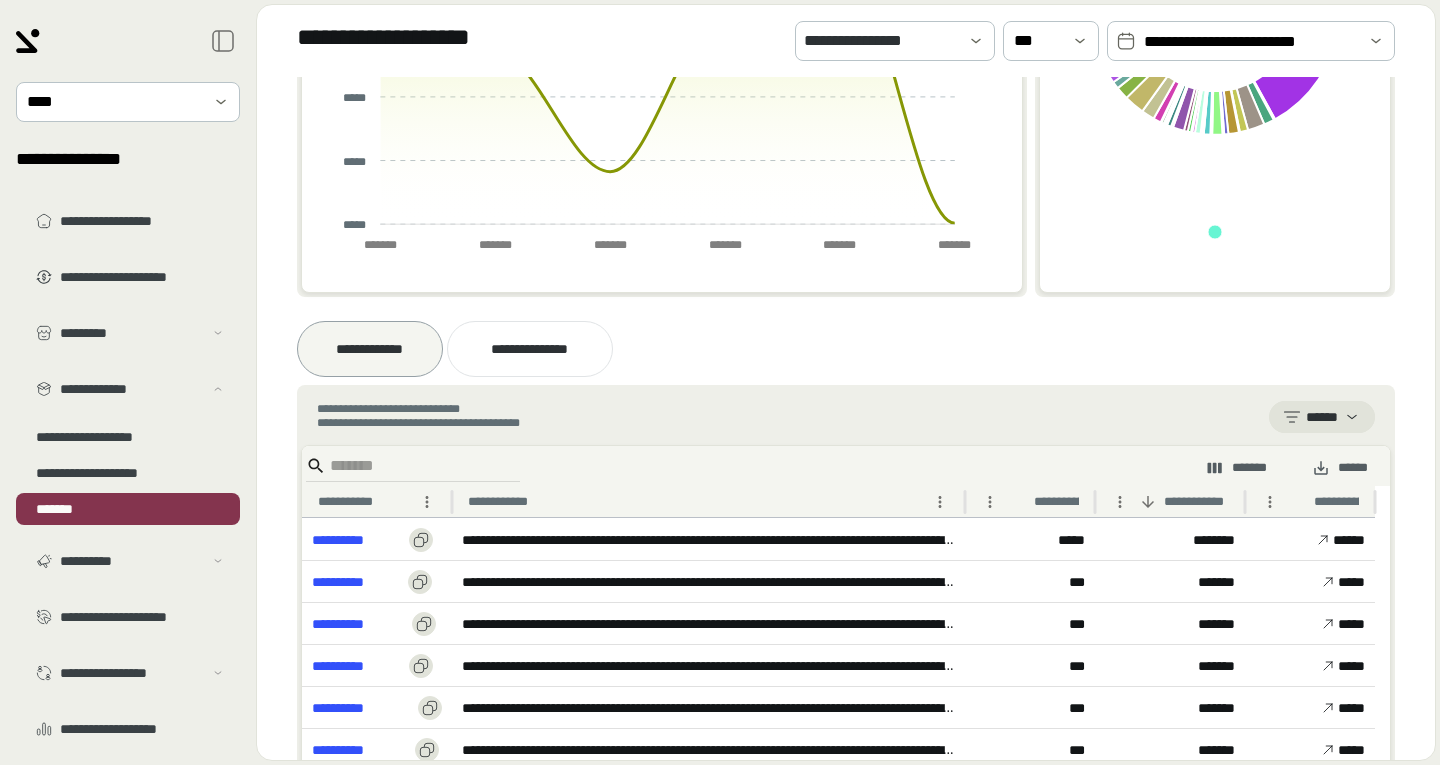 scroll, scrollTop: 0, scrollLeft: 0, axis: both 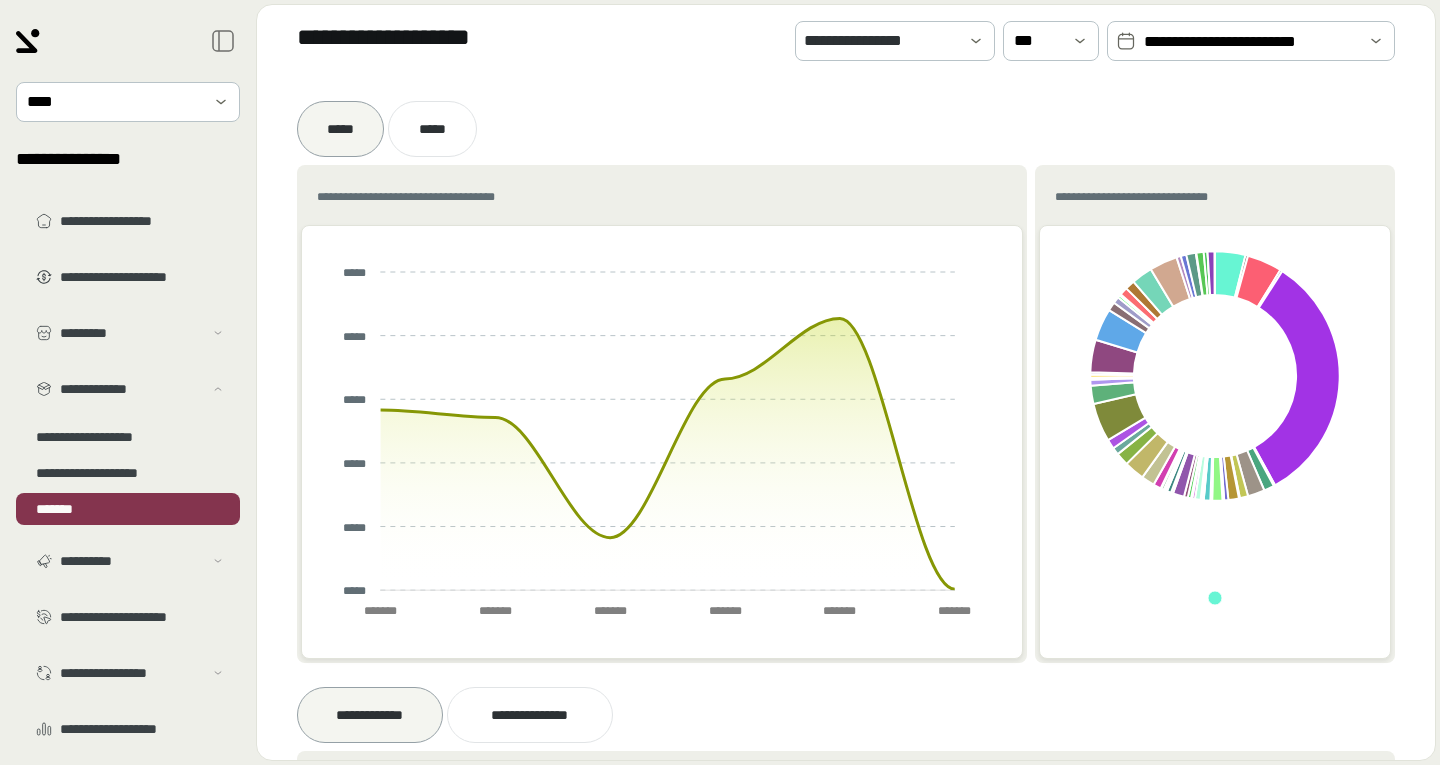 click on "**********" at bounding box center [466, 197] 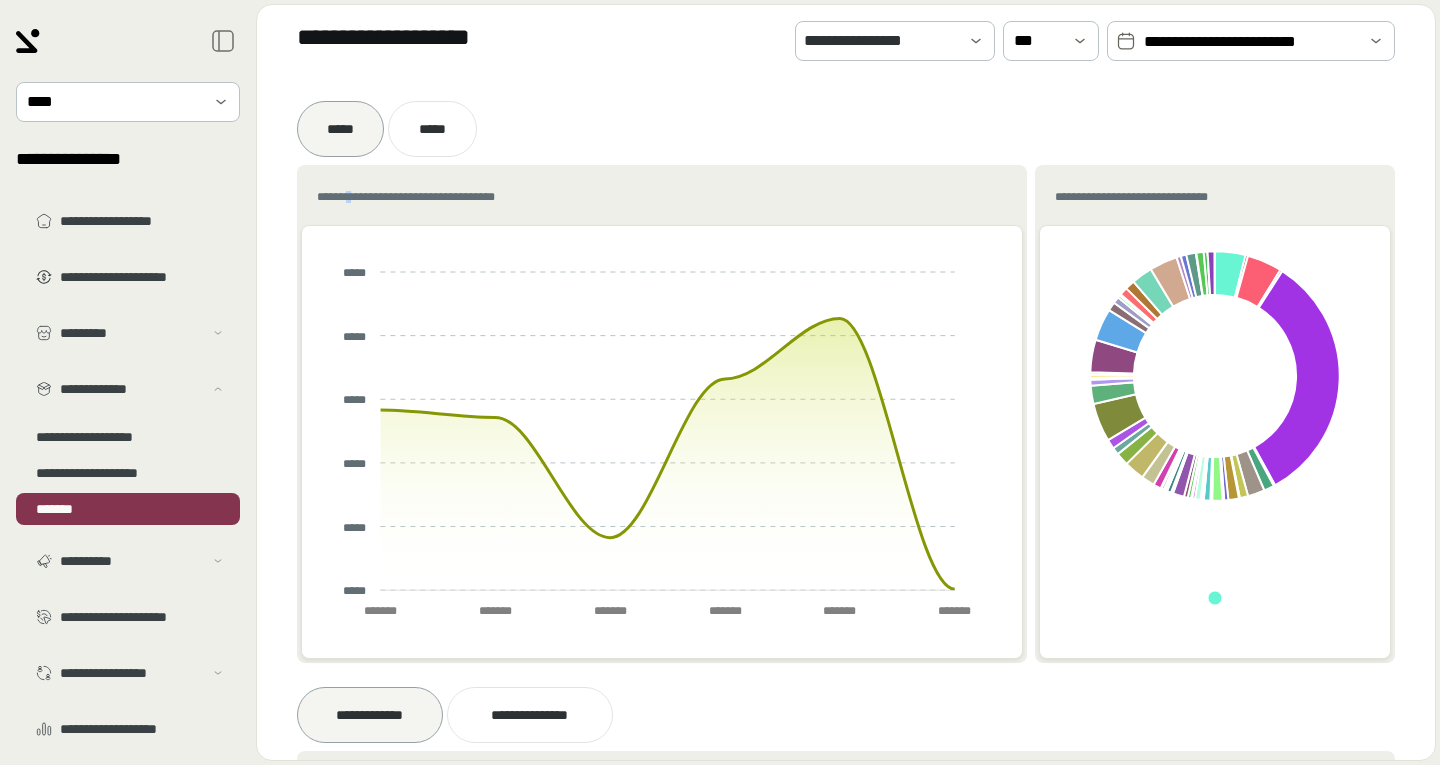 click on "**********" at bounding box center [466, 197] 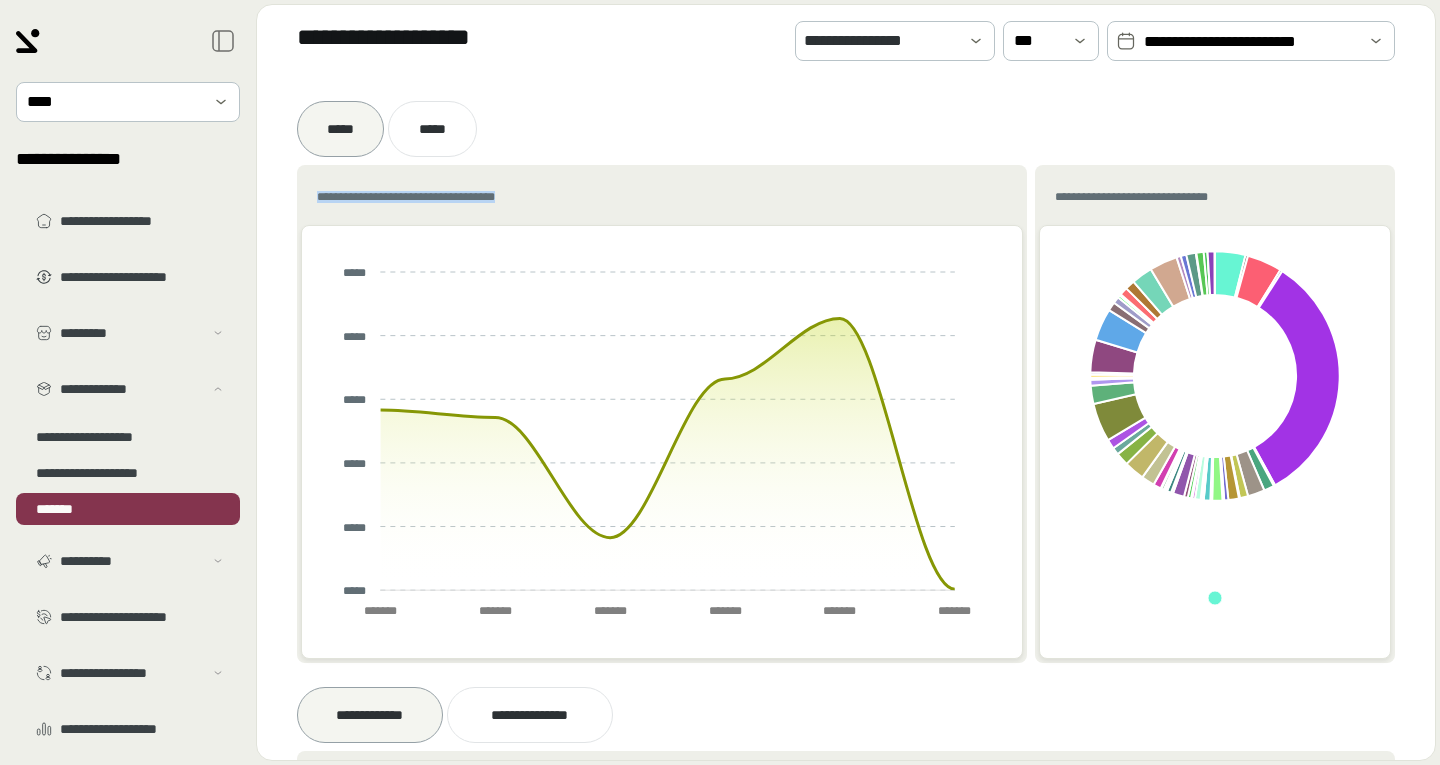 click on "**********" at bounding box center (466, 197) 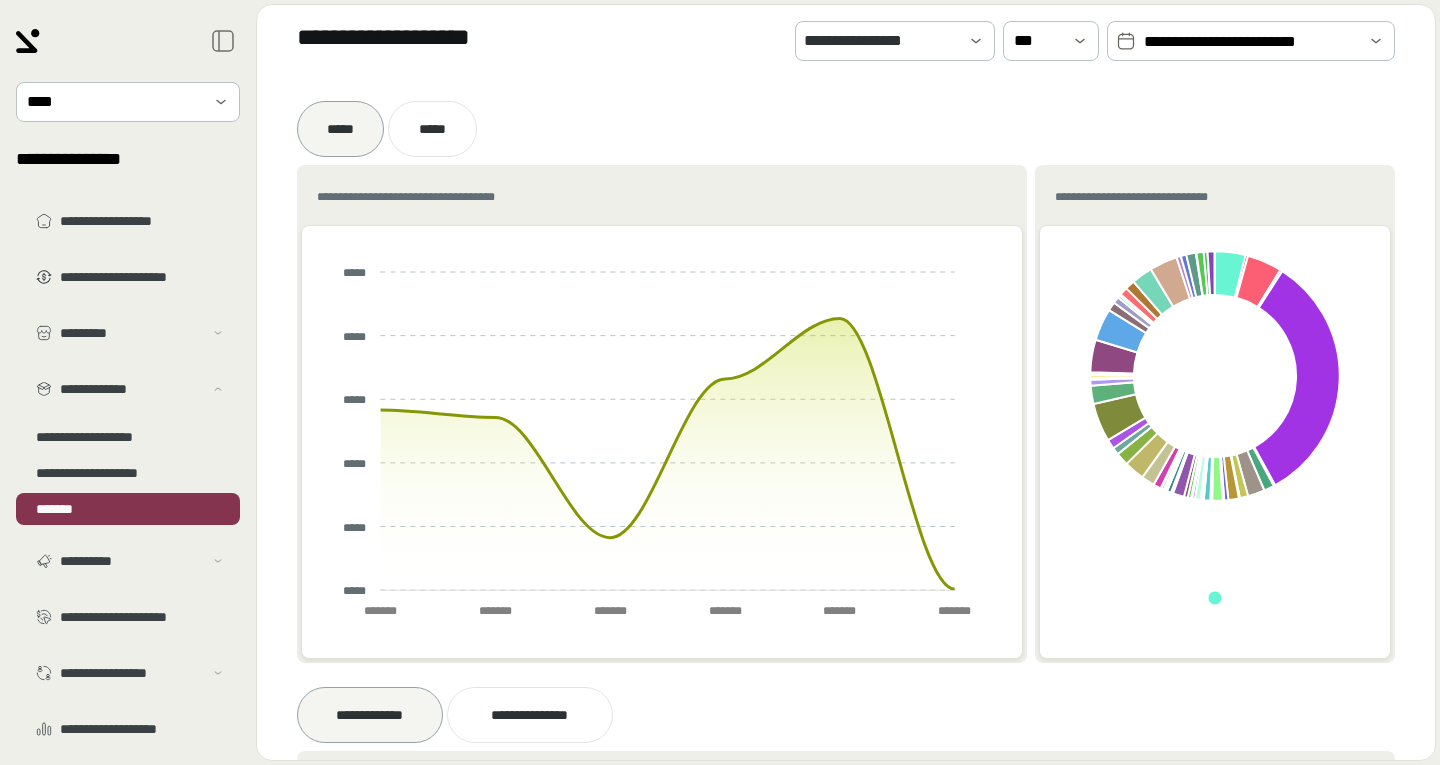 click on "**********" at bounding box center (466, 197) 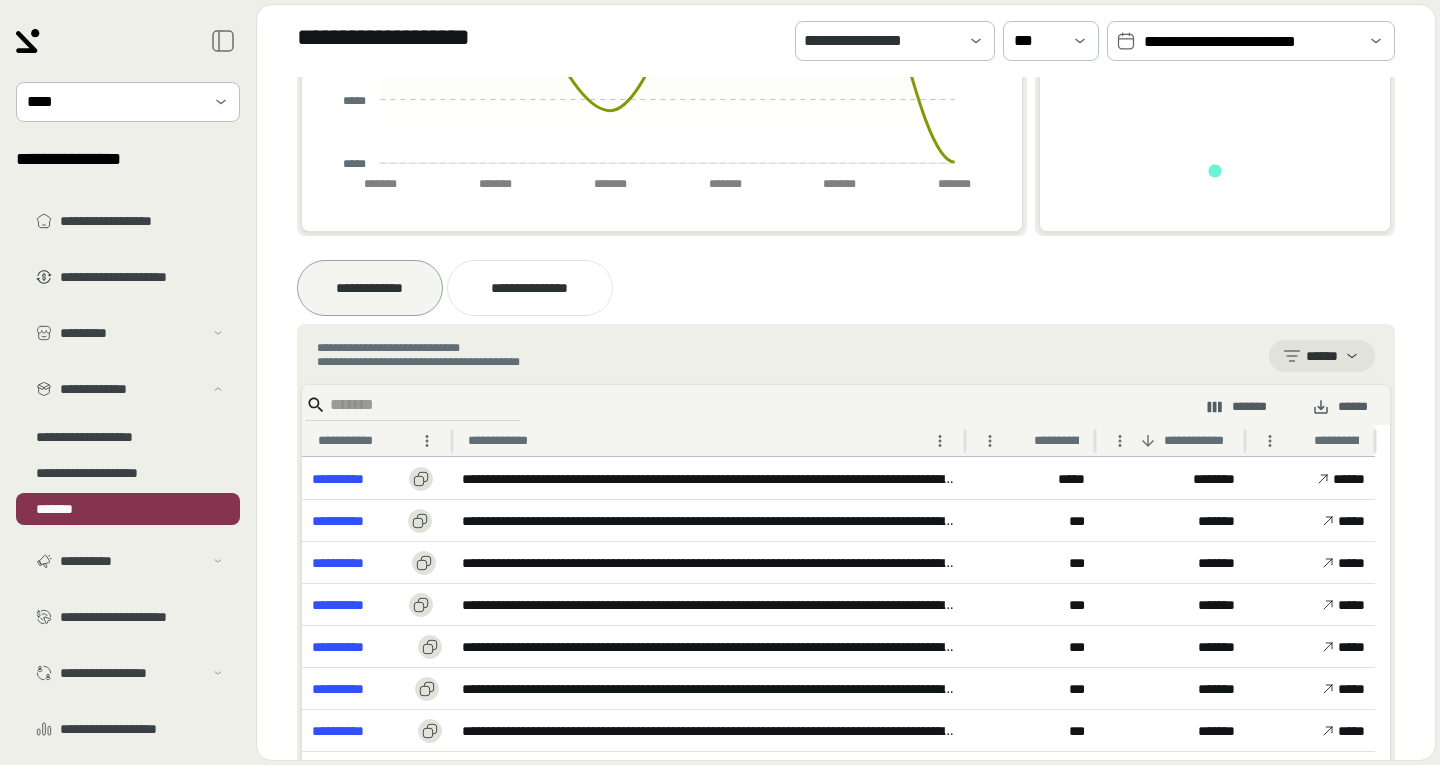 scroll, scrollTop: 436, scrollLeft: 0, axis: vertical 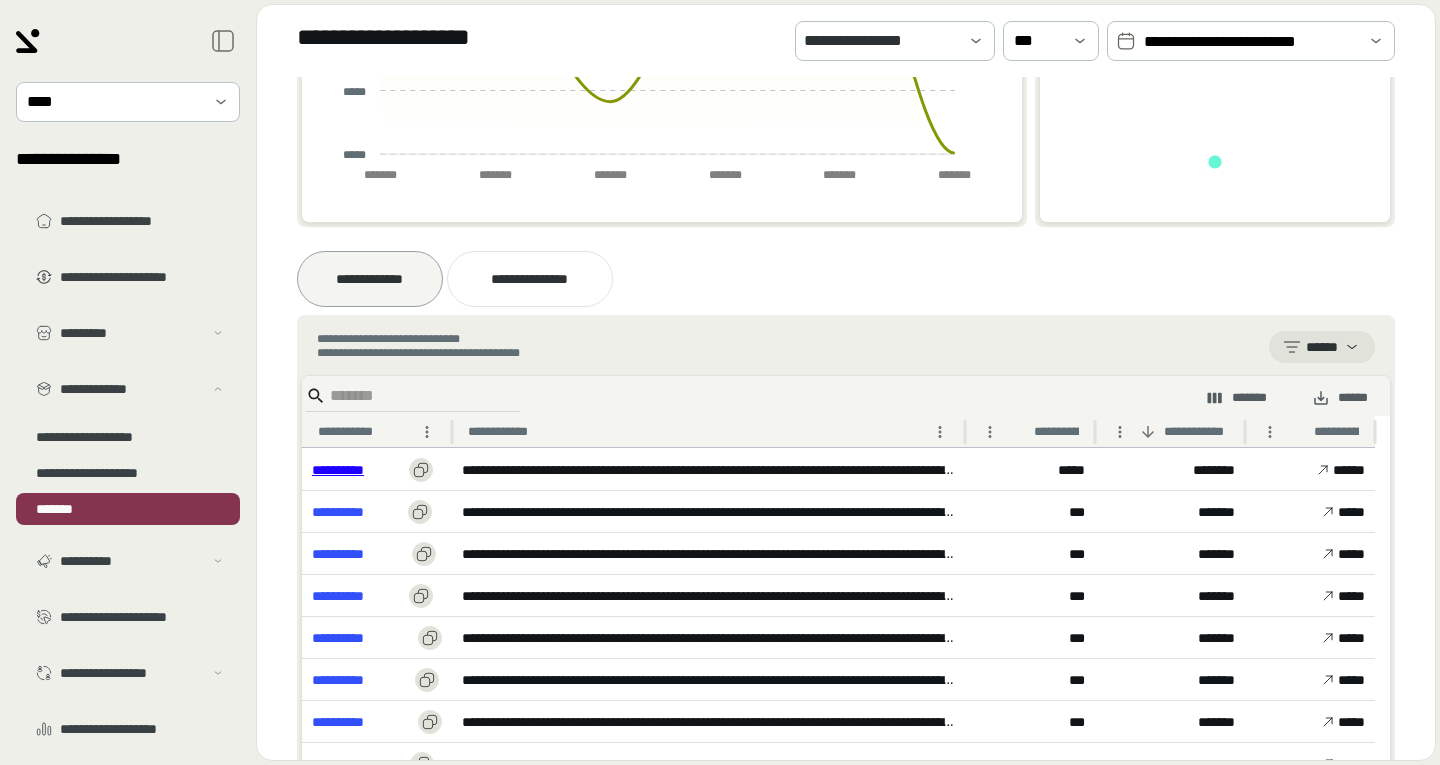 click on "**********" at bounding box center [356, 470] 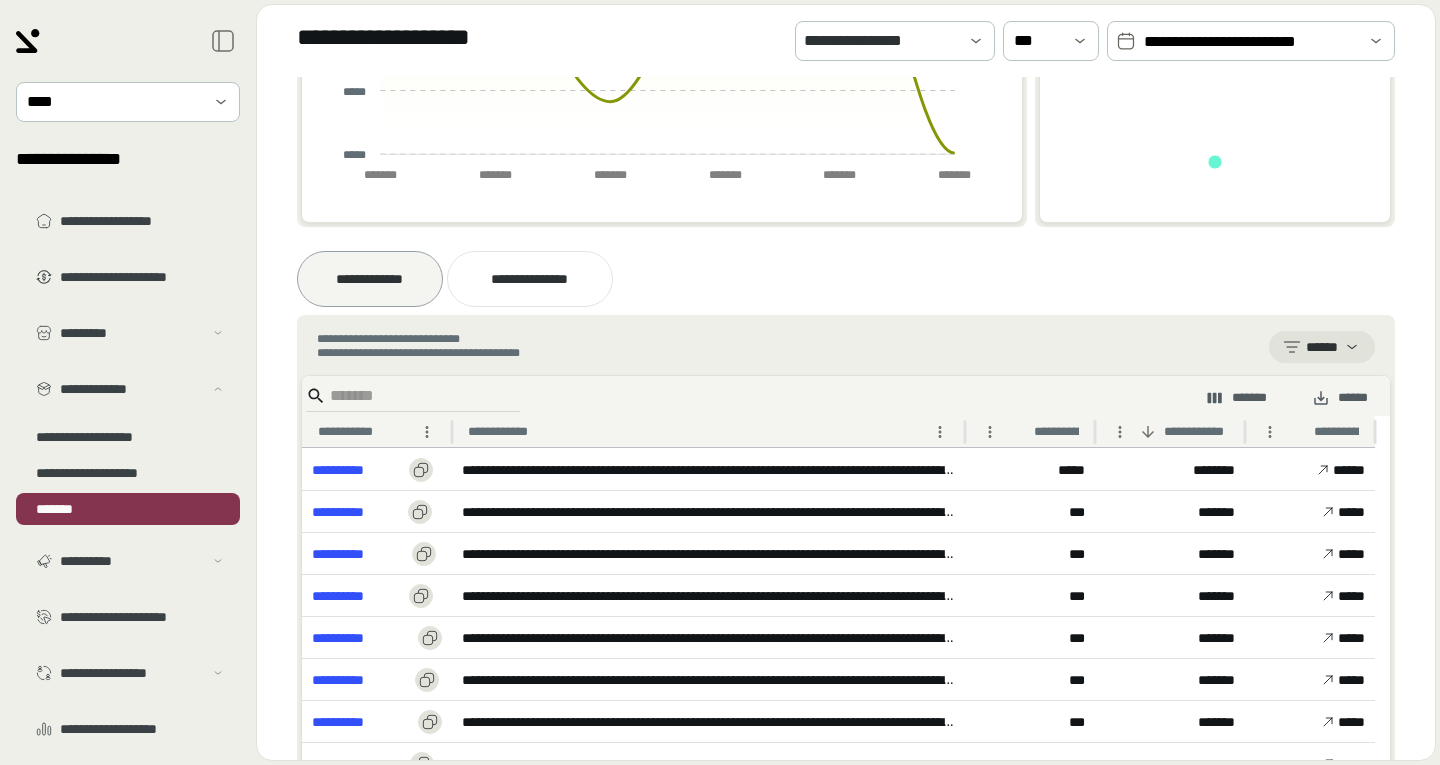 scroll, scrollTop: 0, scrollLeft: 0, axis: both 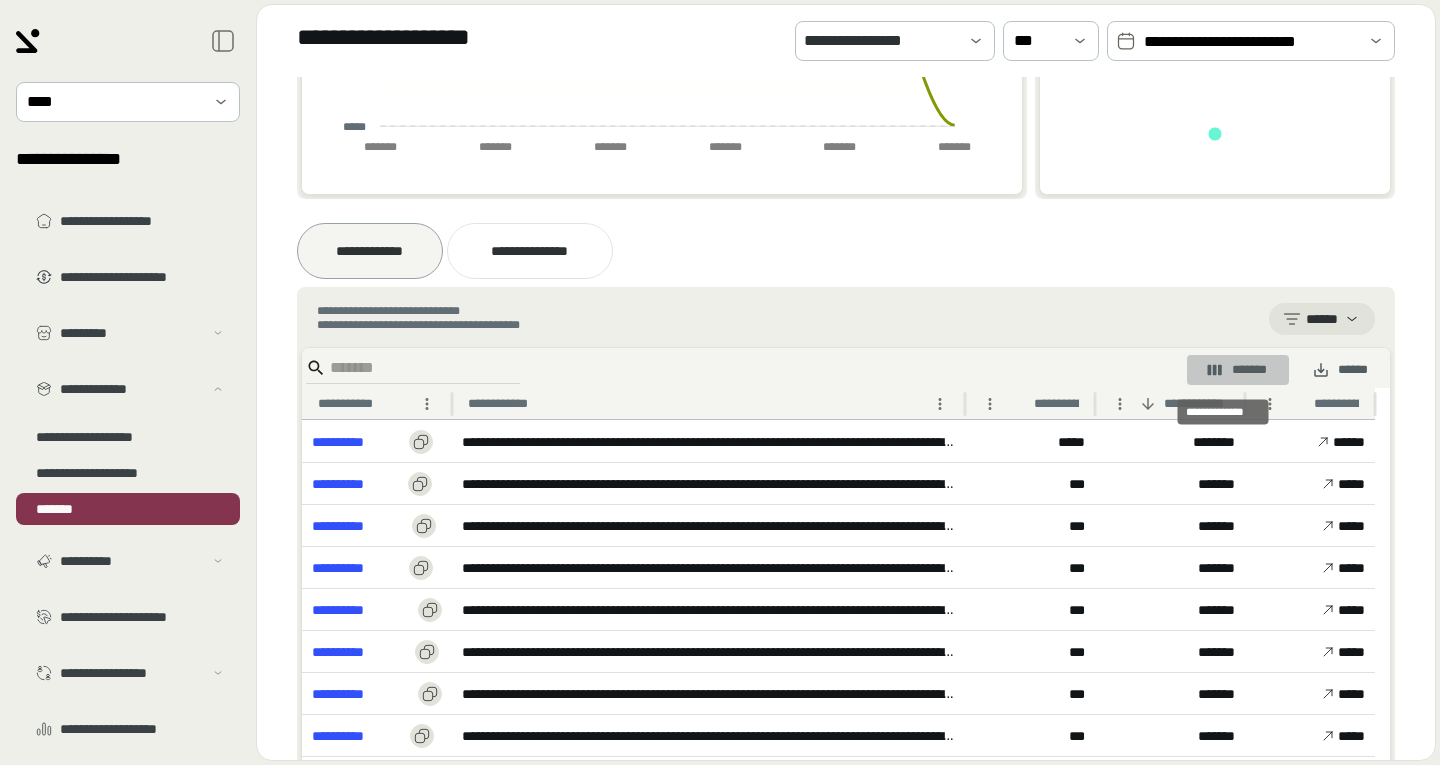 click on "*******" at bounding box center (1238, 370) 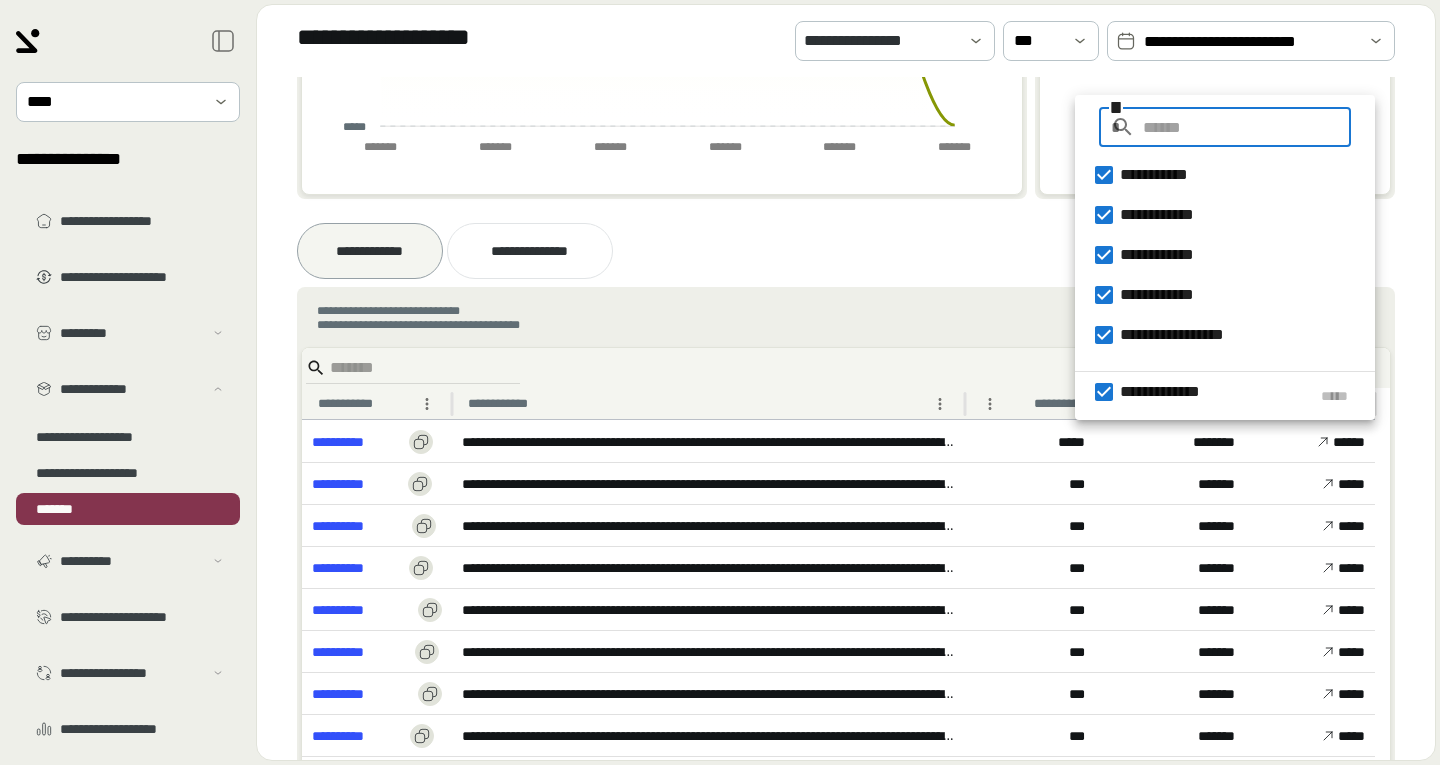 type 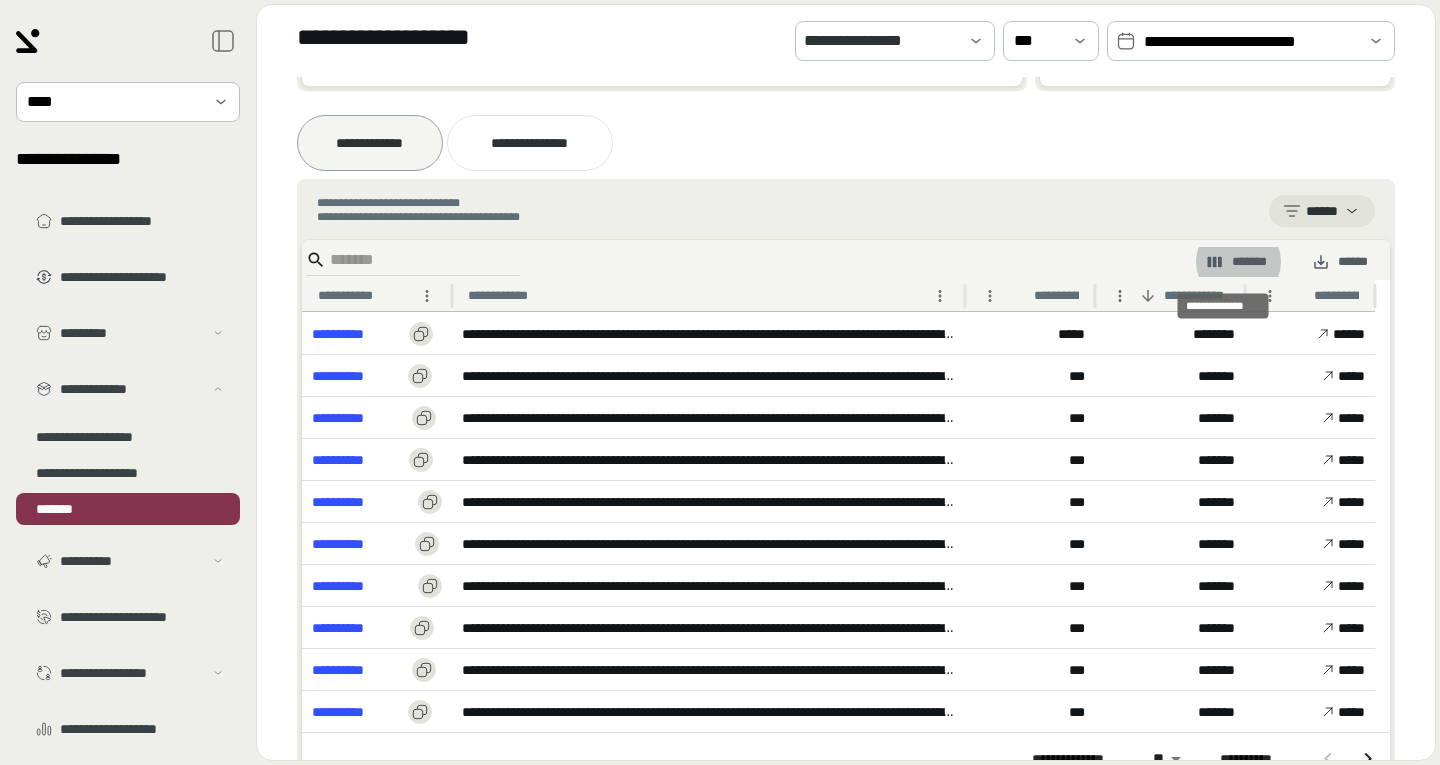 scroll, scrollTop: 573, scrollLeft: 0, axis: vertical 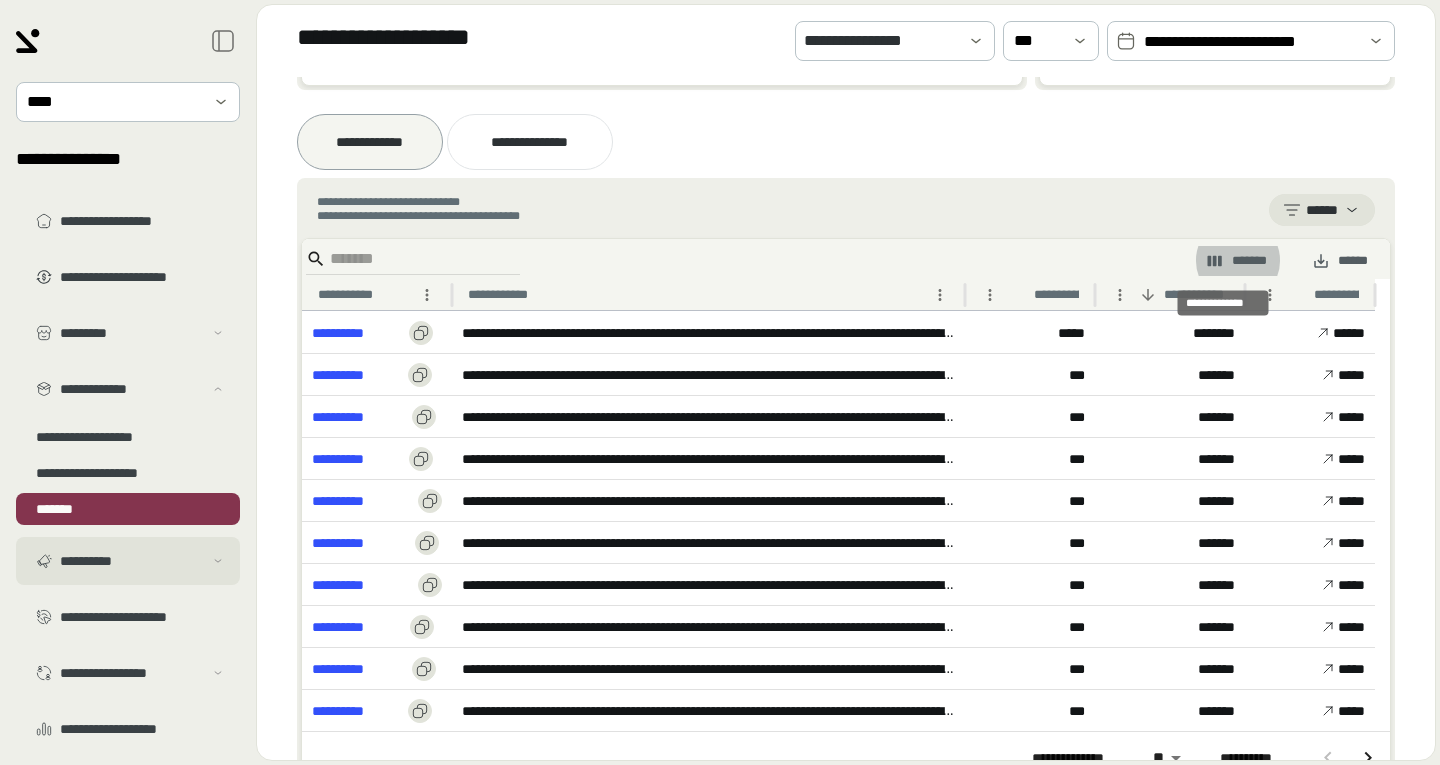 click on "**********" at bounding box center (131, 561) 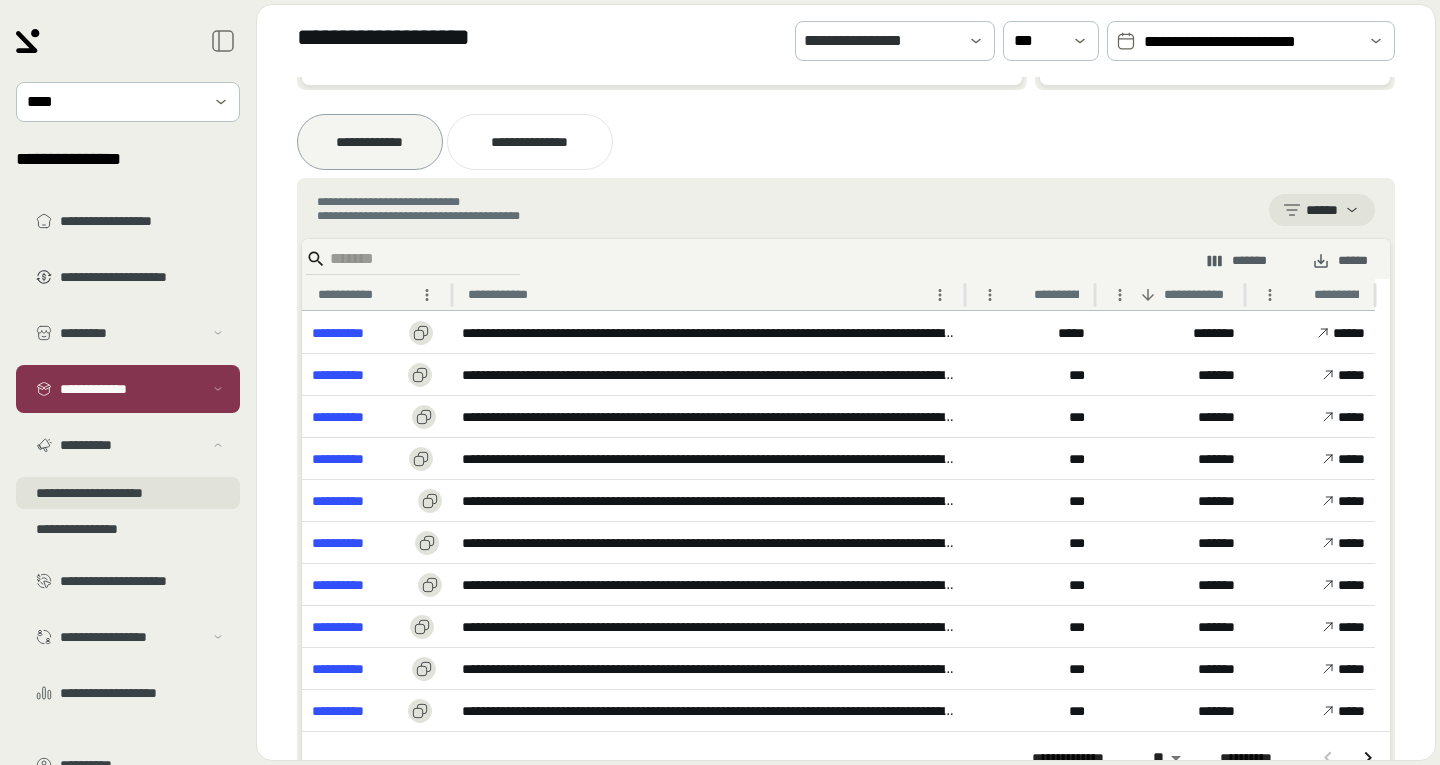 click on "**********" at bounding box center (128, 493) 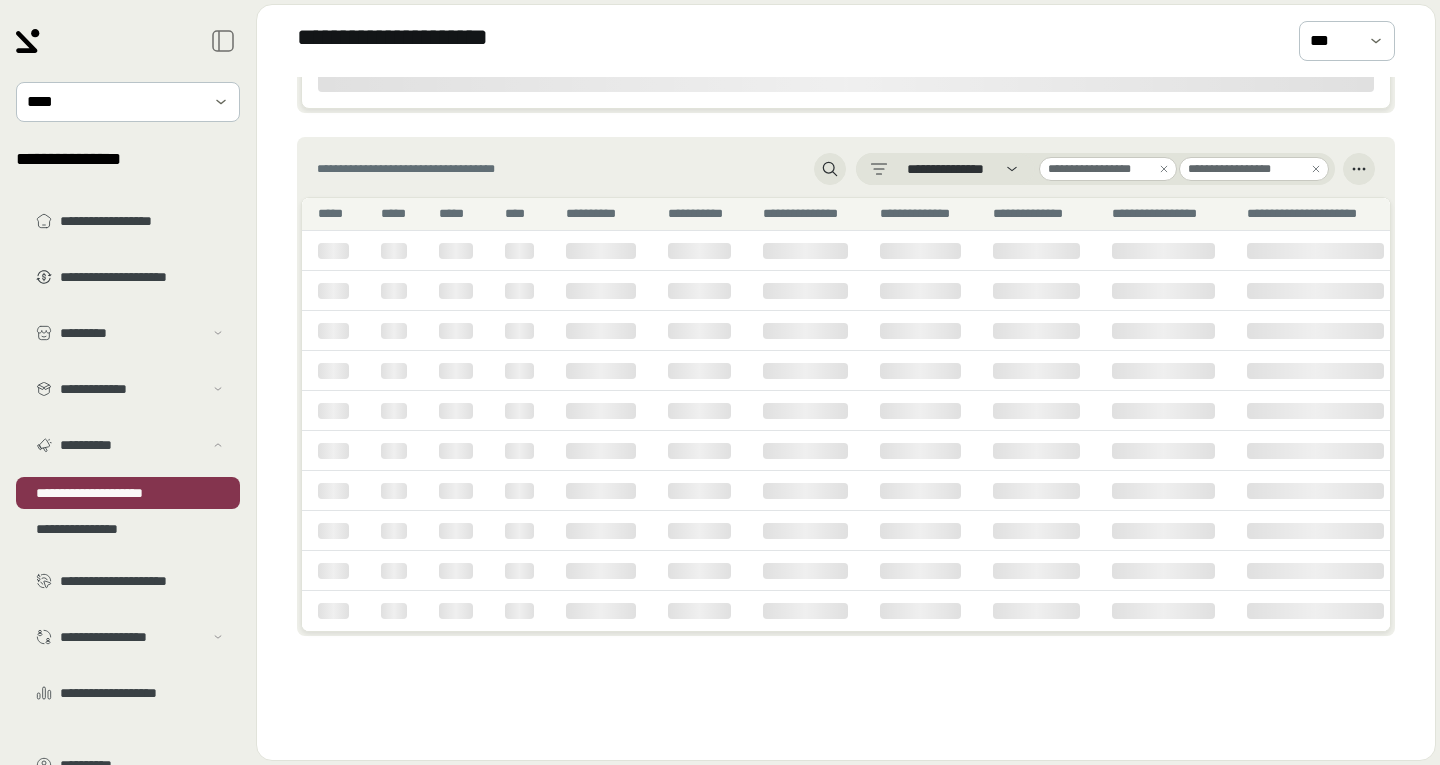 scroll, scrollTop: 941, scrollLeft: 0, axis: vertical 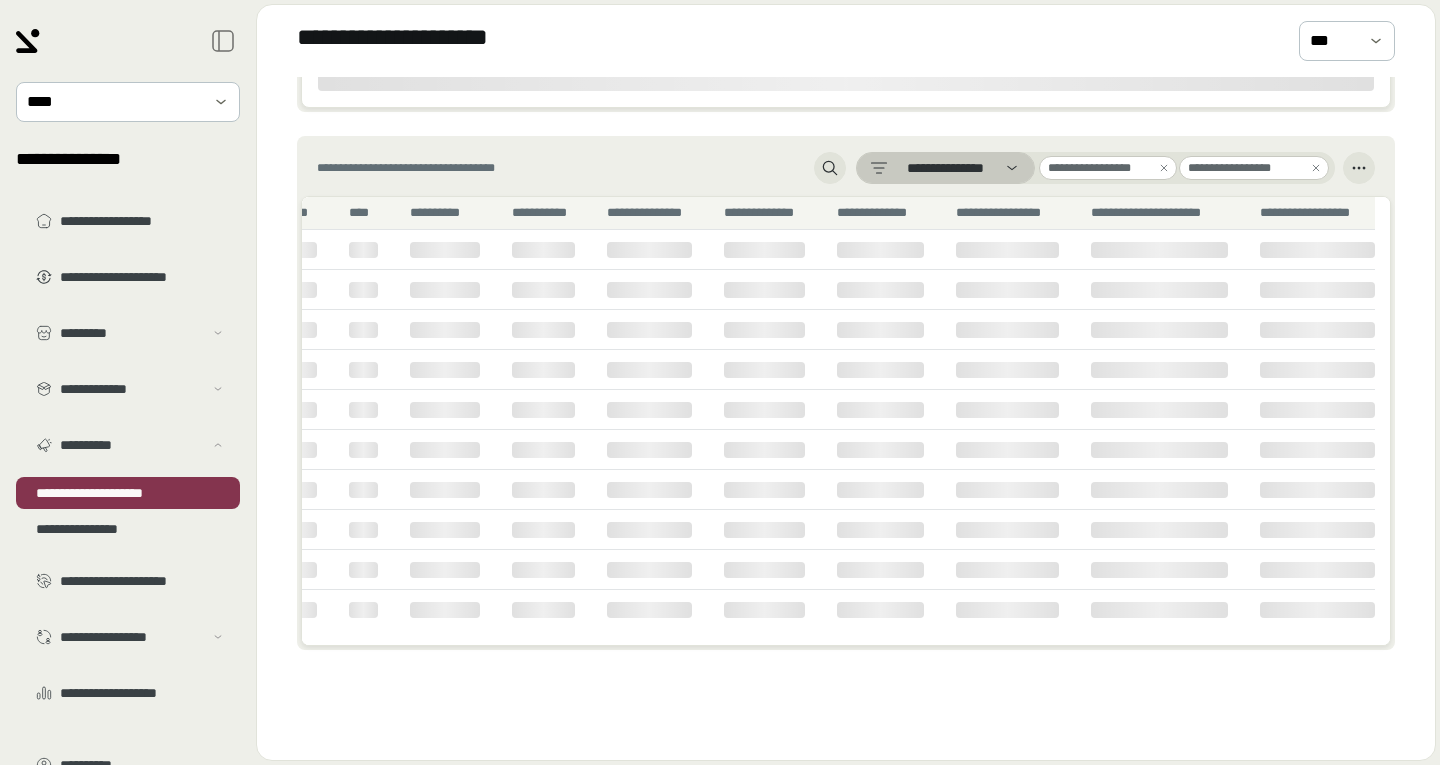 click on "**********" at bounding box center (945, 168) 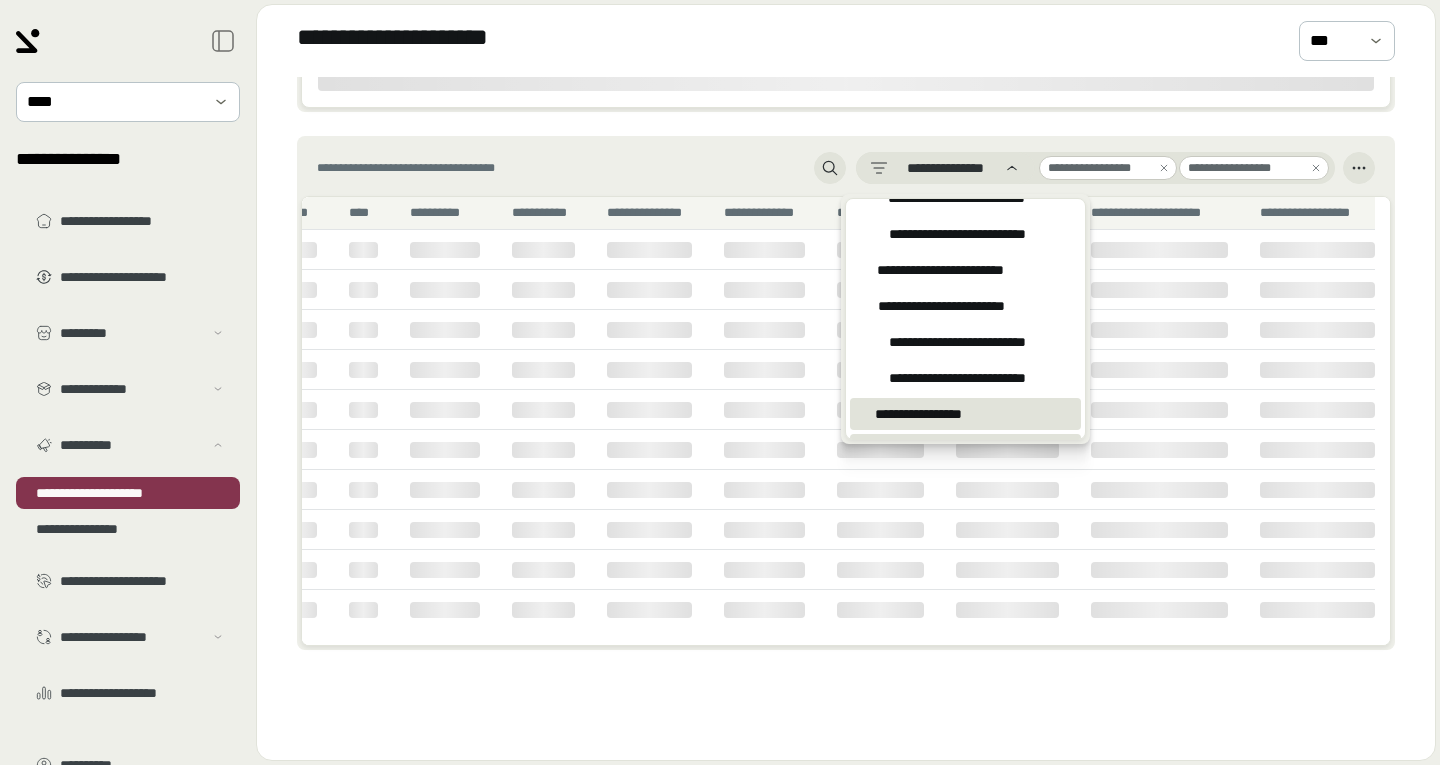 scroll, scrollTop: 340, scrollLeft: 0, axis: vertical 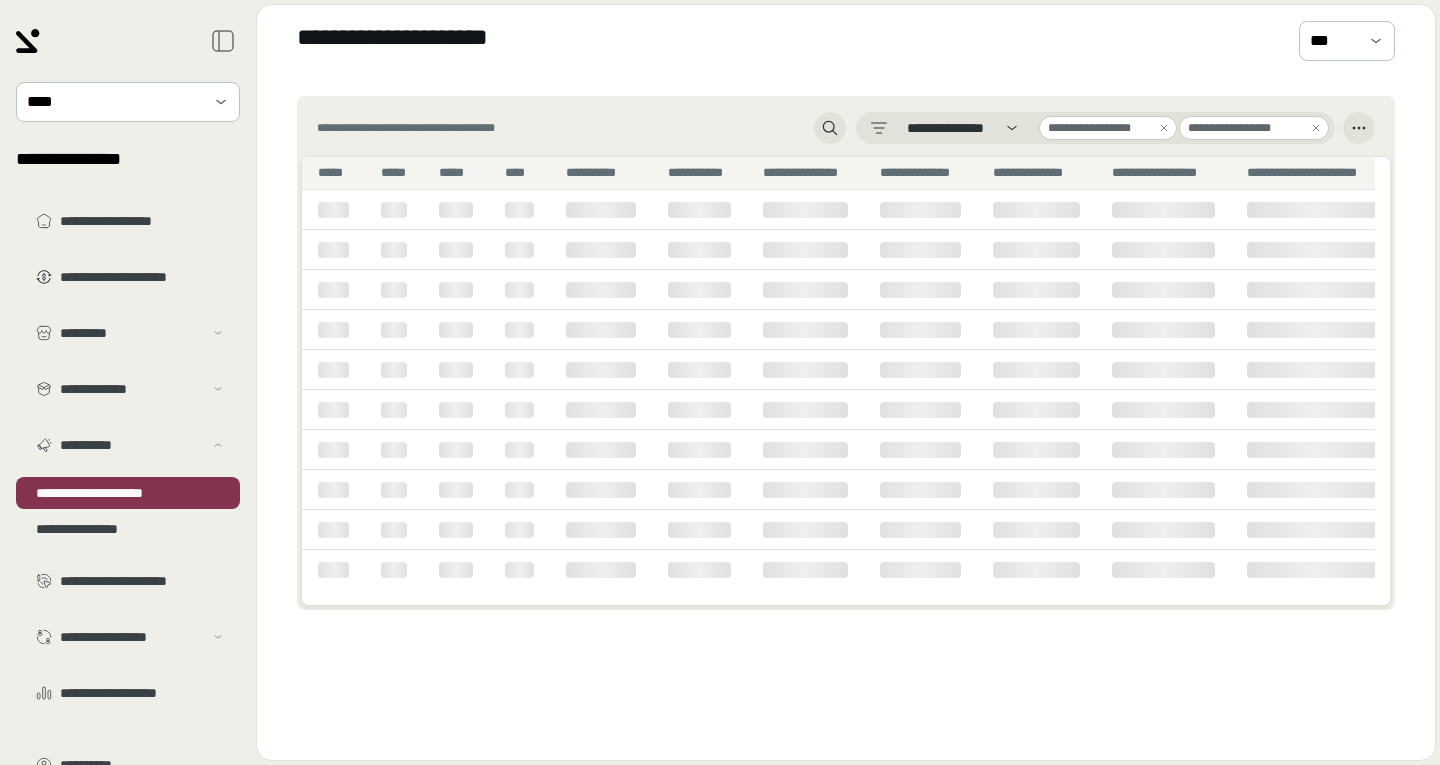 drag, startPoint x: 467, startPoint y: 722, endPoint x: 421, endPoint y: 715, distance: 46.52956 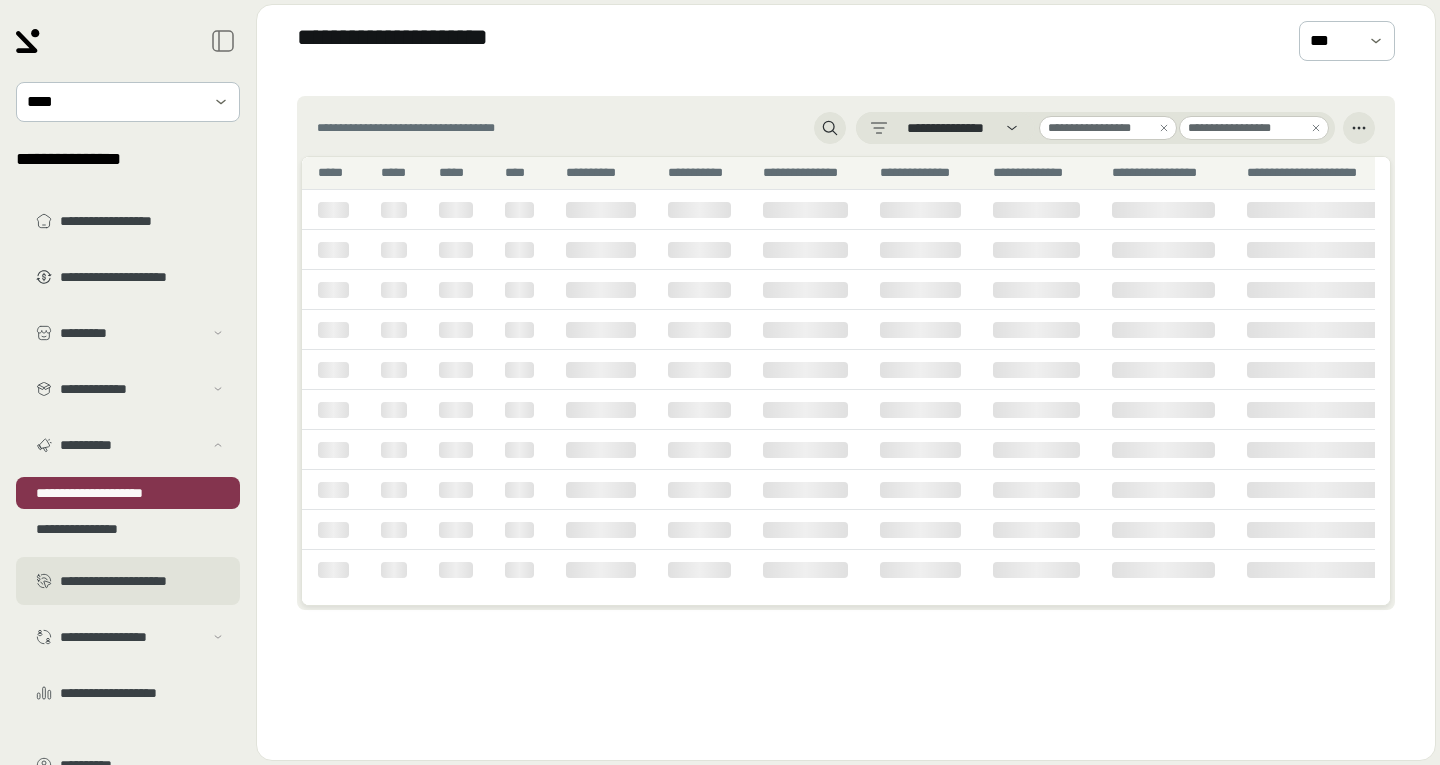 click on "**********" at bounding box center [128, 581] 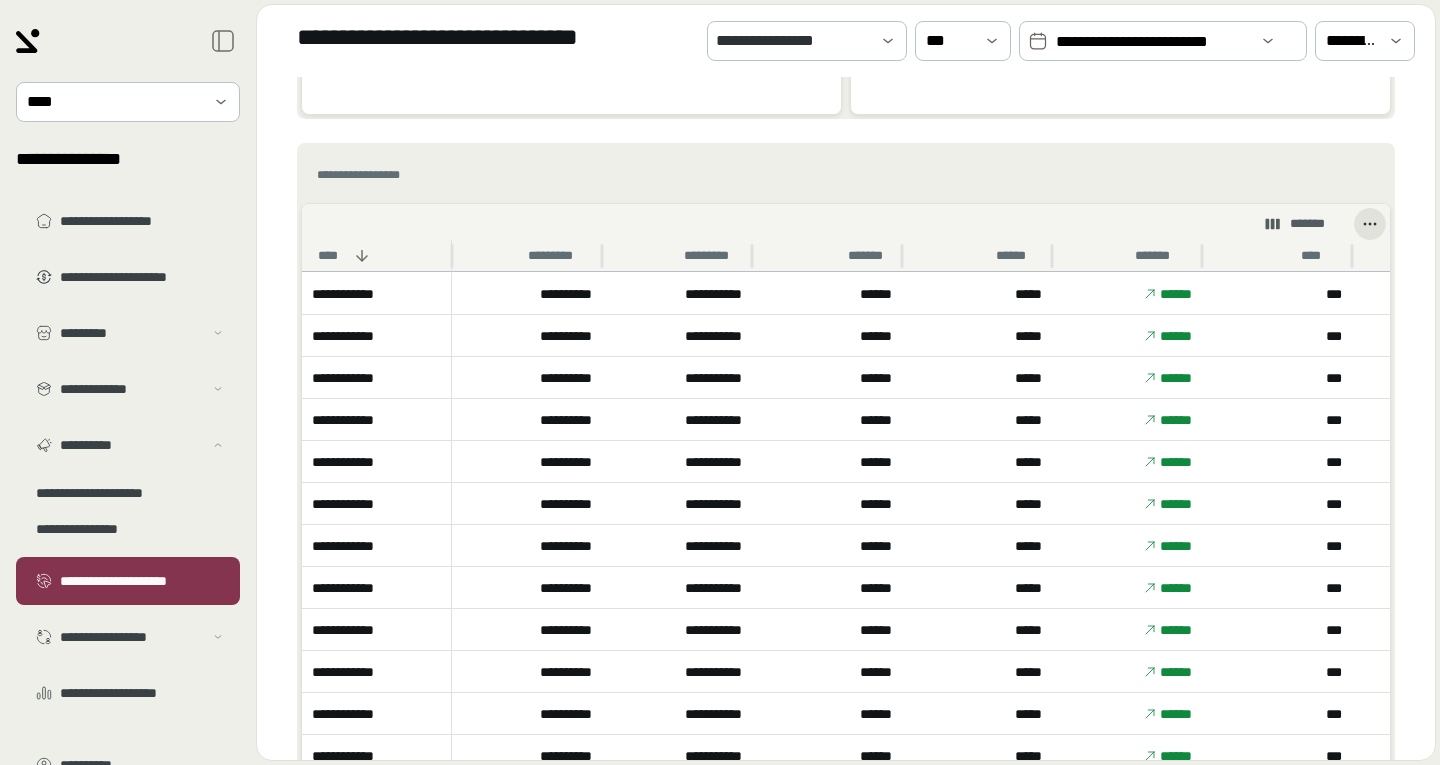 scroll, scrollTop: 1199, scrollLeft: 0, axis: vertical 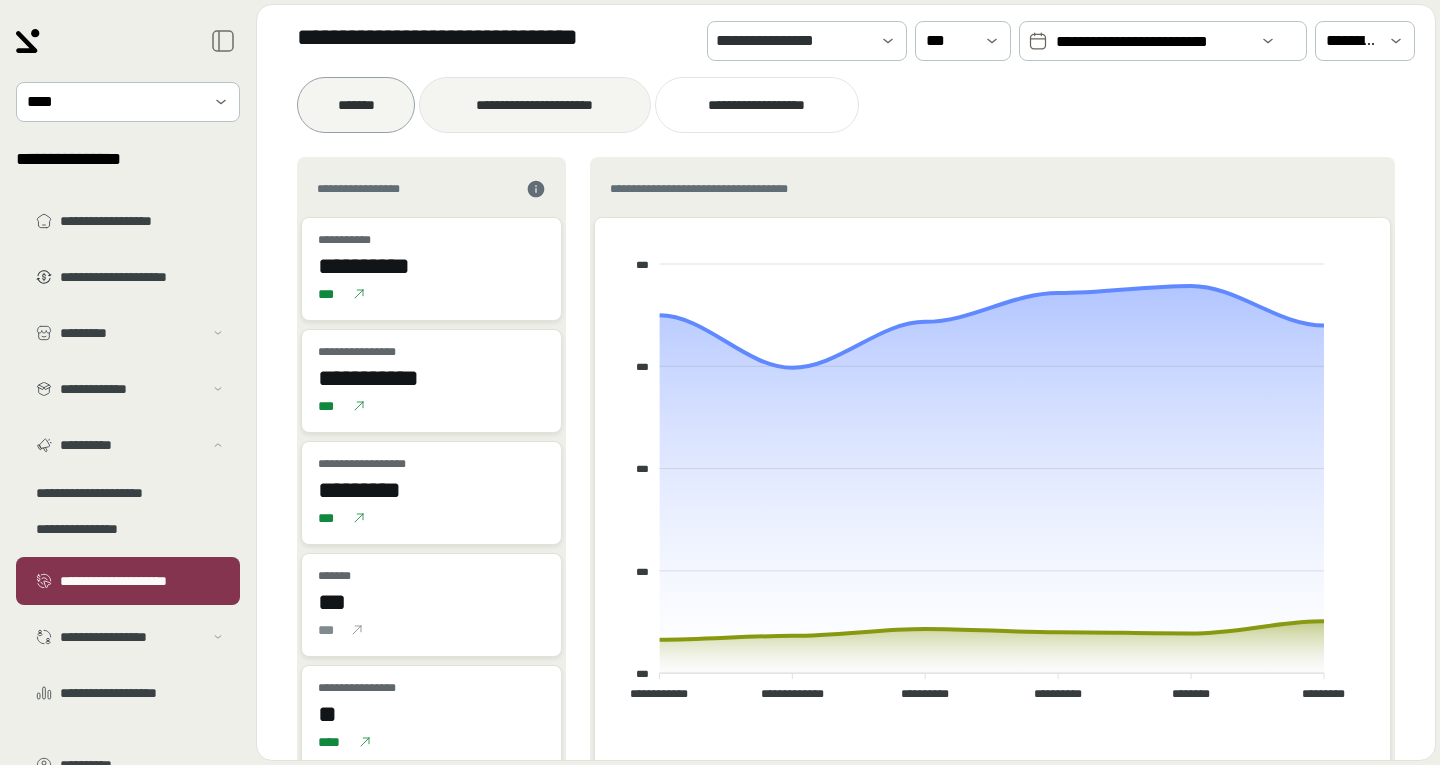 click on "**********" at bounding box center [534, 105] 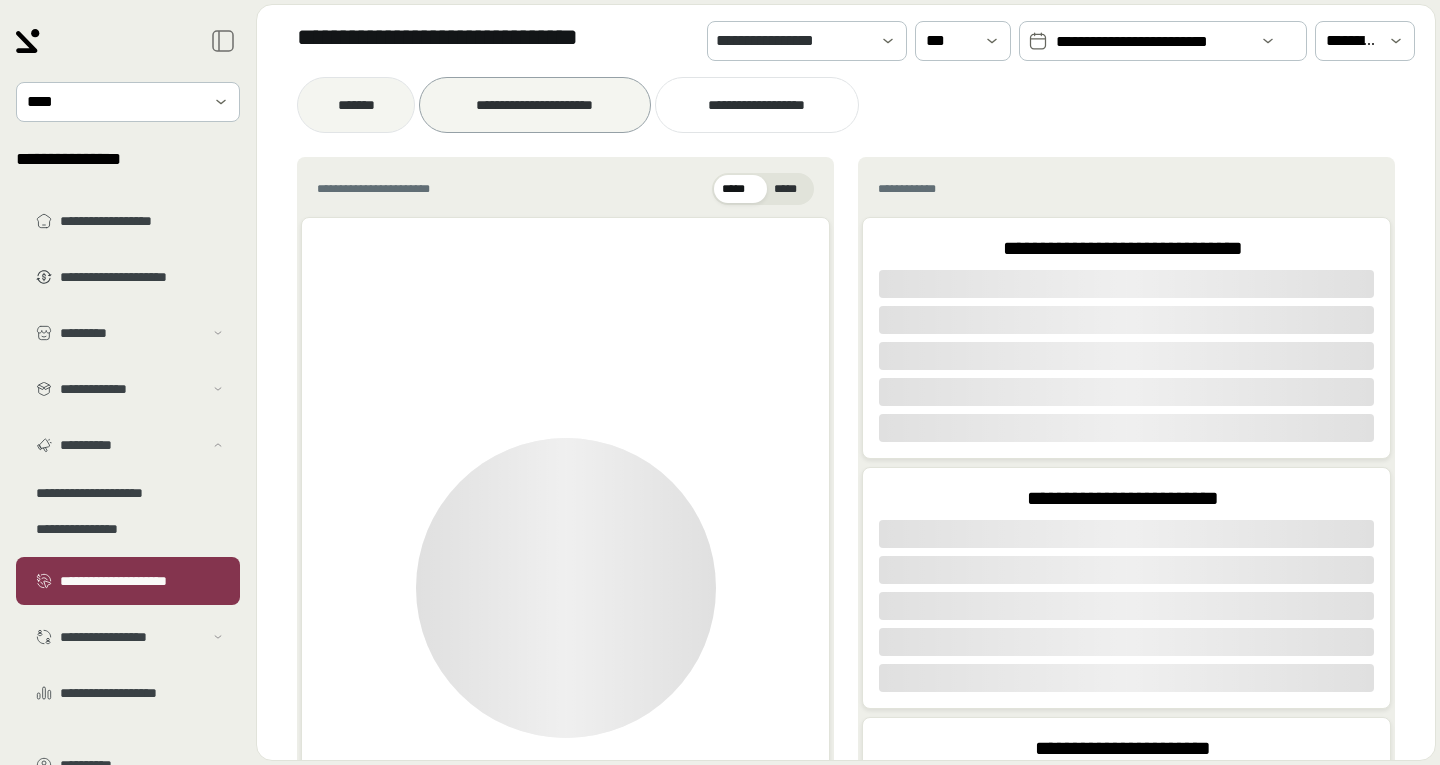 click on "*******" at bounding box center [356, 105] 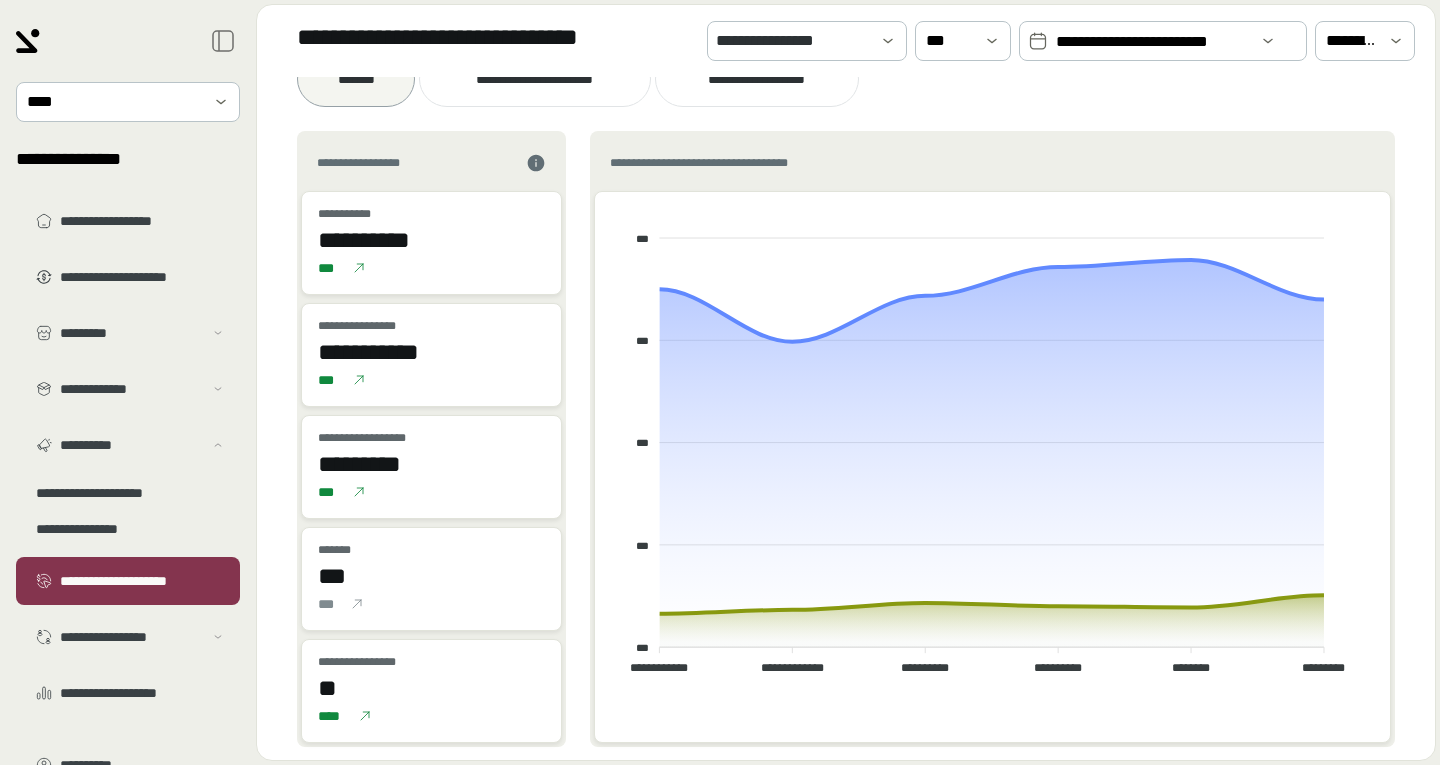 scroll, scrollTop: 25, scrollLeft: 0, axis: vertical 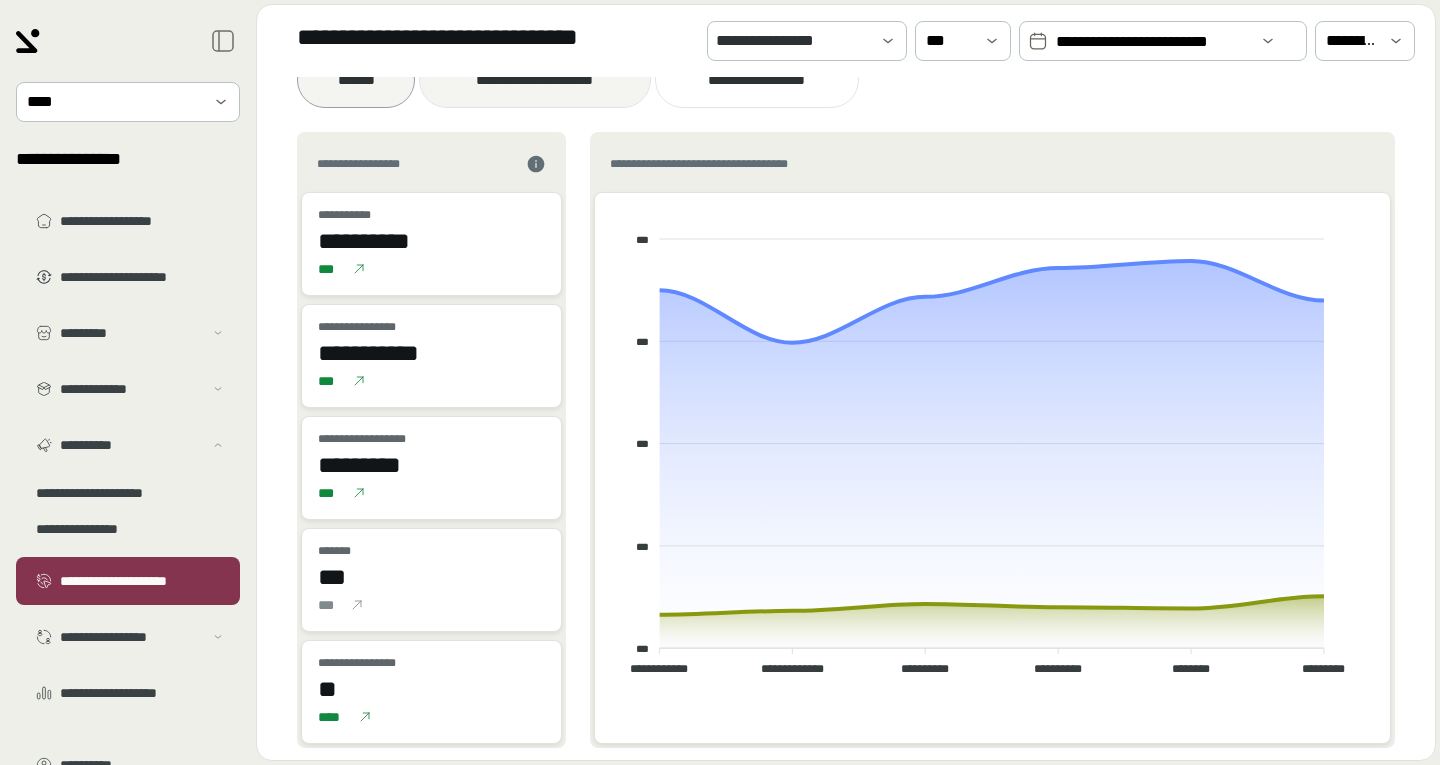 click on "**********" at bounding box center (534, 80) 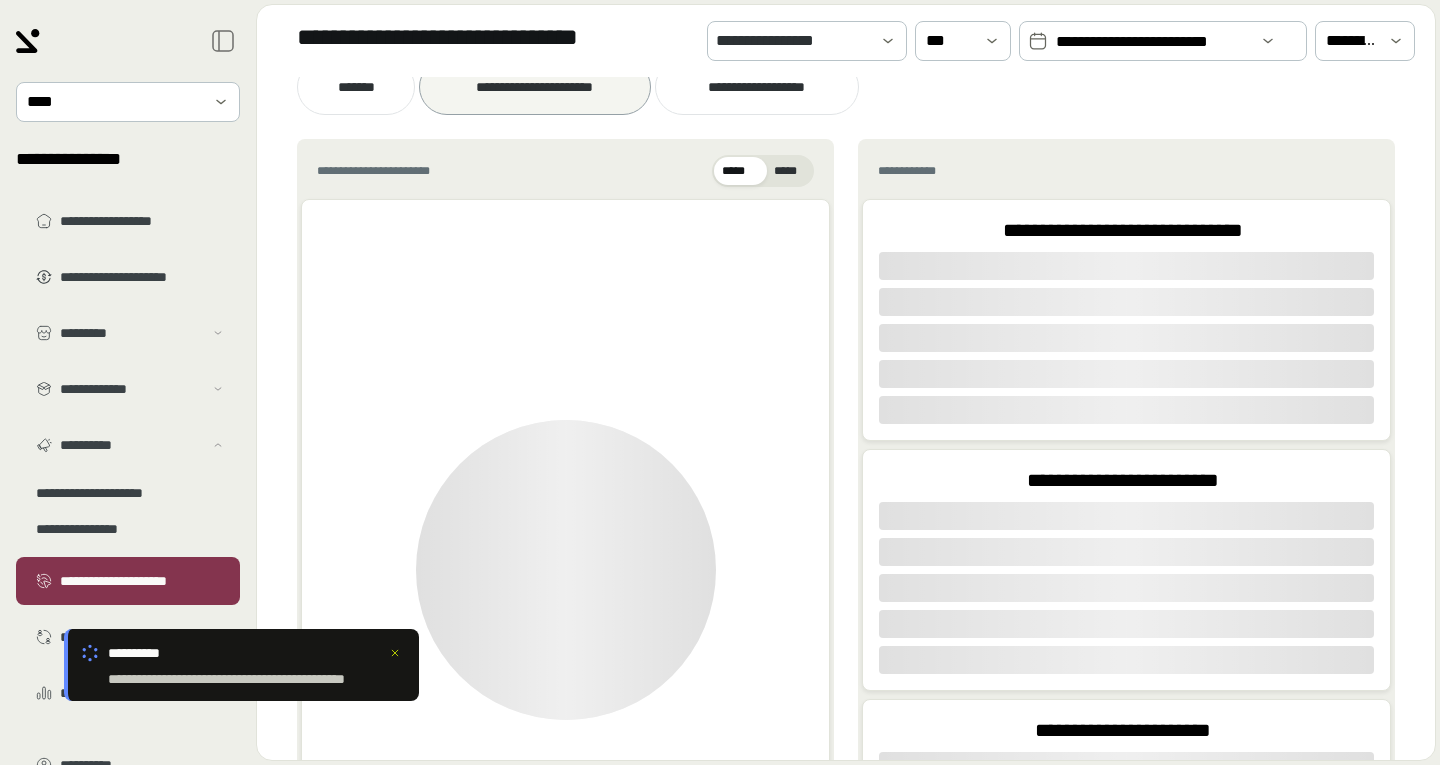 scroll, scrollTop: 0, scrollLeft: 0, axis: both 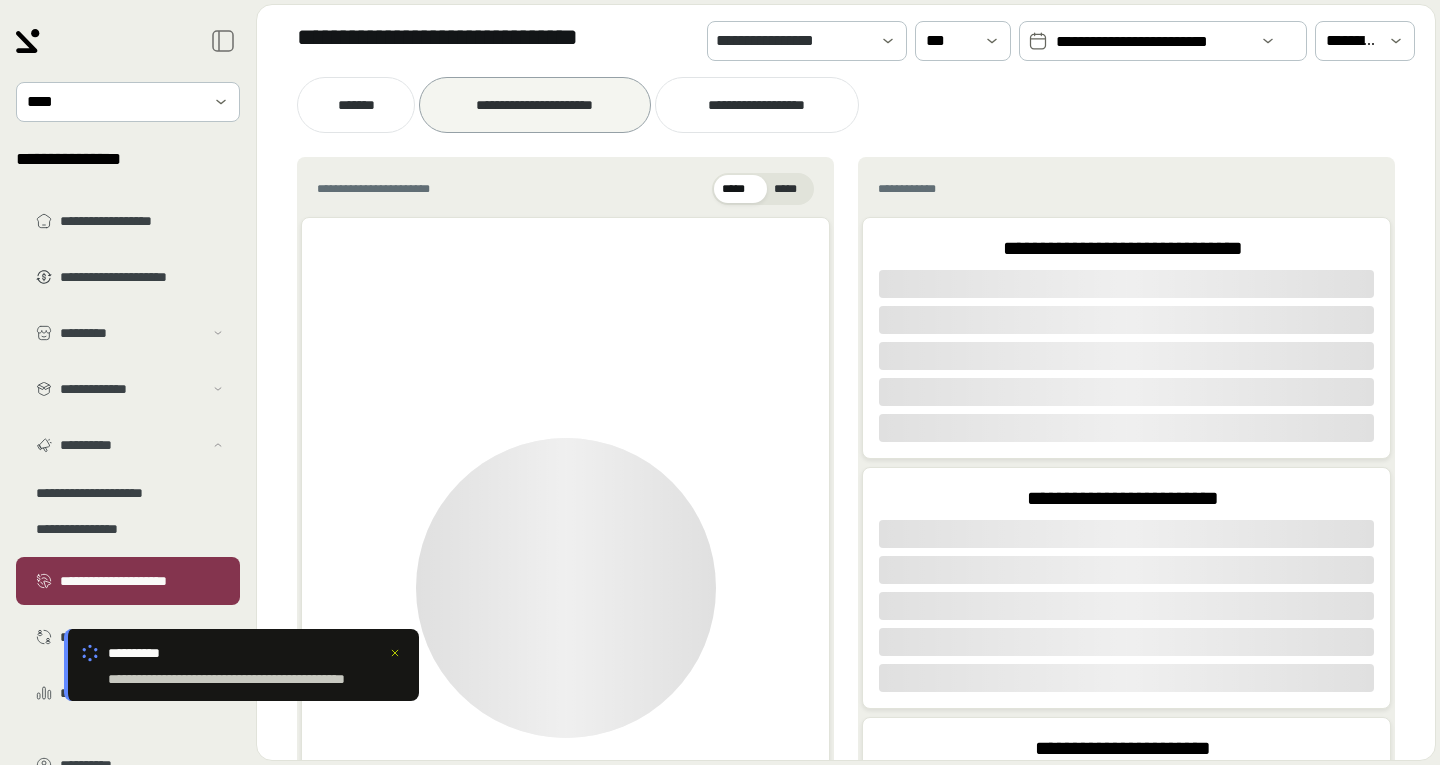 click on "**********" at bounding box center [257, 653] 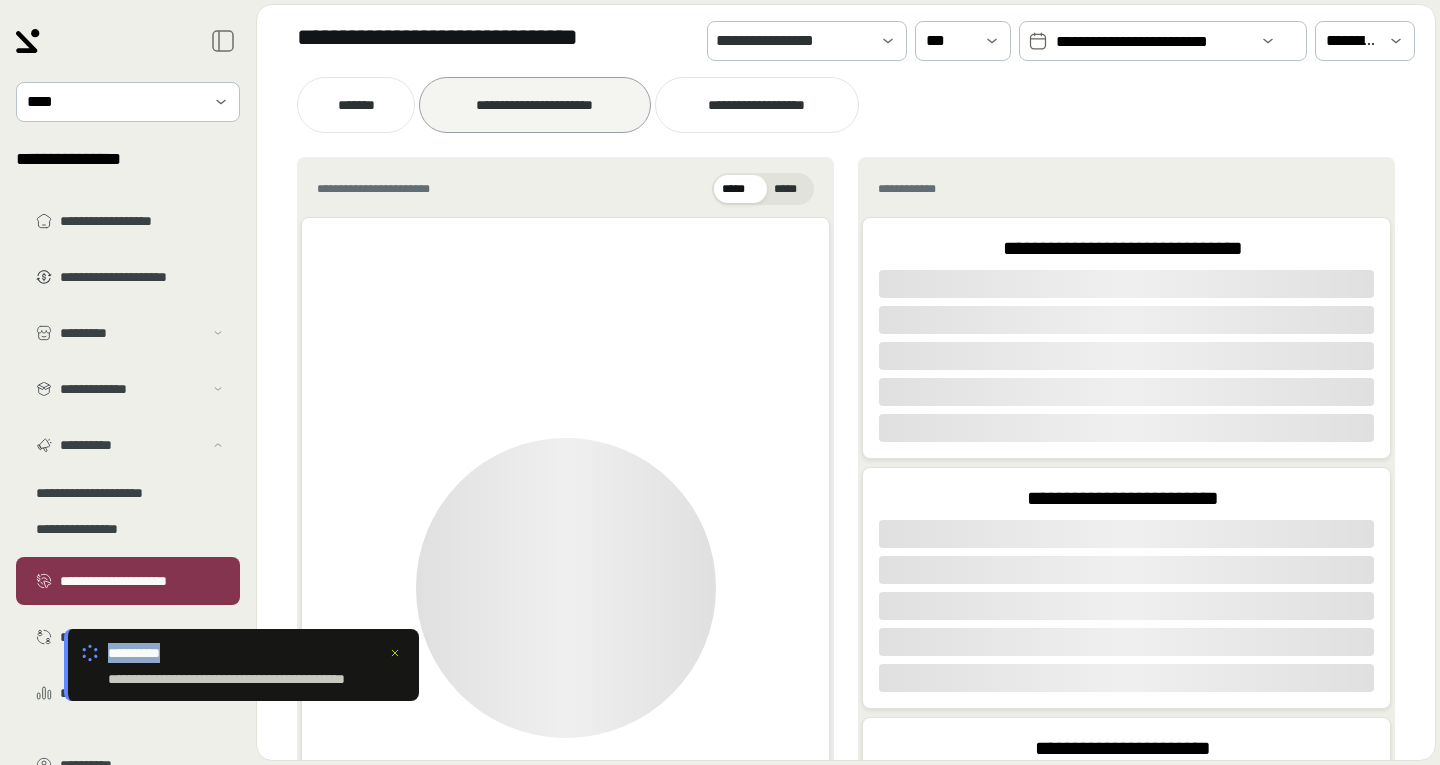 click on "**********" at bounding box center [257, 653] 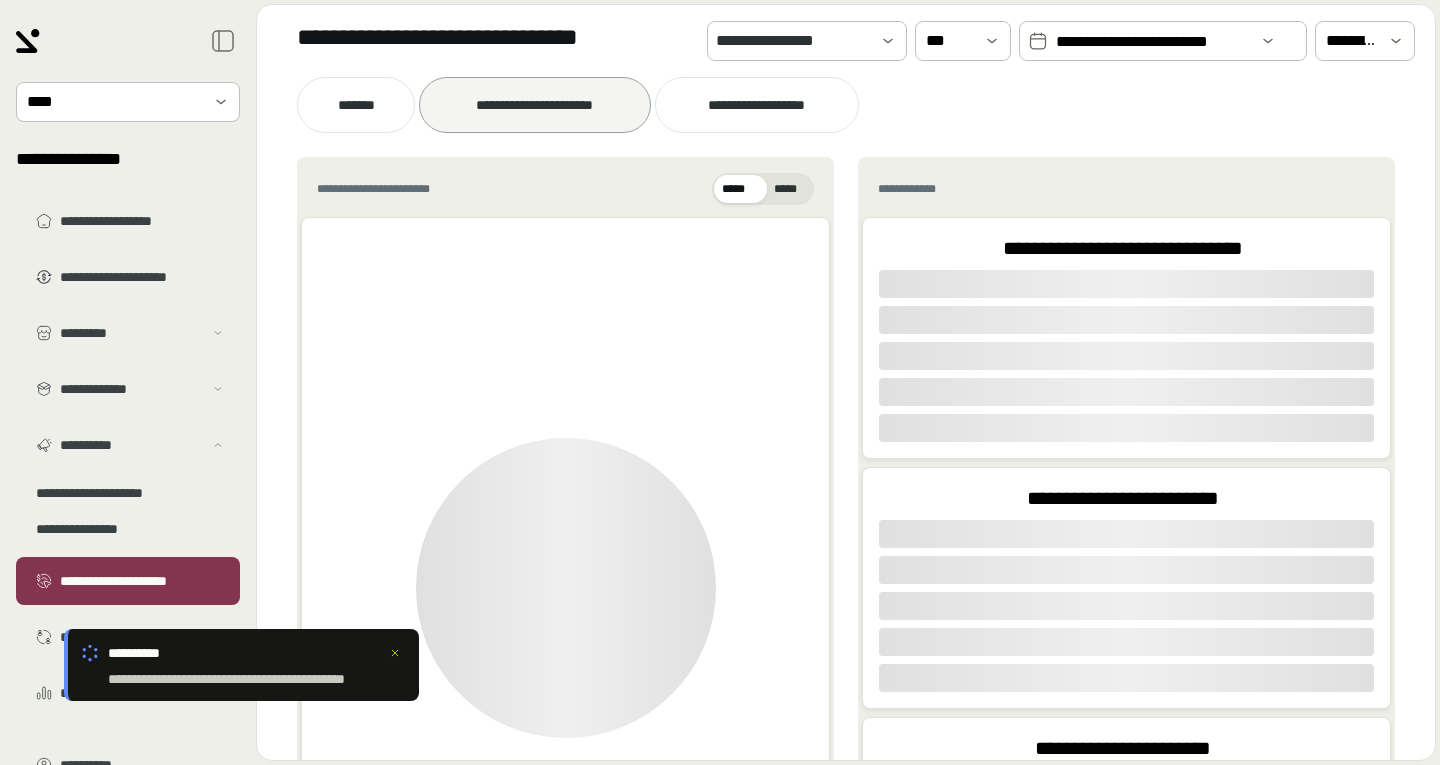 click on "**********" at bounding box center [257, 679] 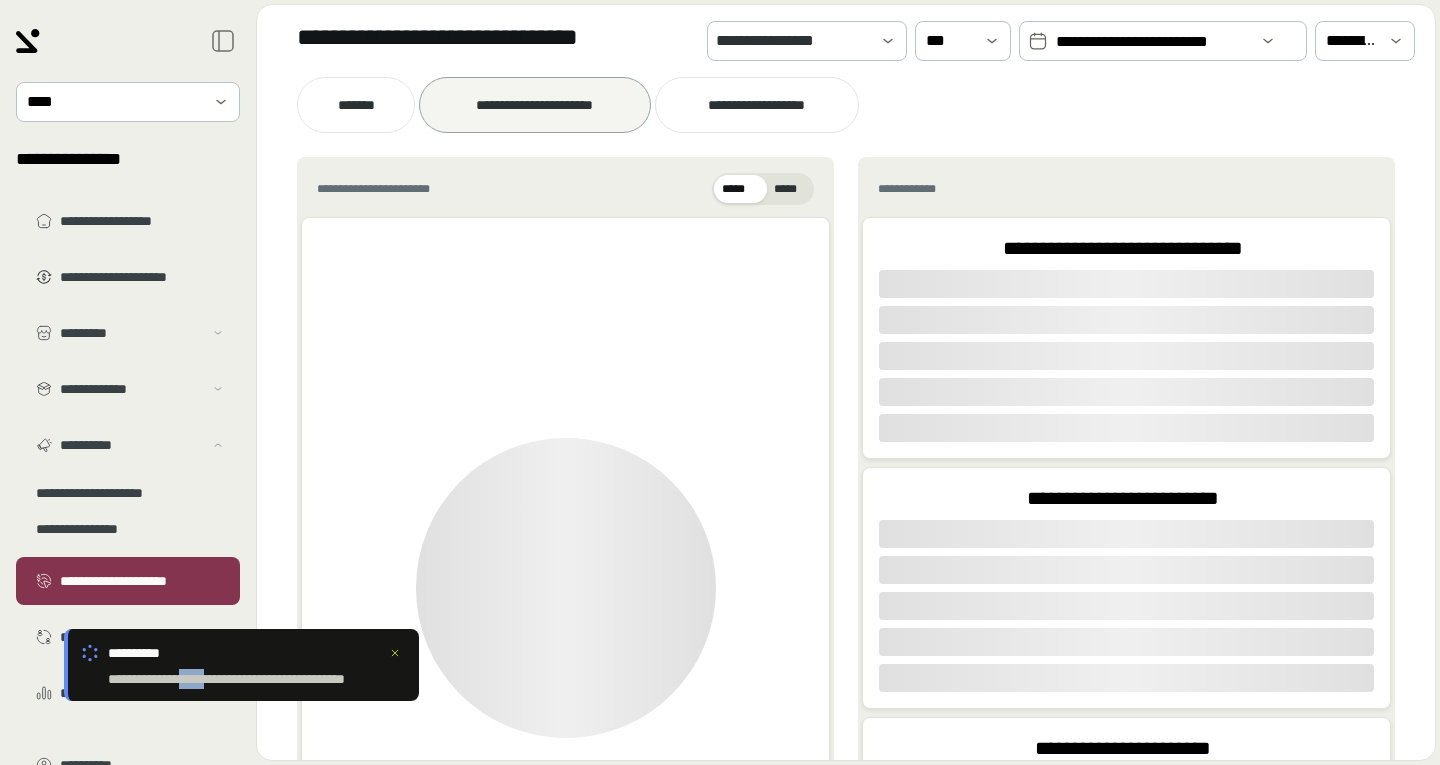 click on "**********" at bounding box center (257, 679) 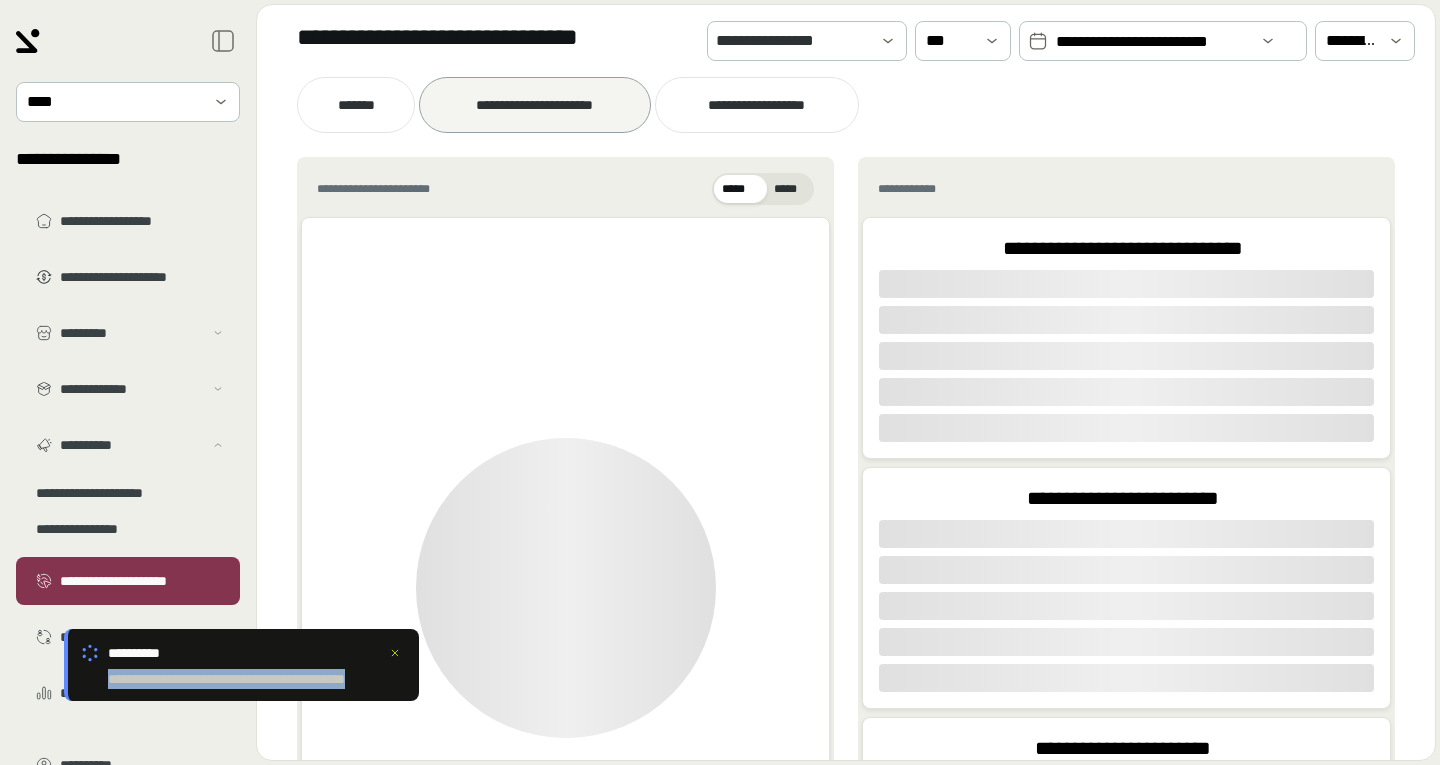 click on "**********" at bounding box center (257, 679) 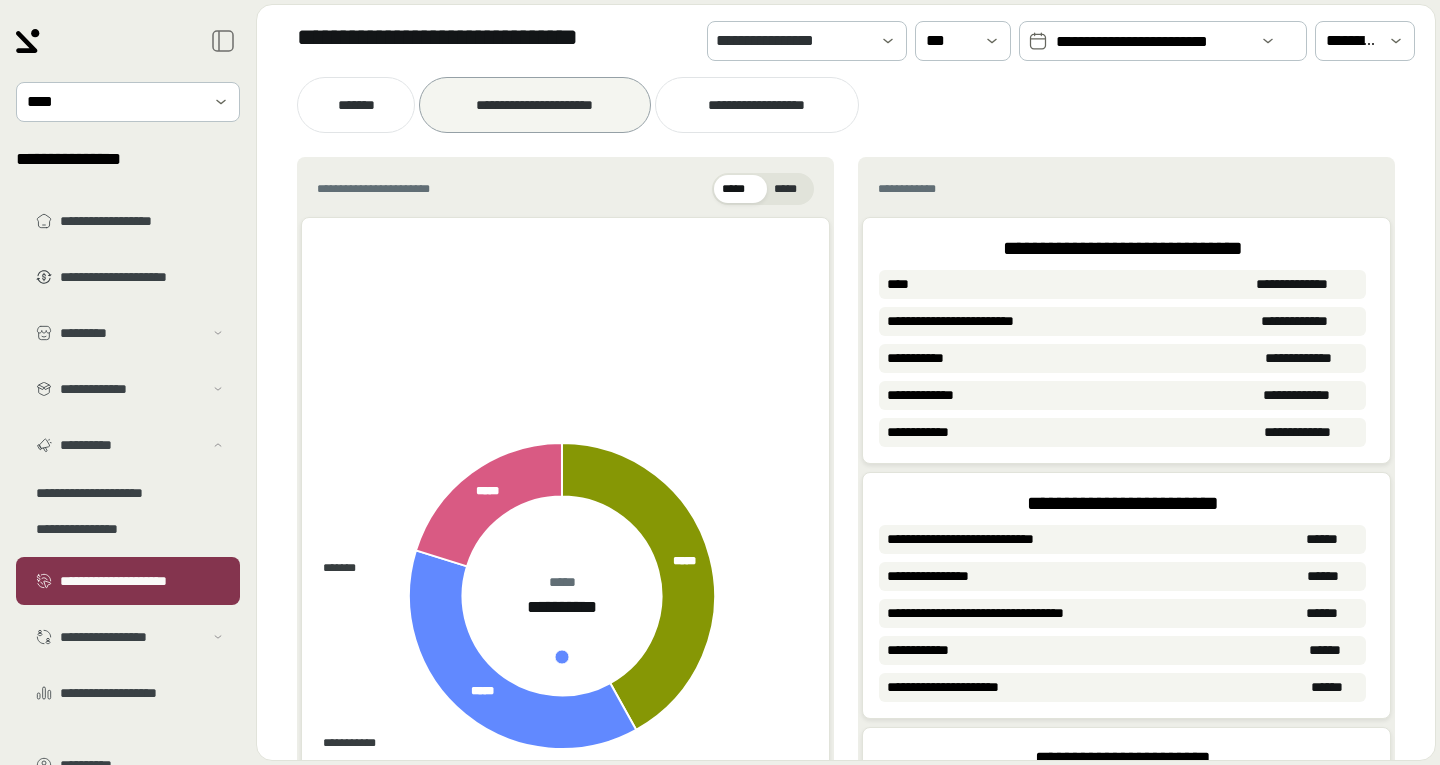 click on "**********" 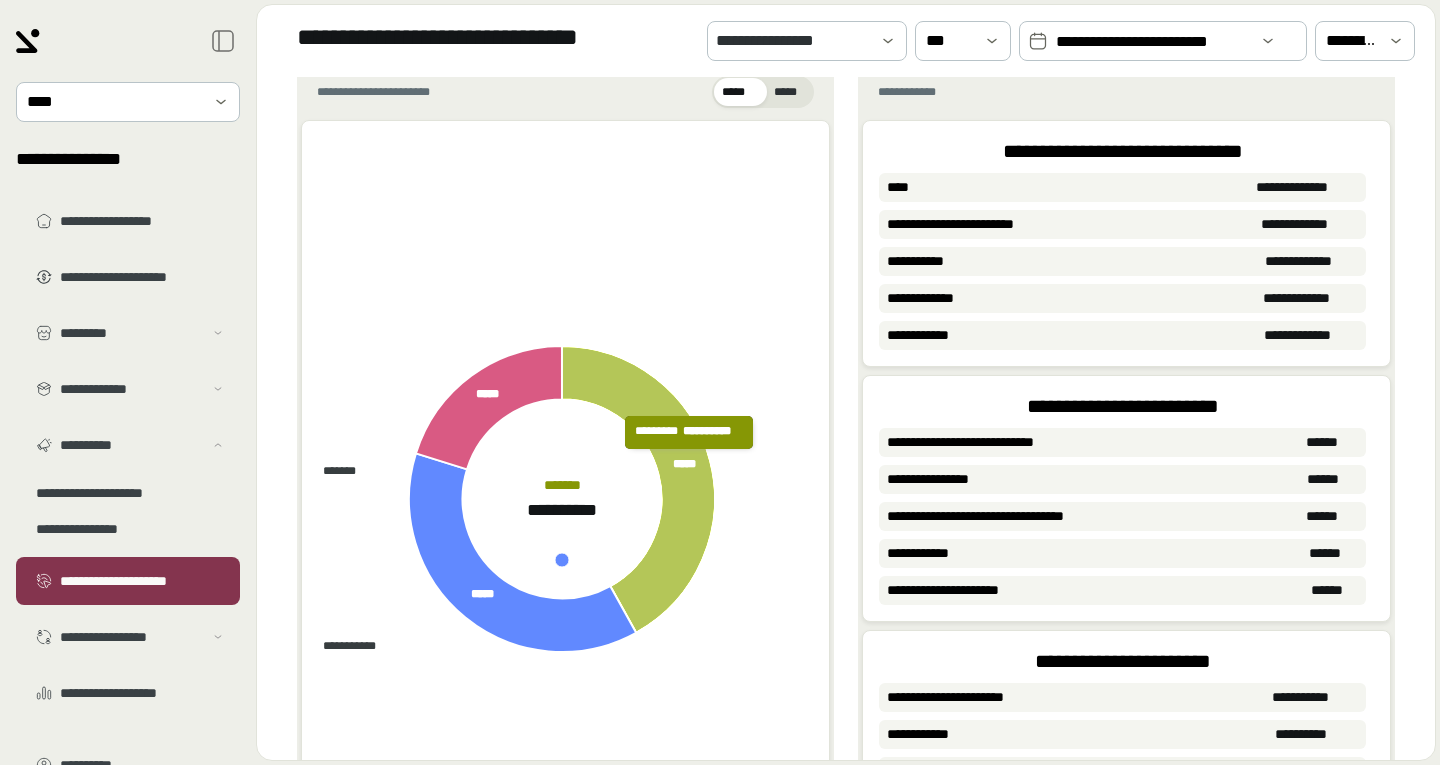 scroll, scrollTop: 96, scrollLeft: 0, axis: vertical 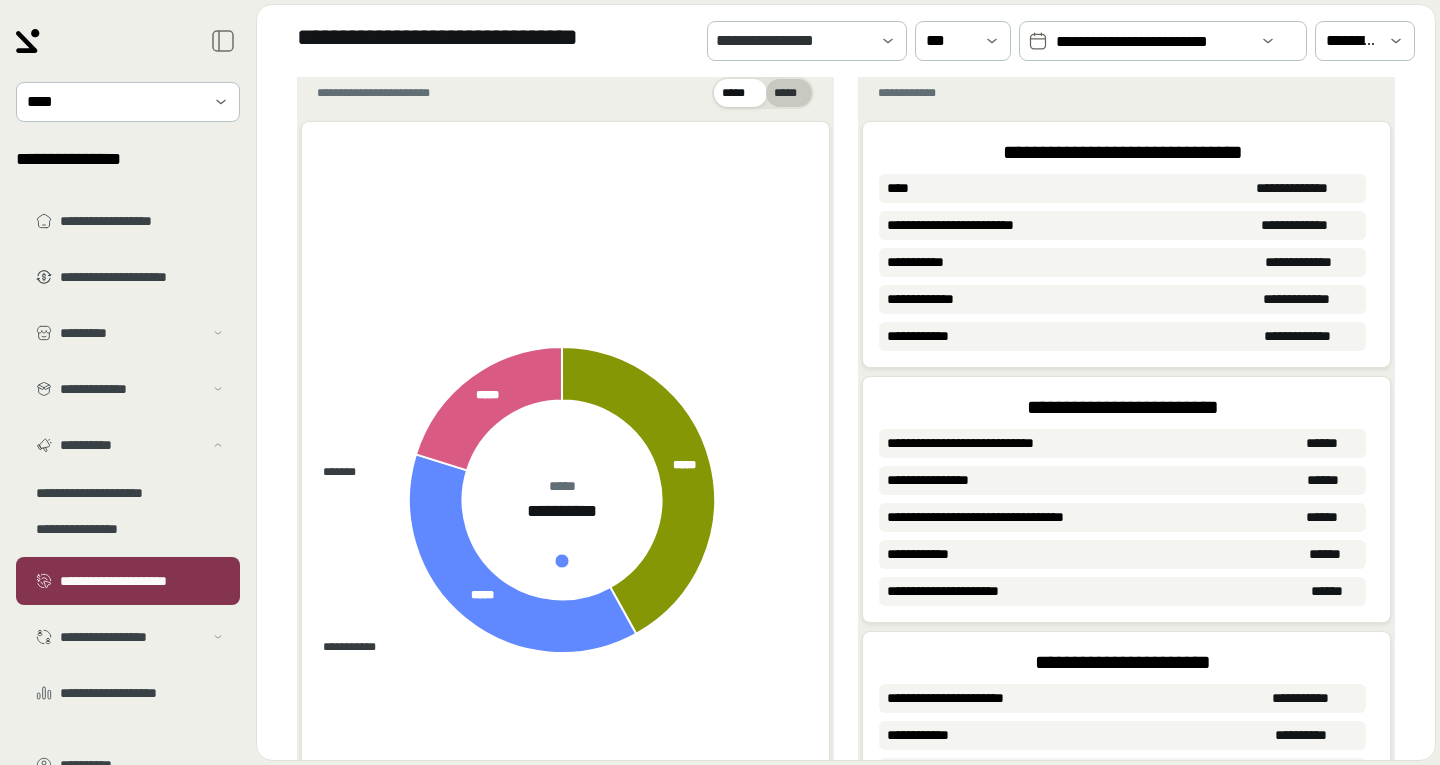 click on "*****" at bounding box center (789, 93) 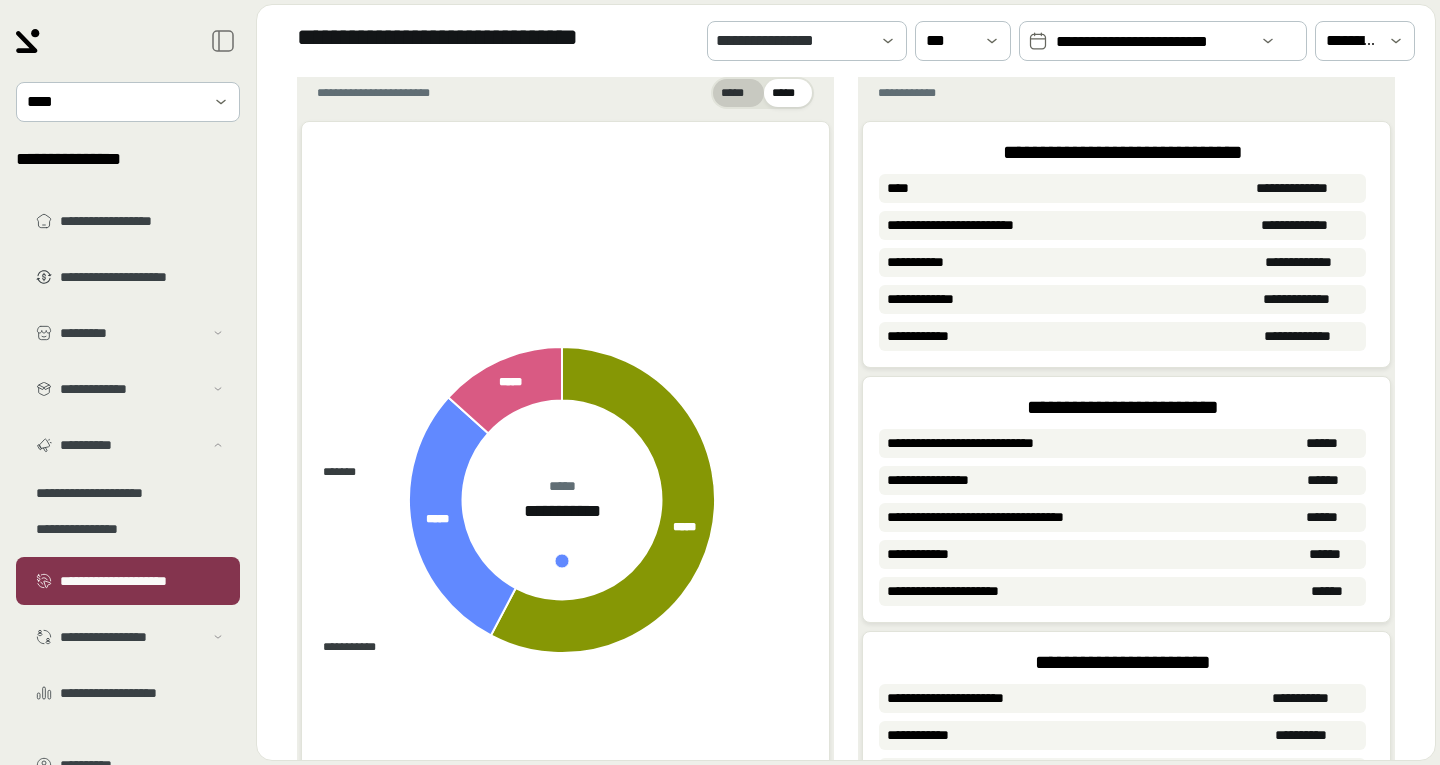 click on "*****" at bounding box center (738, 93) 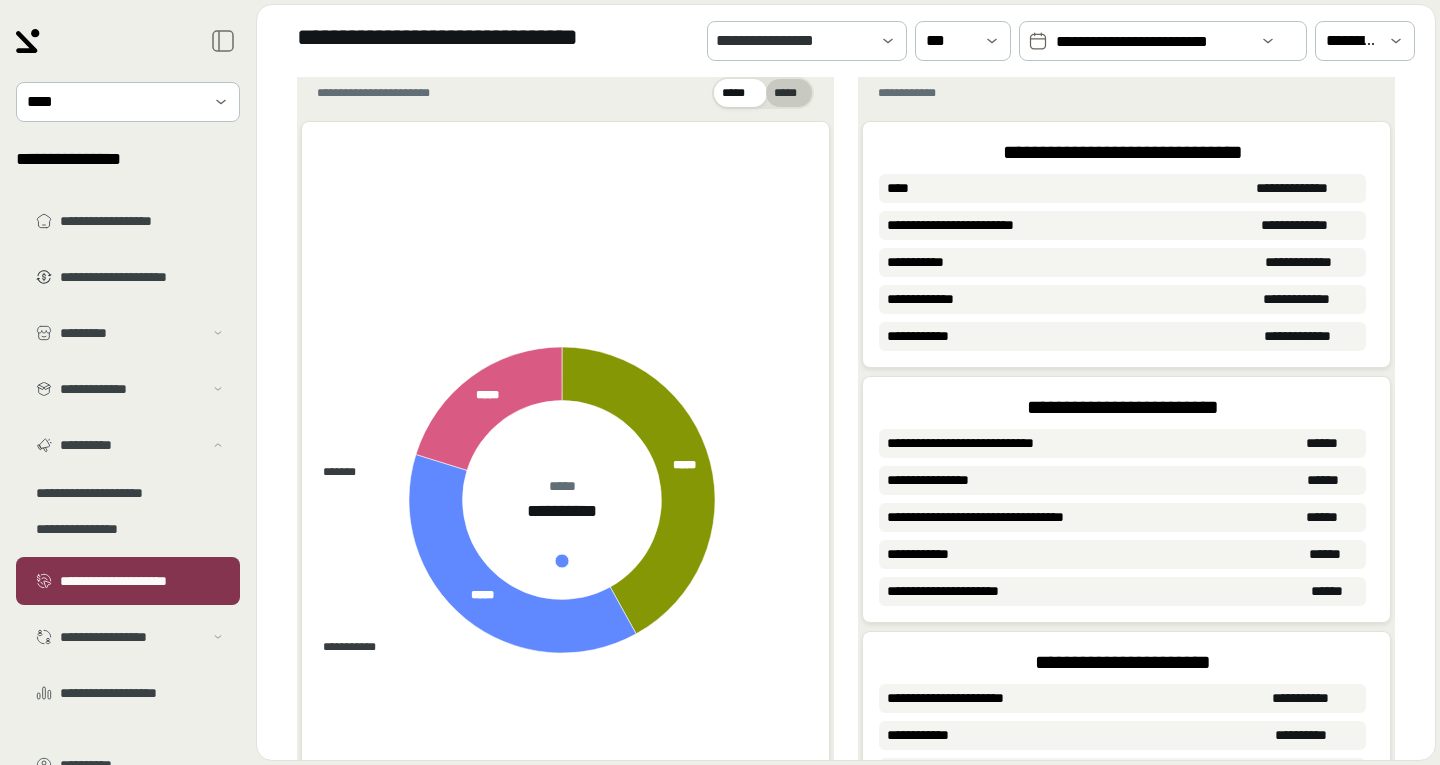 click on "*****" at bounding box center (789, 93) 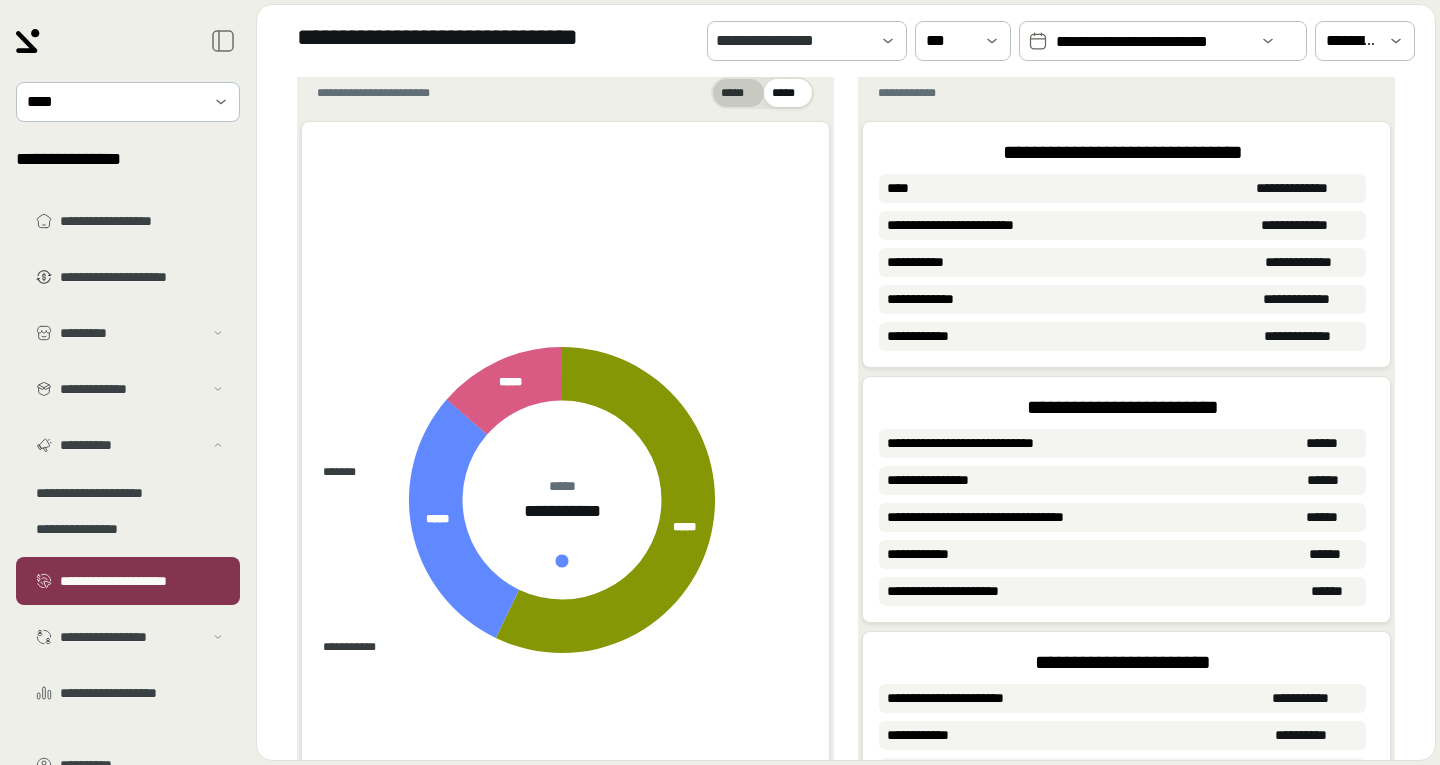 click on "*****" at bounding box center [738, 93] 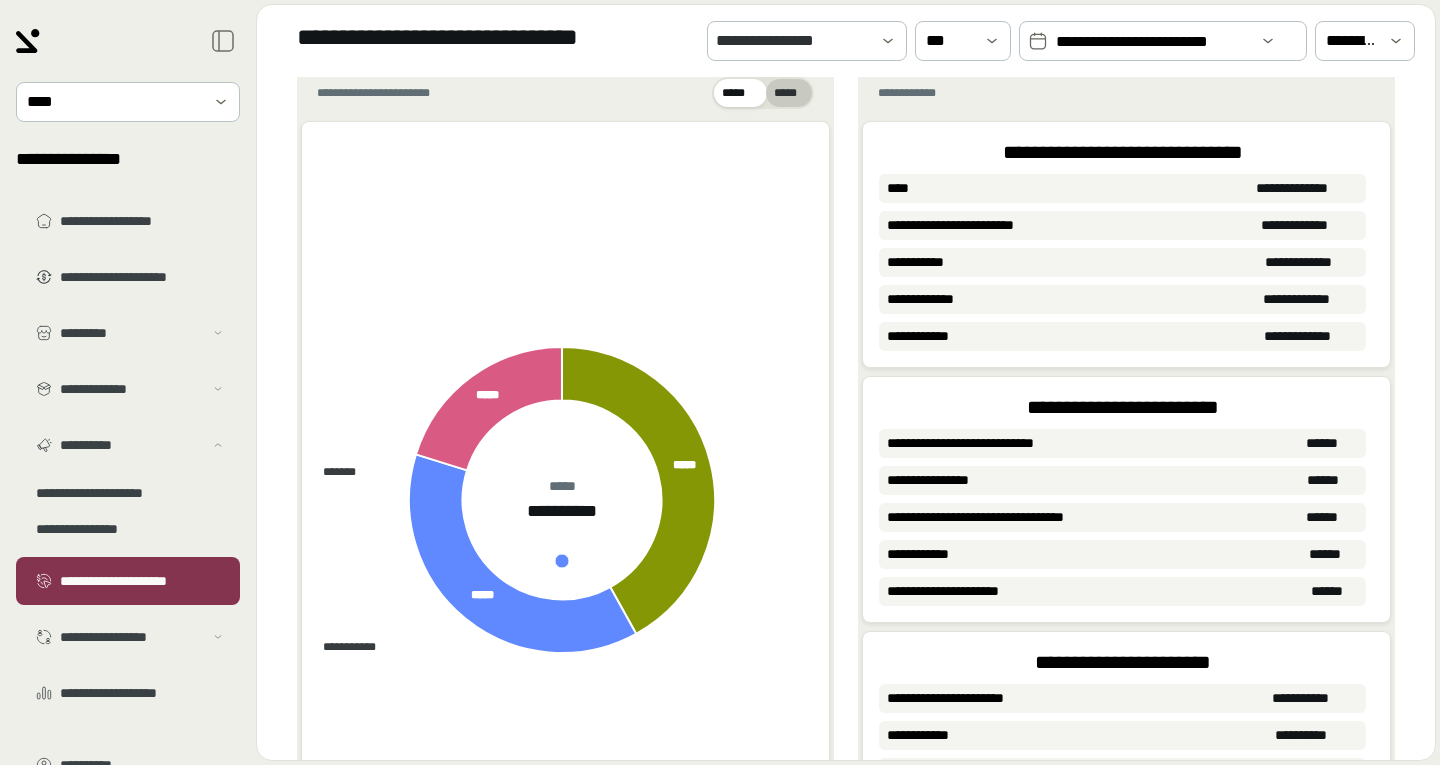 click on "*****" at bounding box center [789, 93] 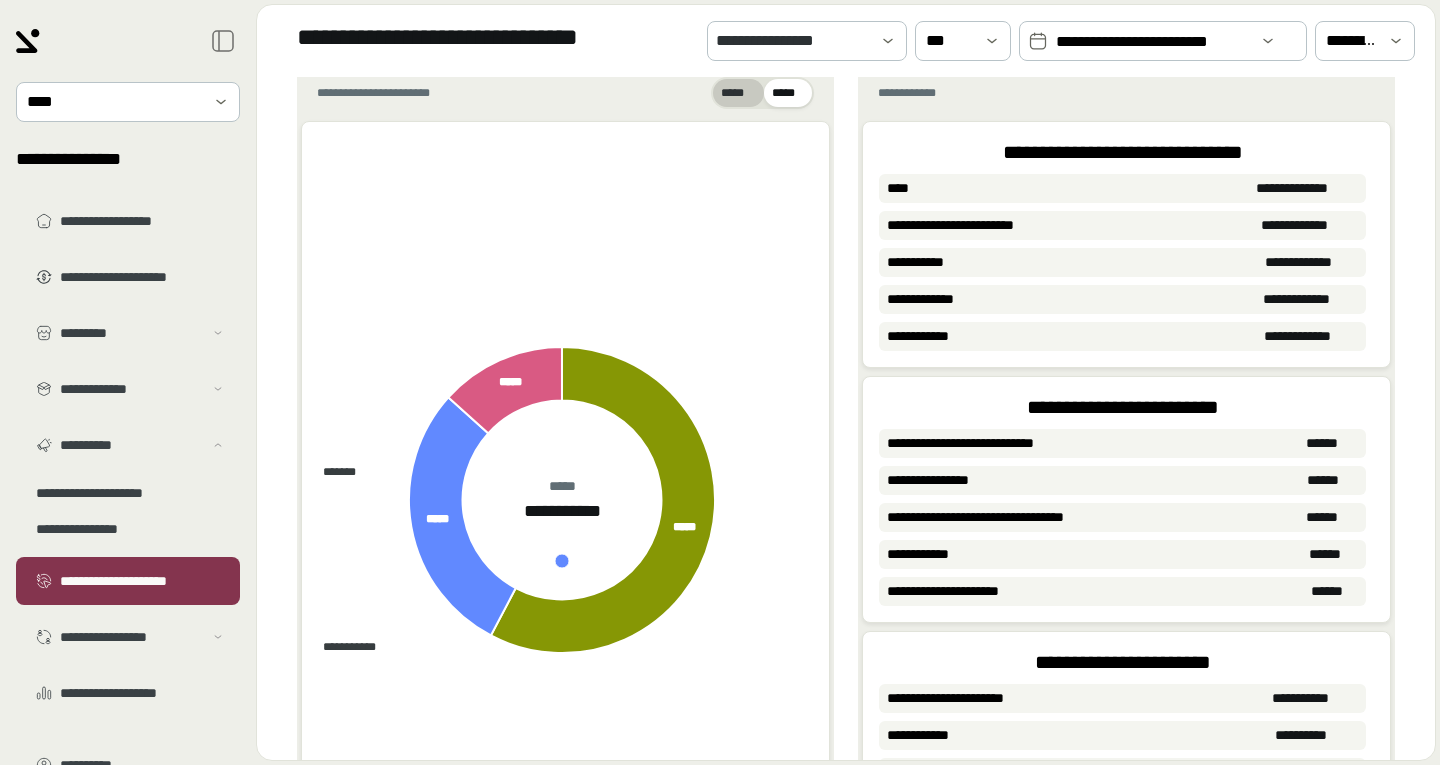 click on "*****" at bounding box center (738, 93) 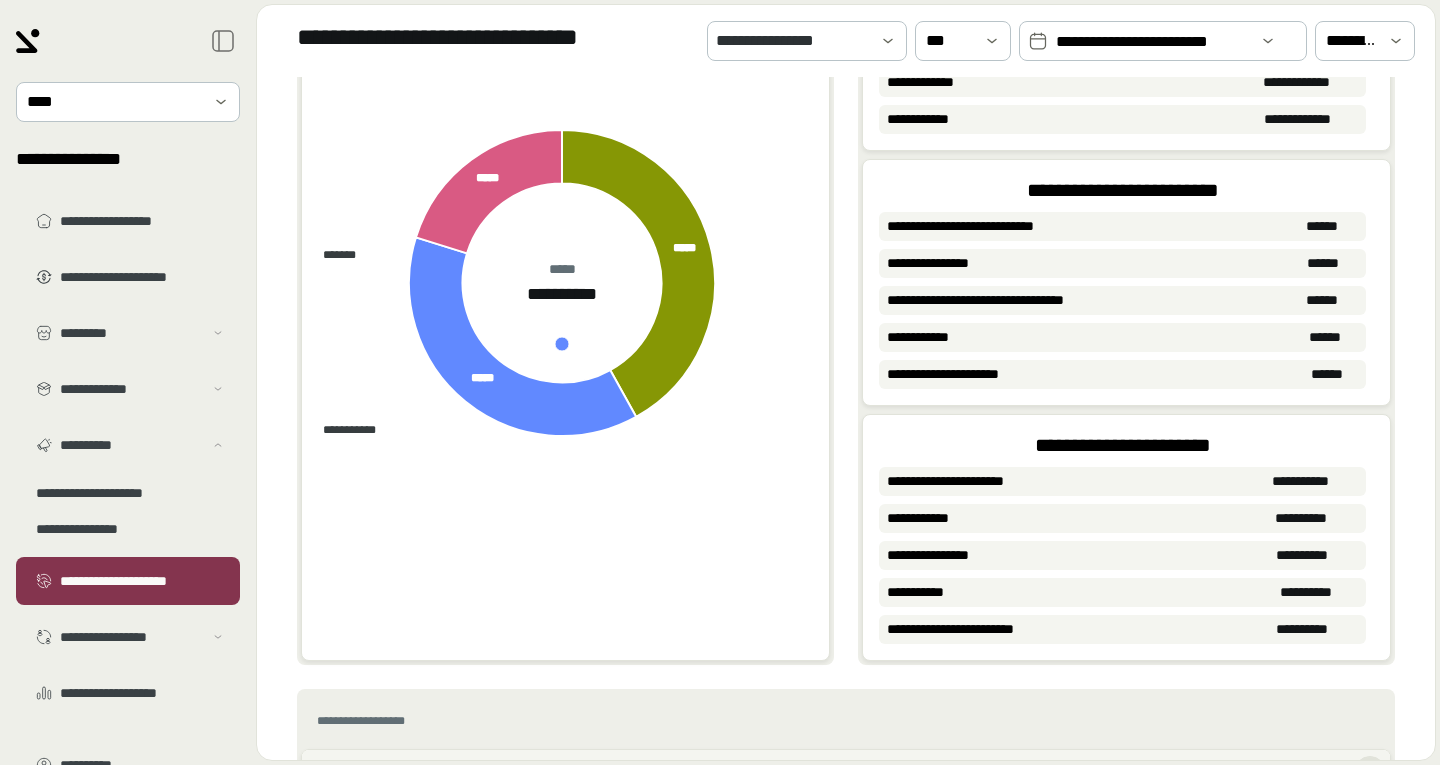 scroll, scrollTop: 0, scrollLeft: 0, axis: both 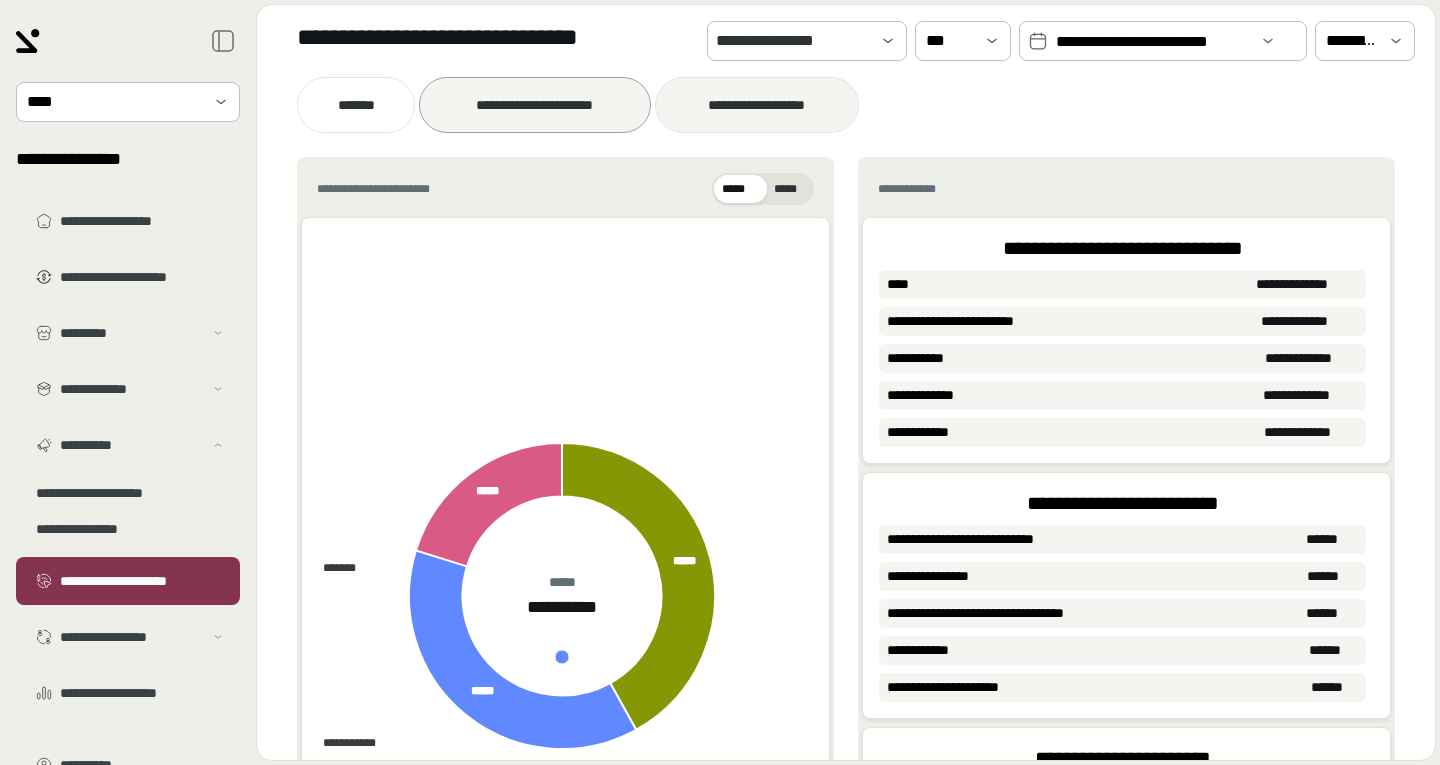 click on "**********" at bounding box center [757, 105] 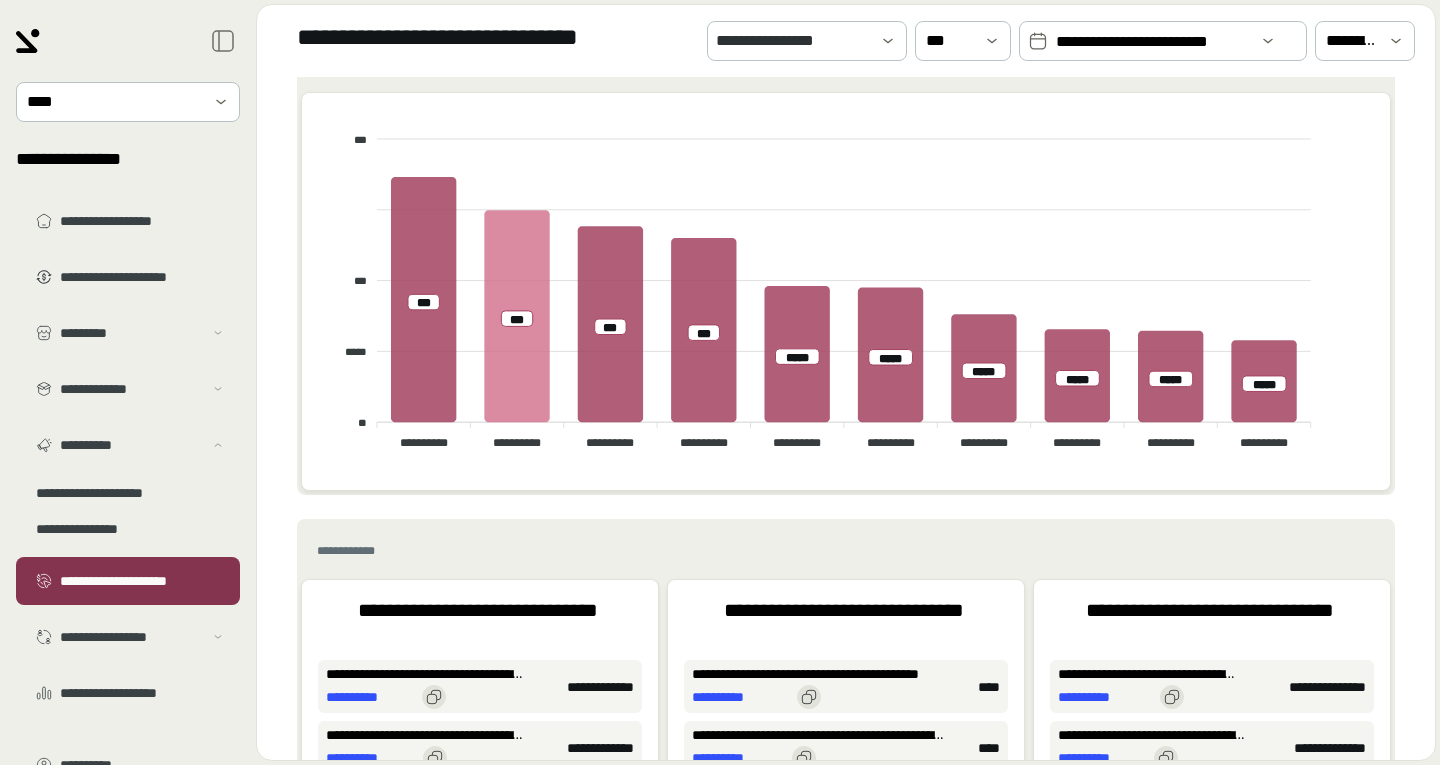 scroll, scrollTop: 0, scrollLeft: 0, axis: both 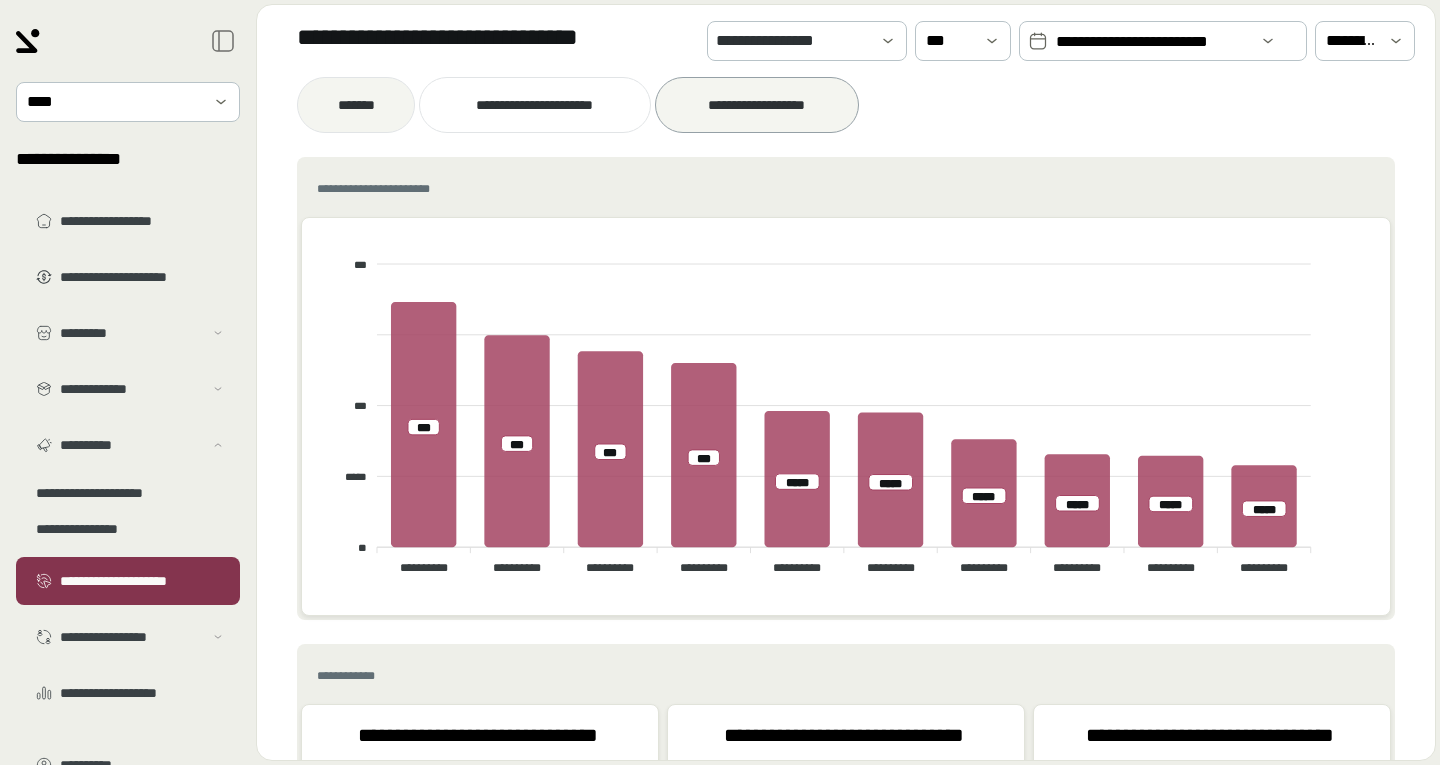 click on "*******" at bounding box center (356, 105) 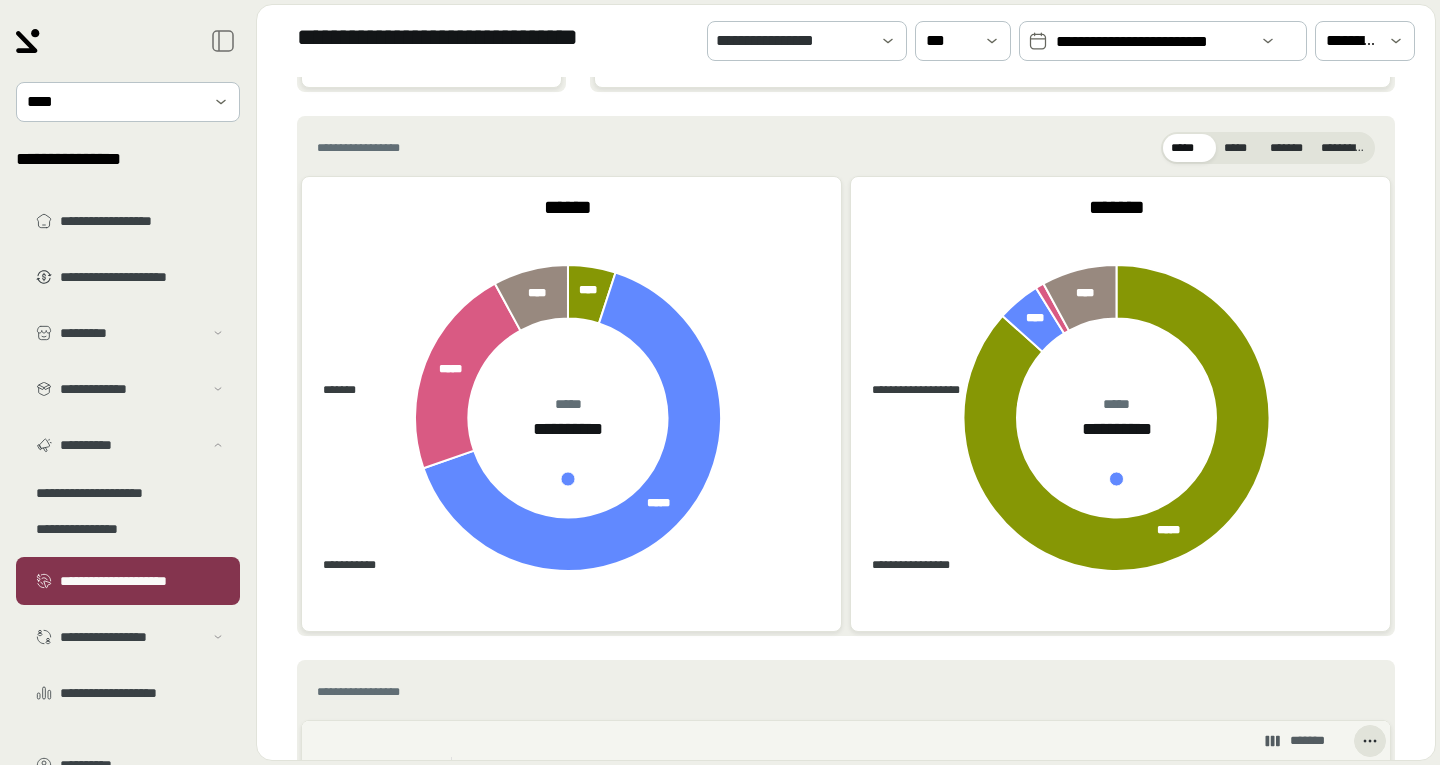 scroll, scrollTop: 682, scrollLeft: 0, axis: vertical 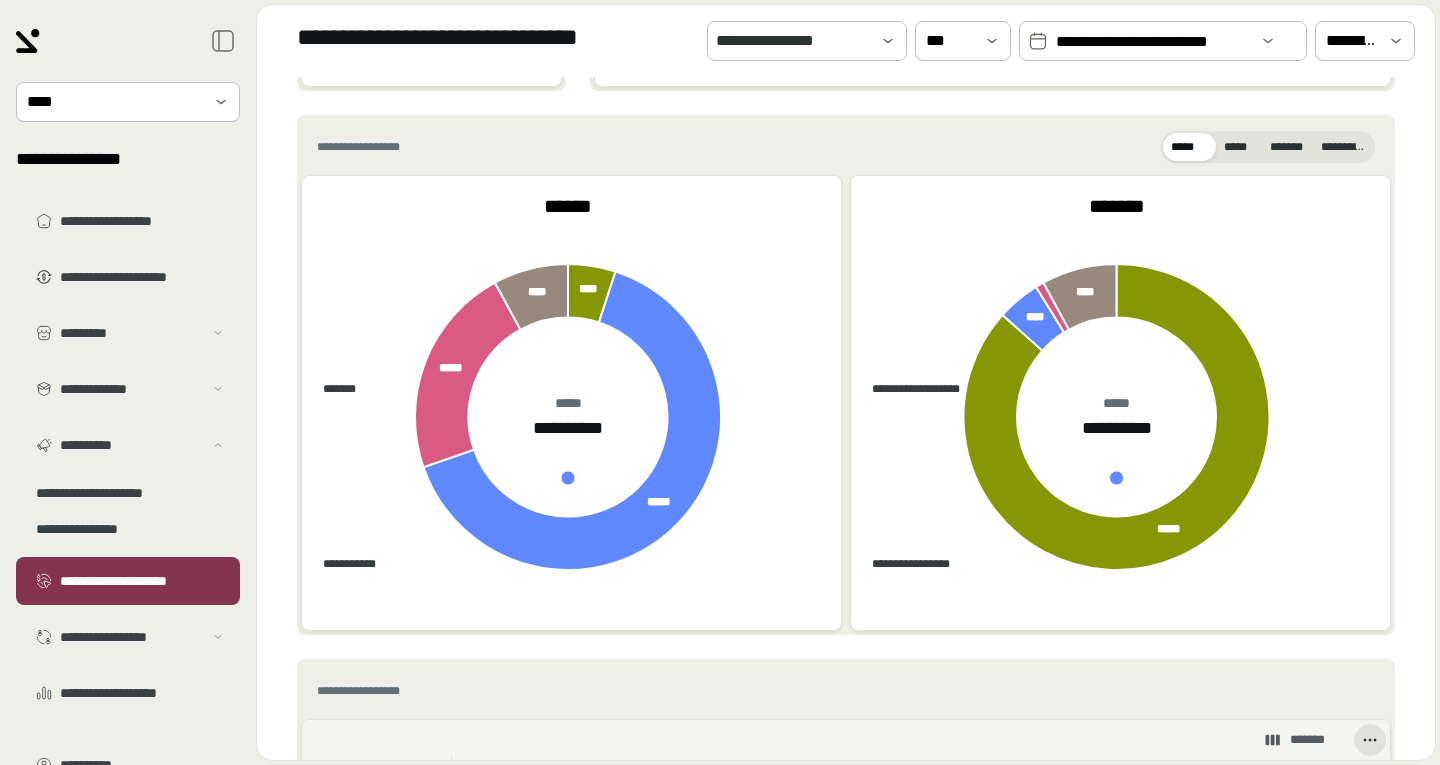 click on "**********" at bounding box center (846, 375) 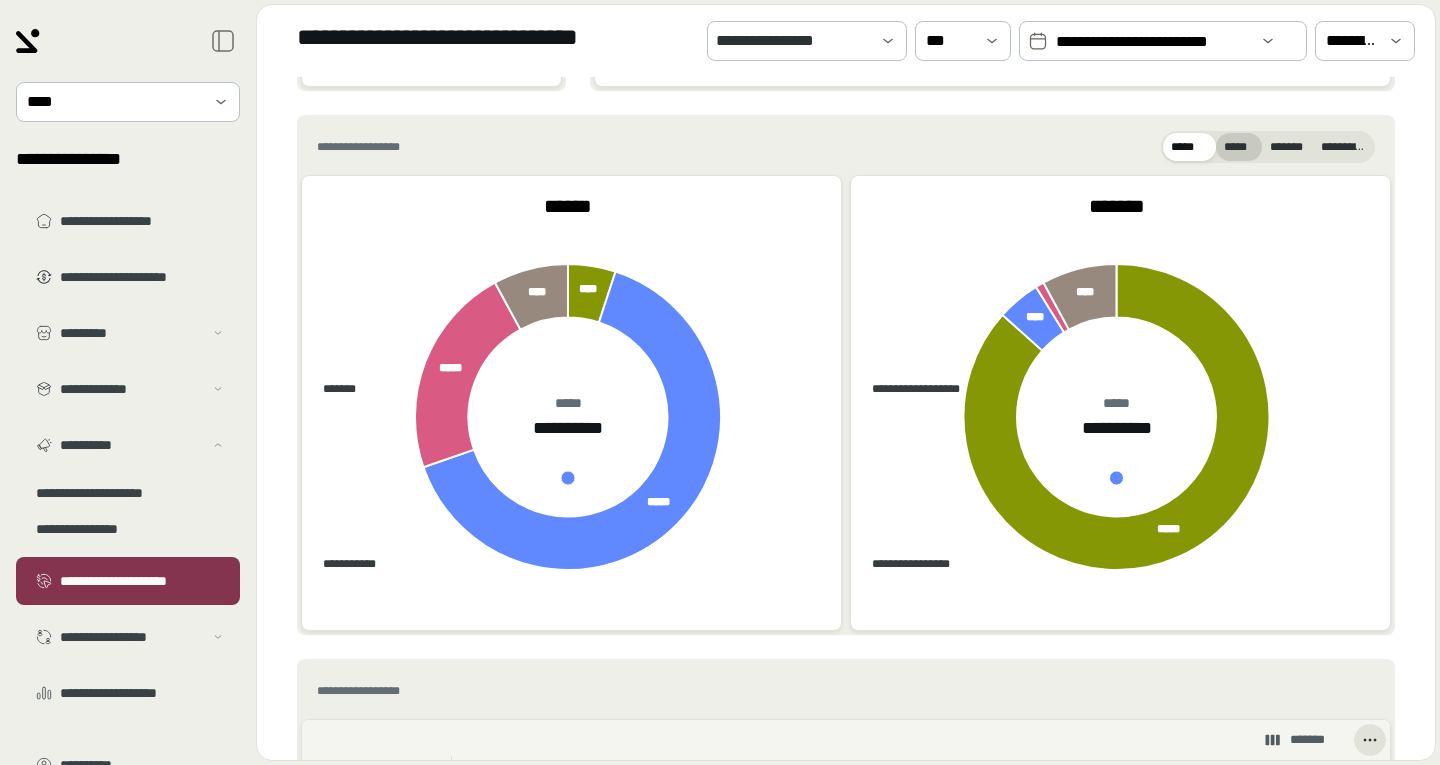 click on "*****" at bounding box center [1239, 147] 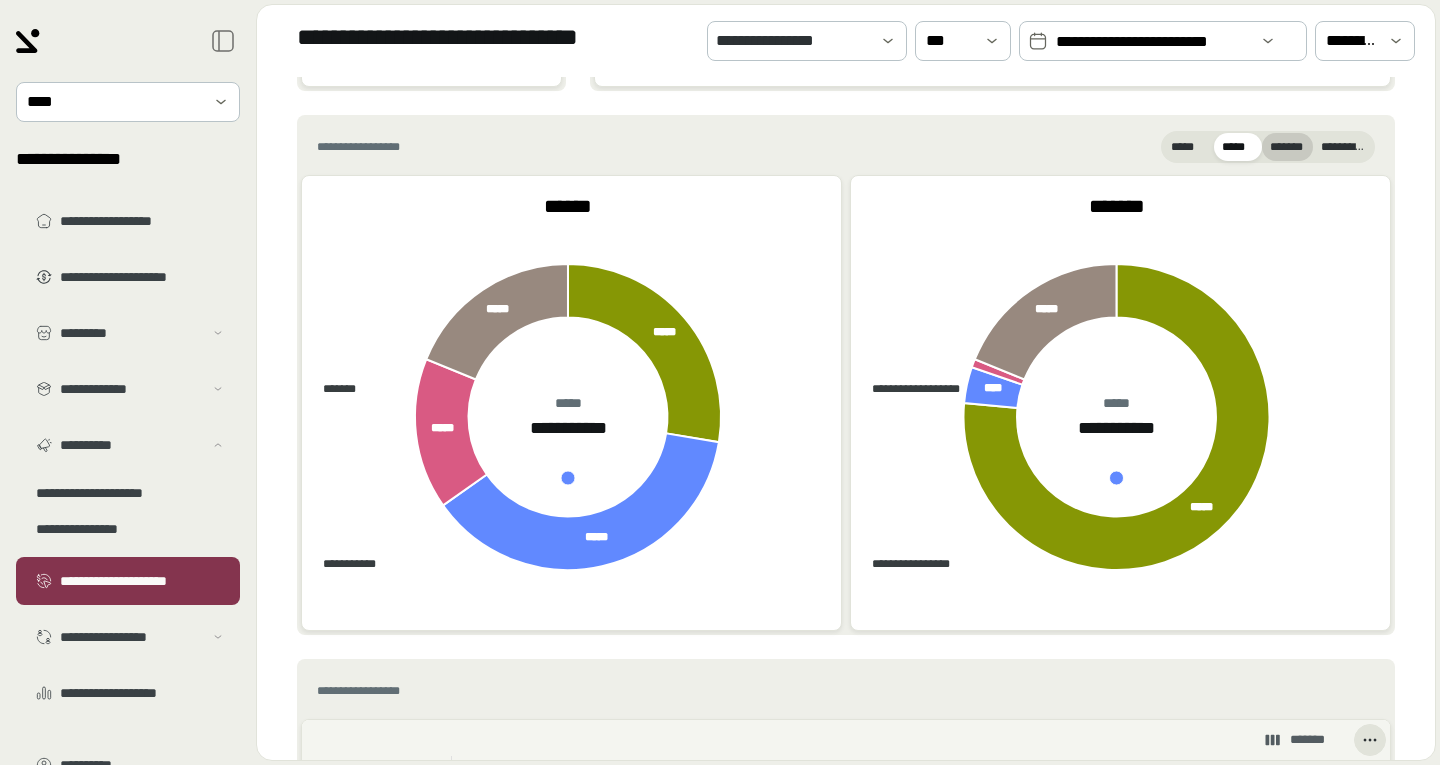 click on "*******" at bounding box center (1287, 147) 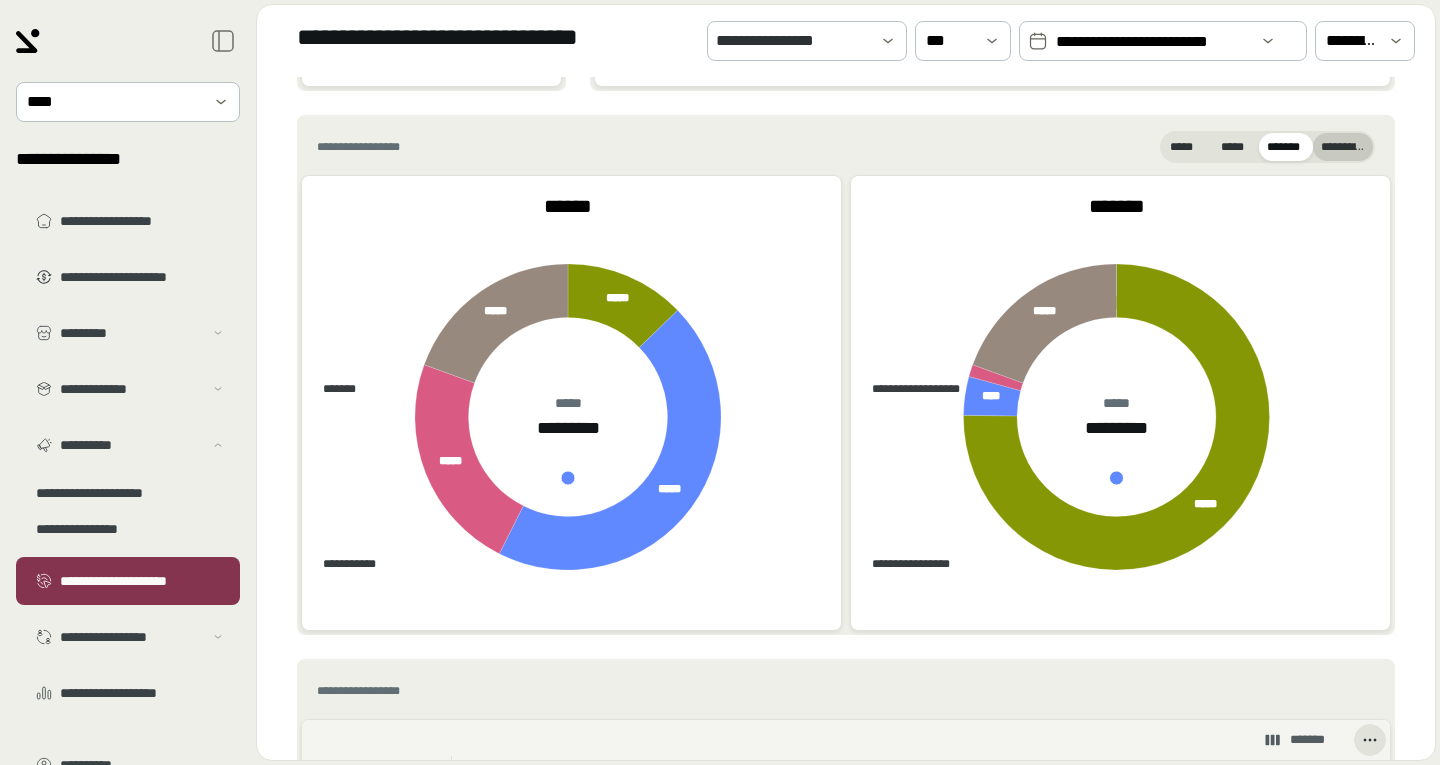 click on "**********" at bounding box center (1343, 147) 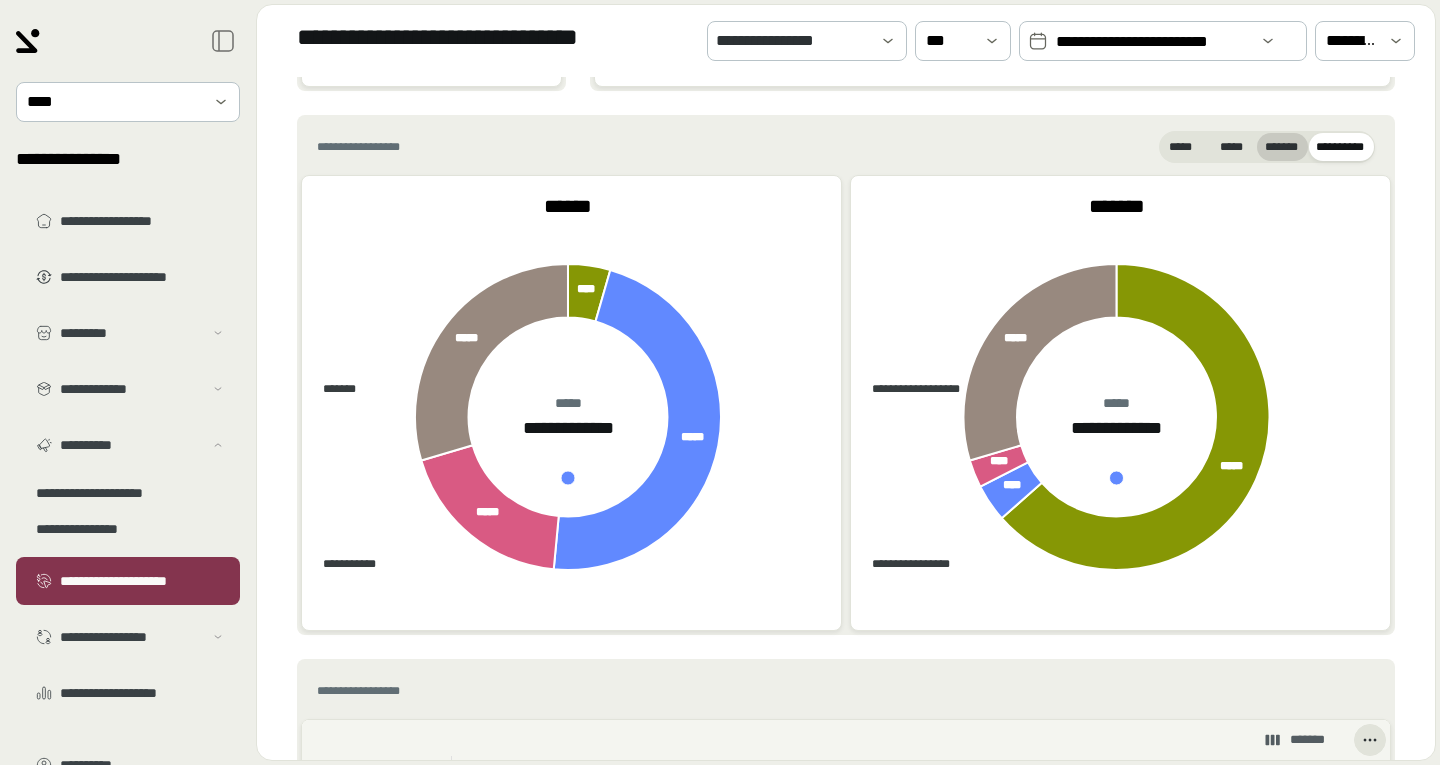 click on "*******" at bounding box center [1282, 147] 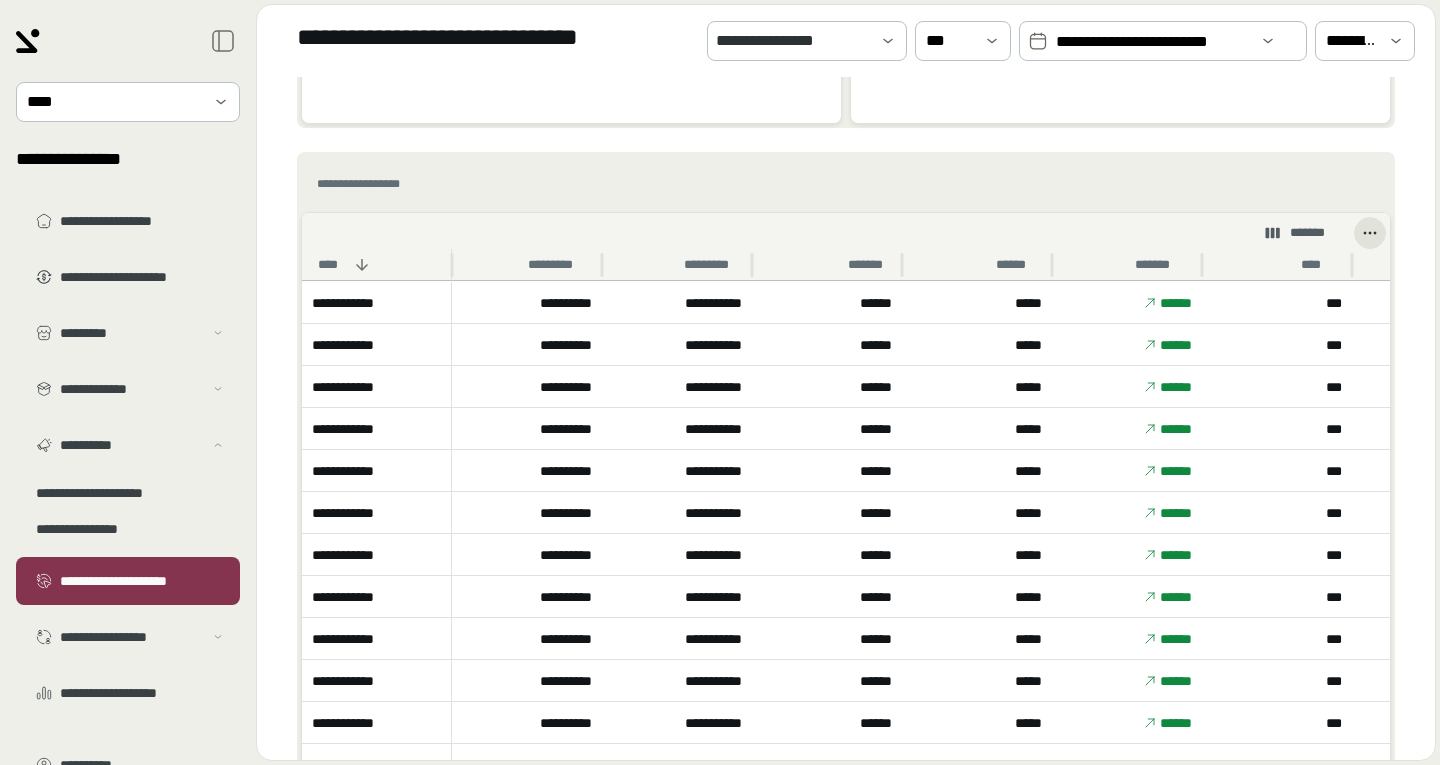 scroll, scrollTop: 1190, scrollLeft: 0, axis: vertical 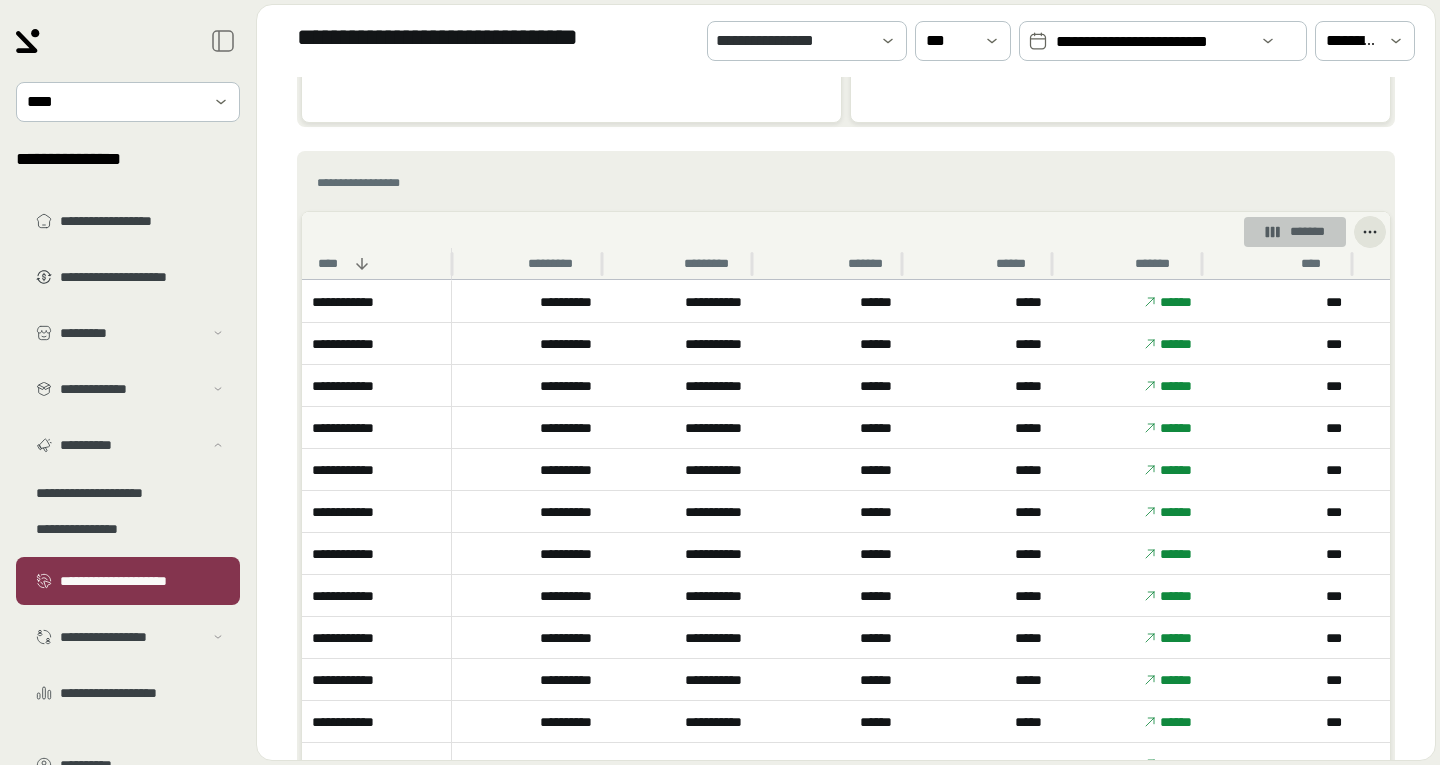 click on "*******" at bounding box center (1295, 232) 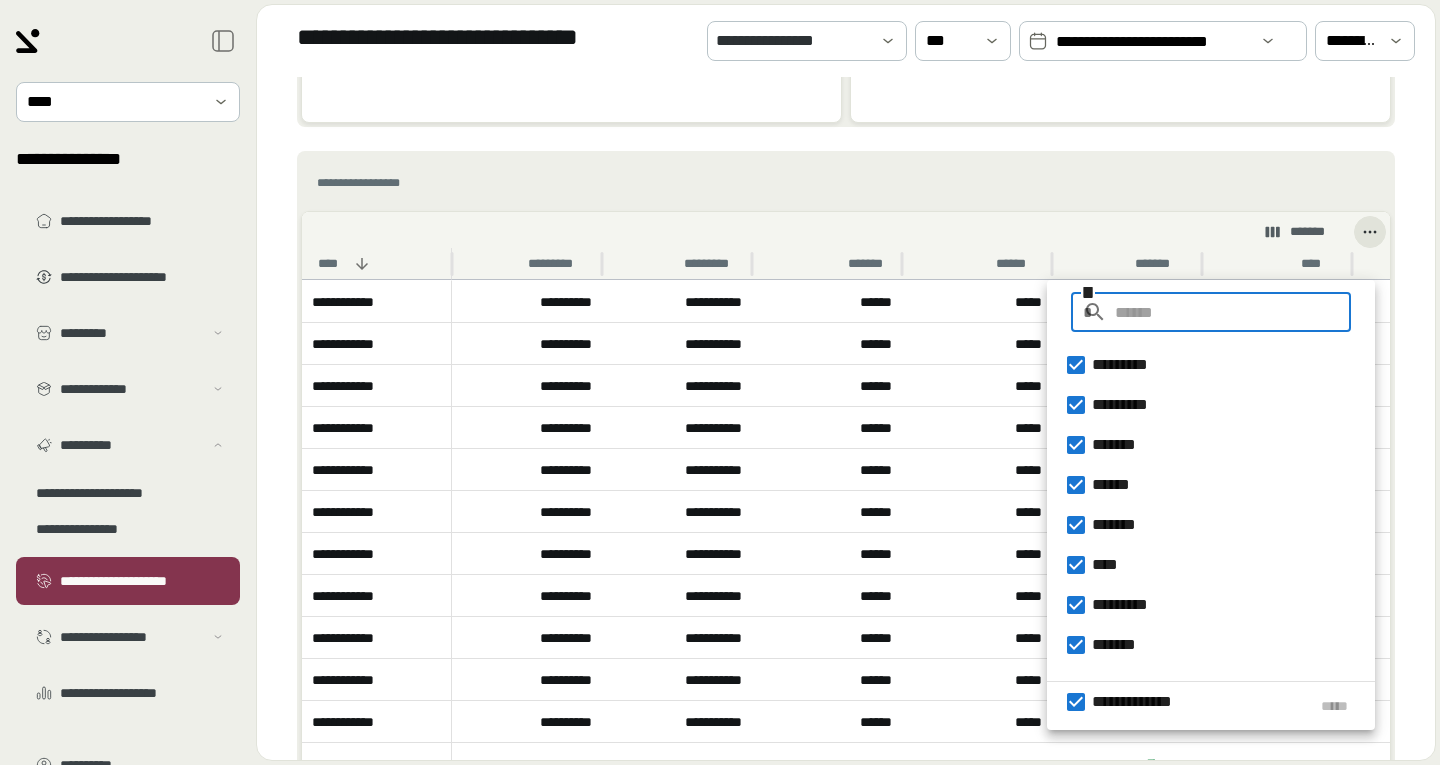 scroll, scrollTop: 0, scrollLeft: 0, axis: both 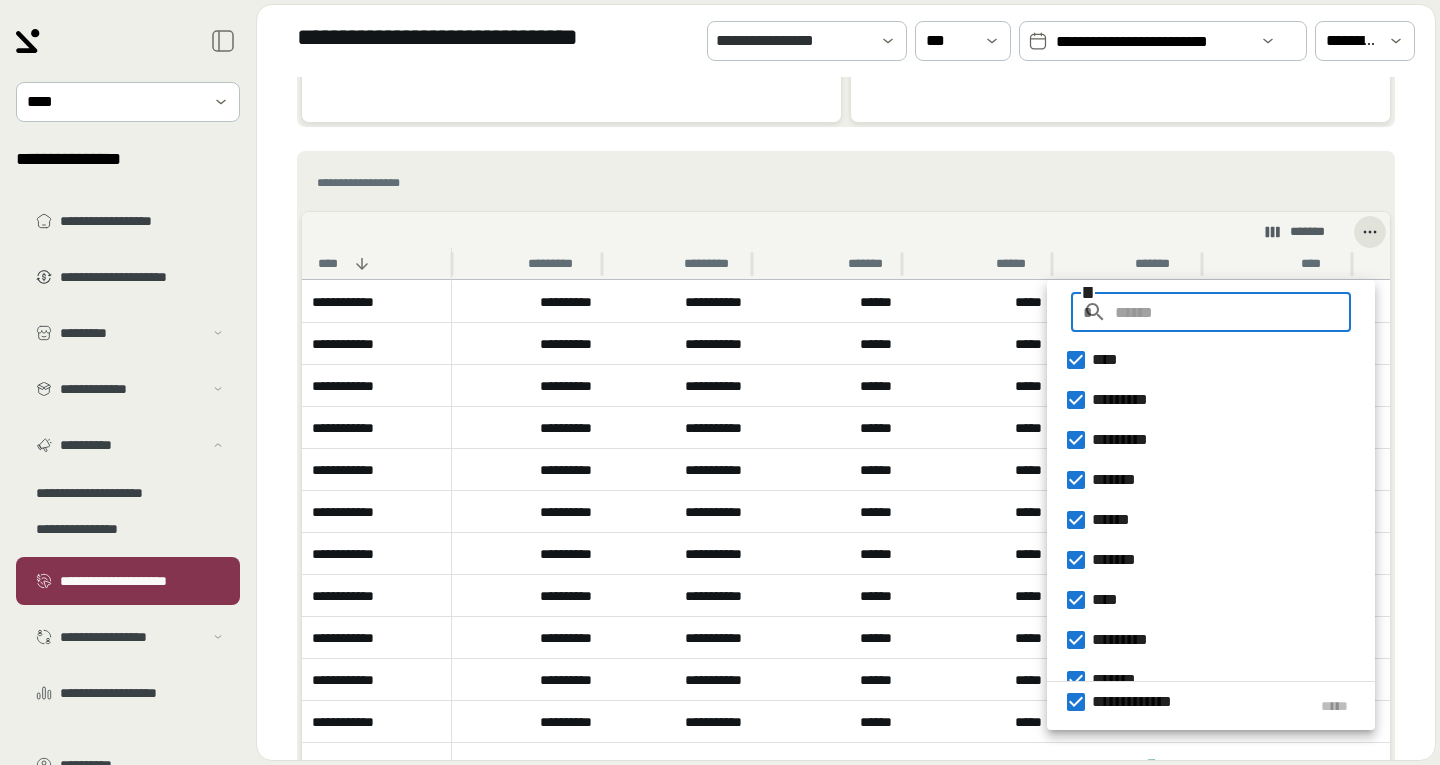click on "**********" at bounding box center (846, 672) 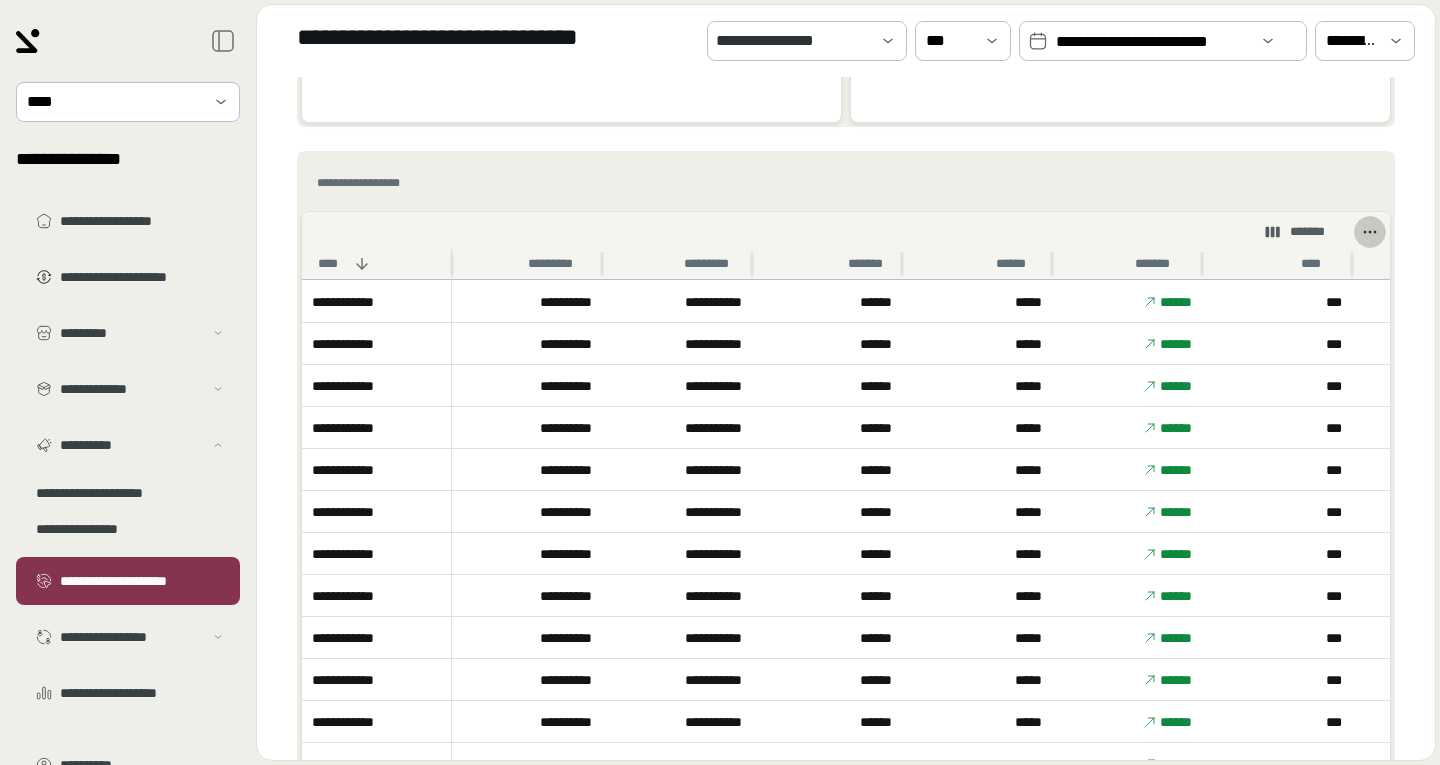 click 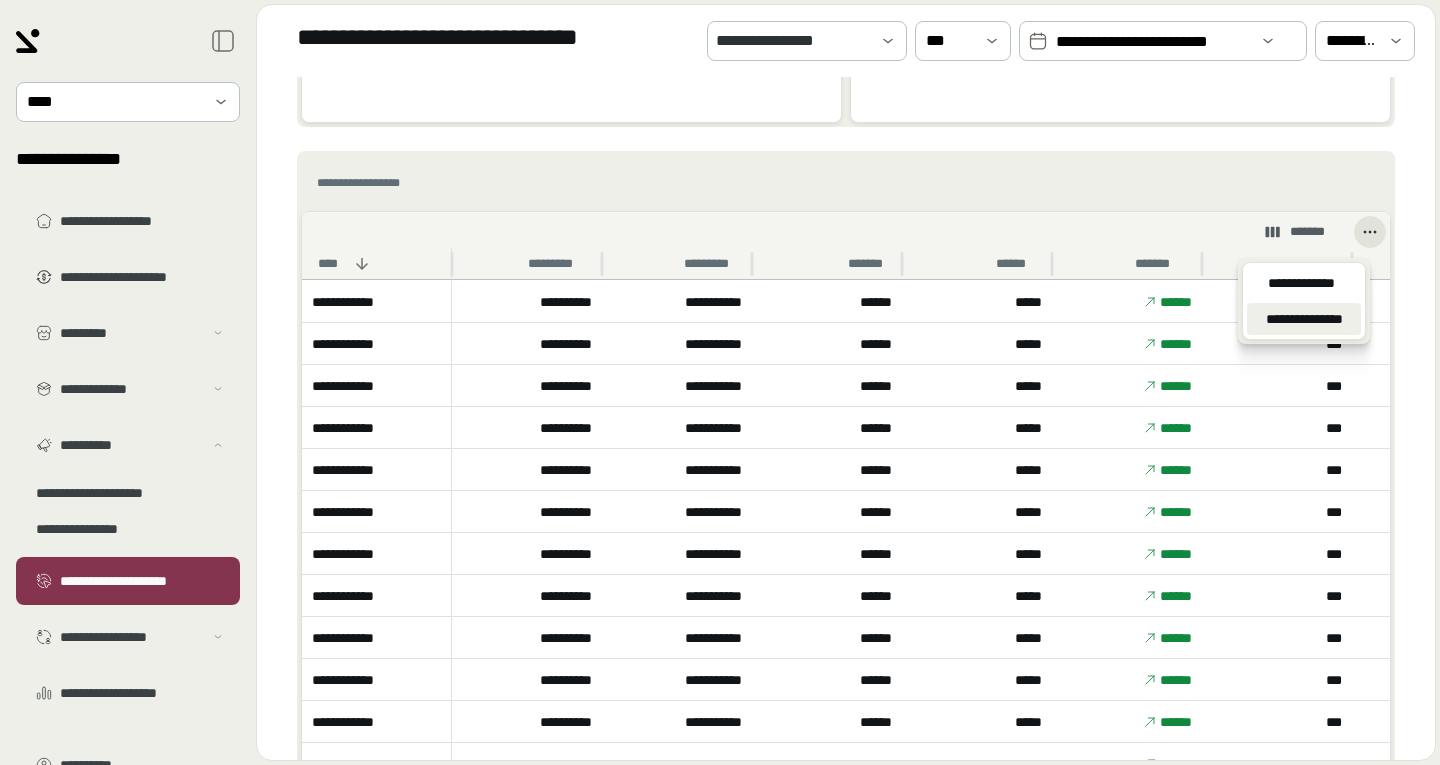 click on "**********" at bounding box center (1304, 319) 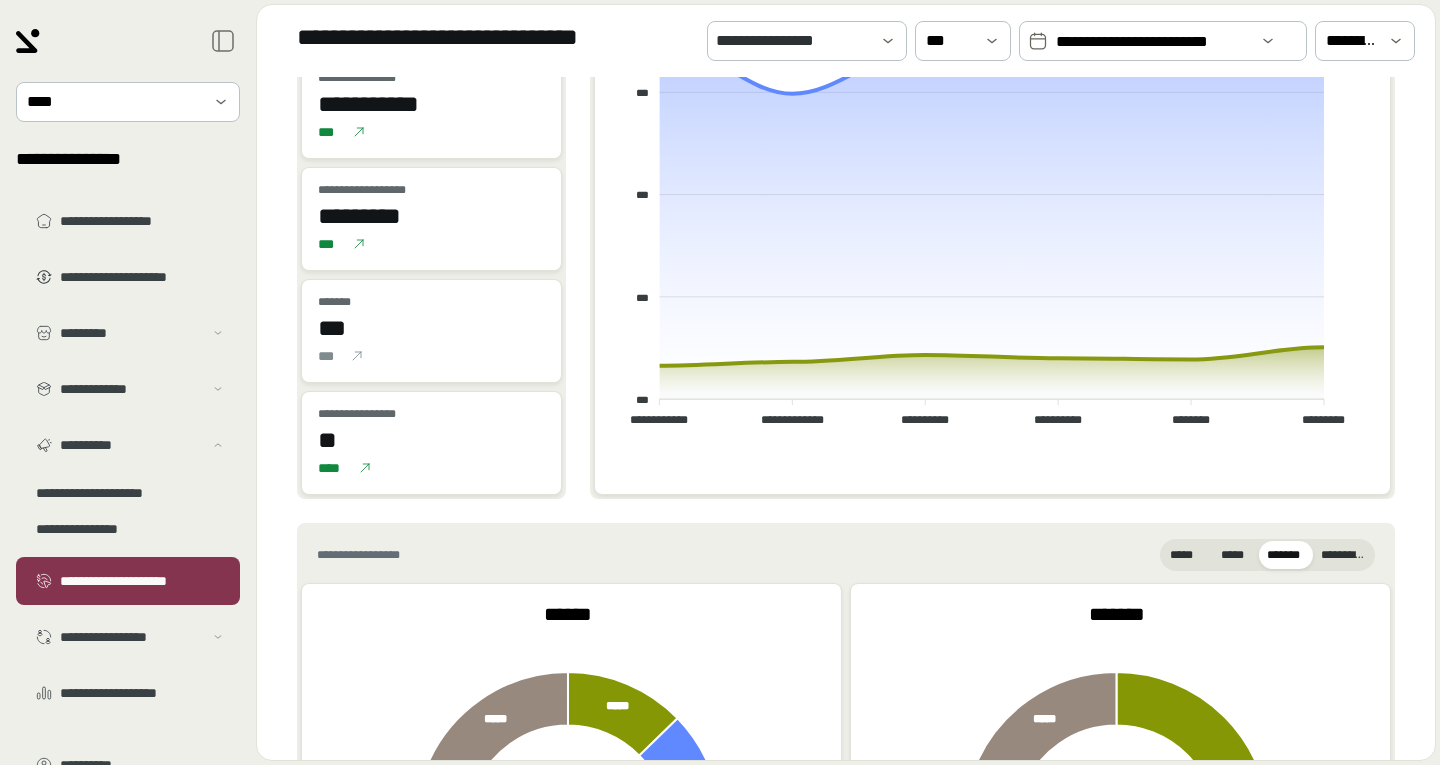 scroll, scrollTop: 0, scrollLeft: 0, axis: both 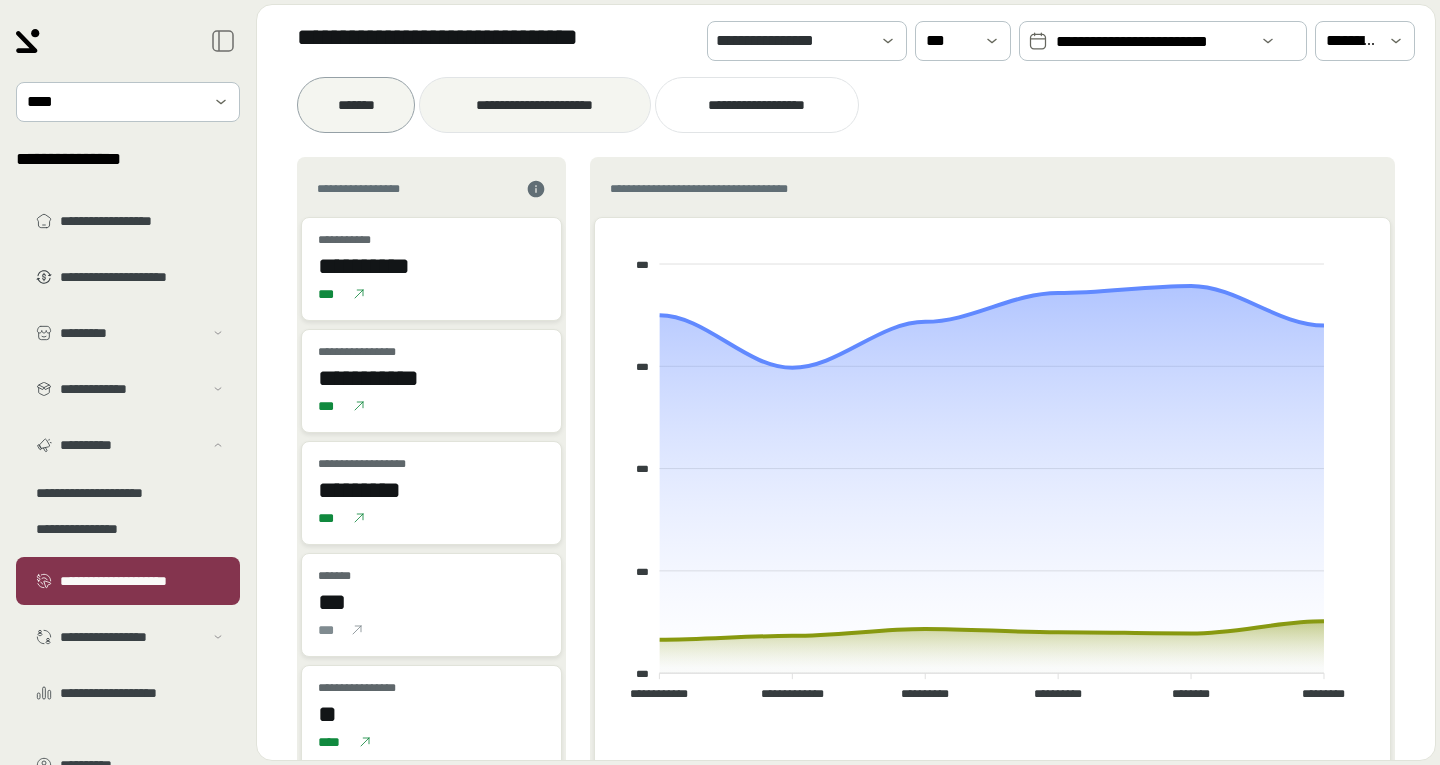 click on "**********" at bounding box center [534, 105] 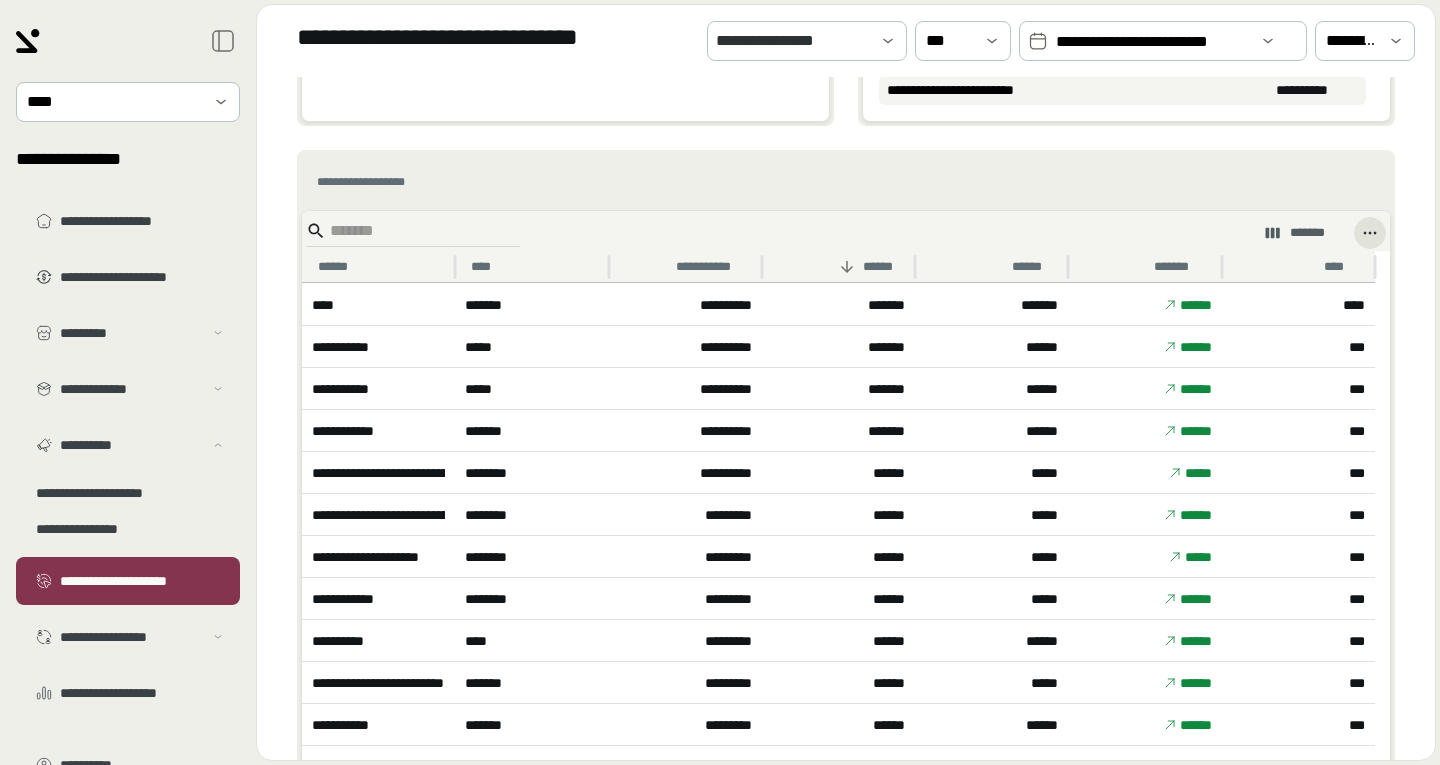 scroll, scrollTop: 914, scrollLeft: 0, axis: vertical 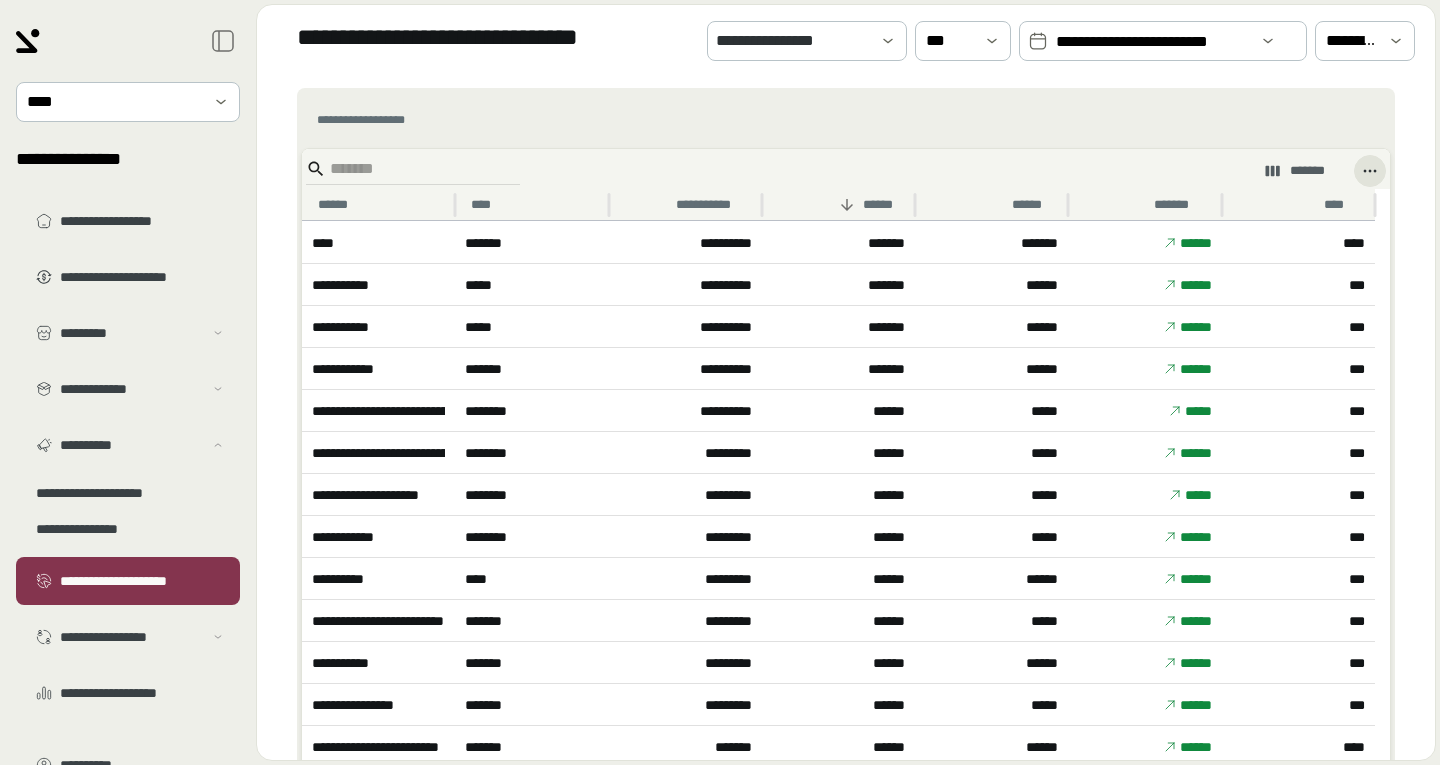 click on "*******" at bounding box center [1295, 171] 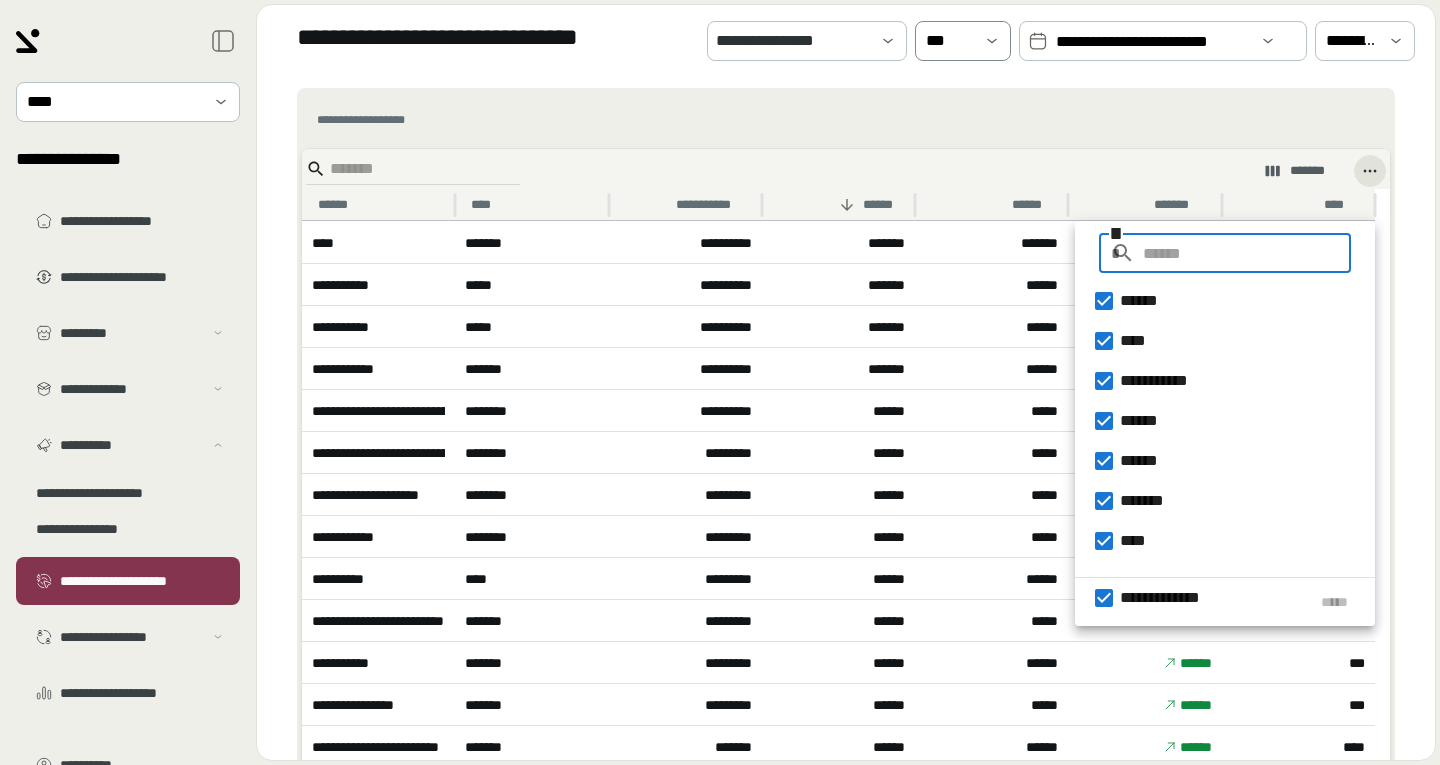 click at bounding box center [996, 41] 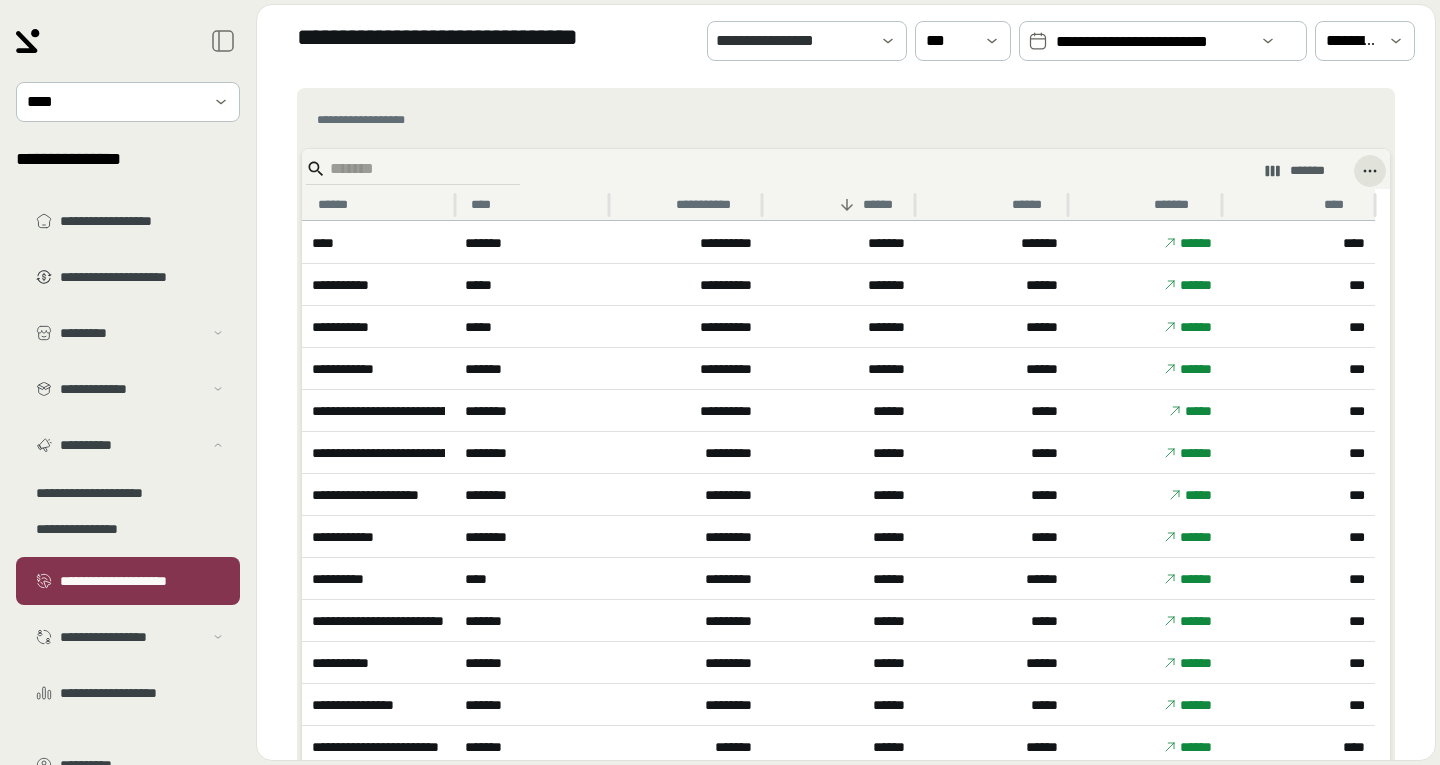 click on "**********" at bounding box center (846, 181) 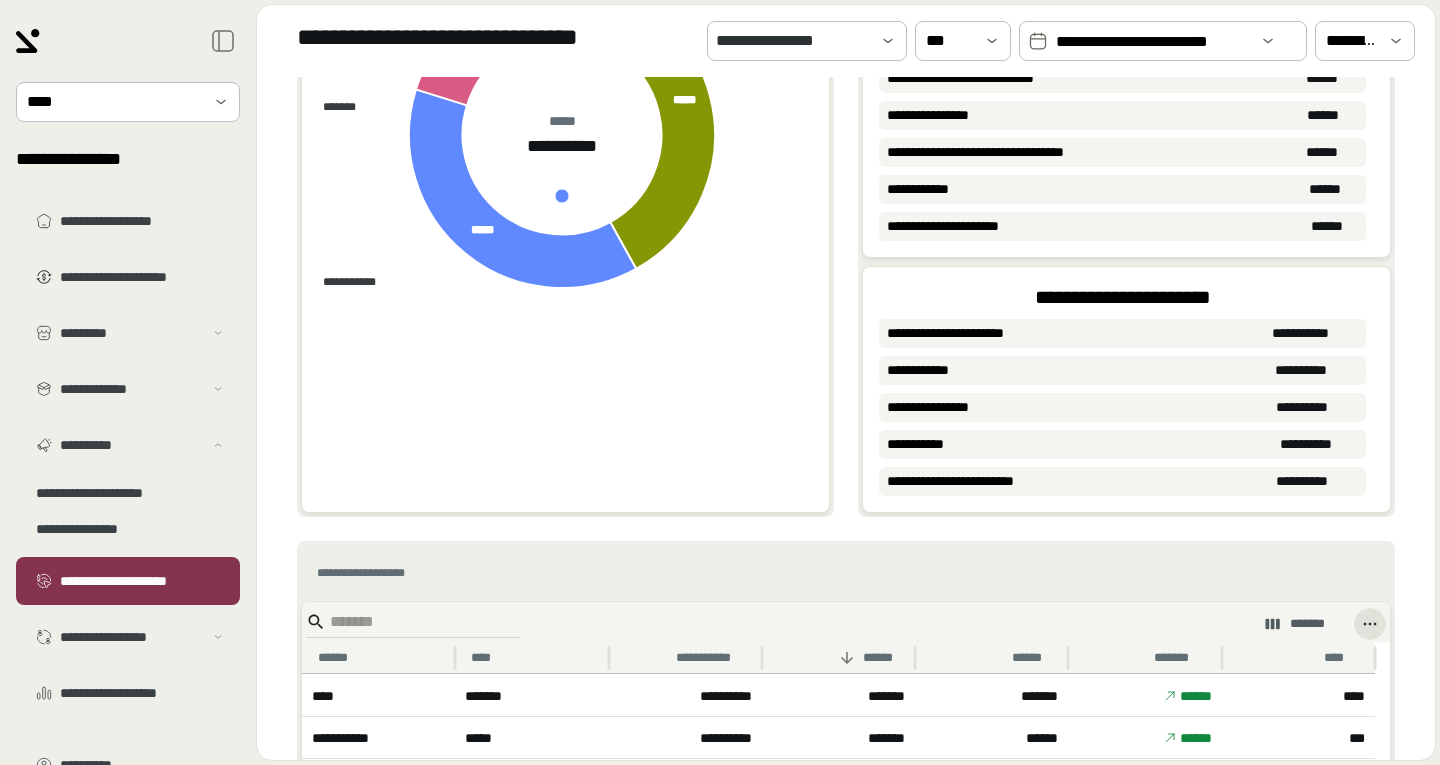 scroll, scrollTop: 0, scrollLeft: 0, axis: both 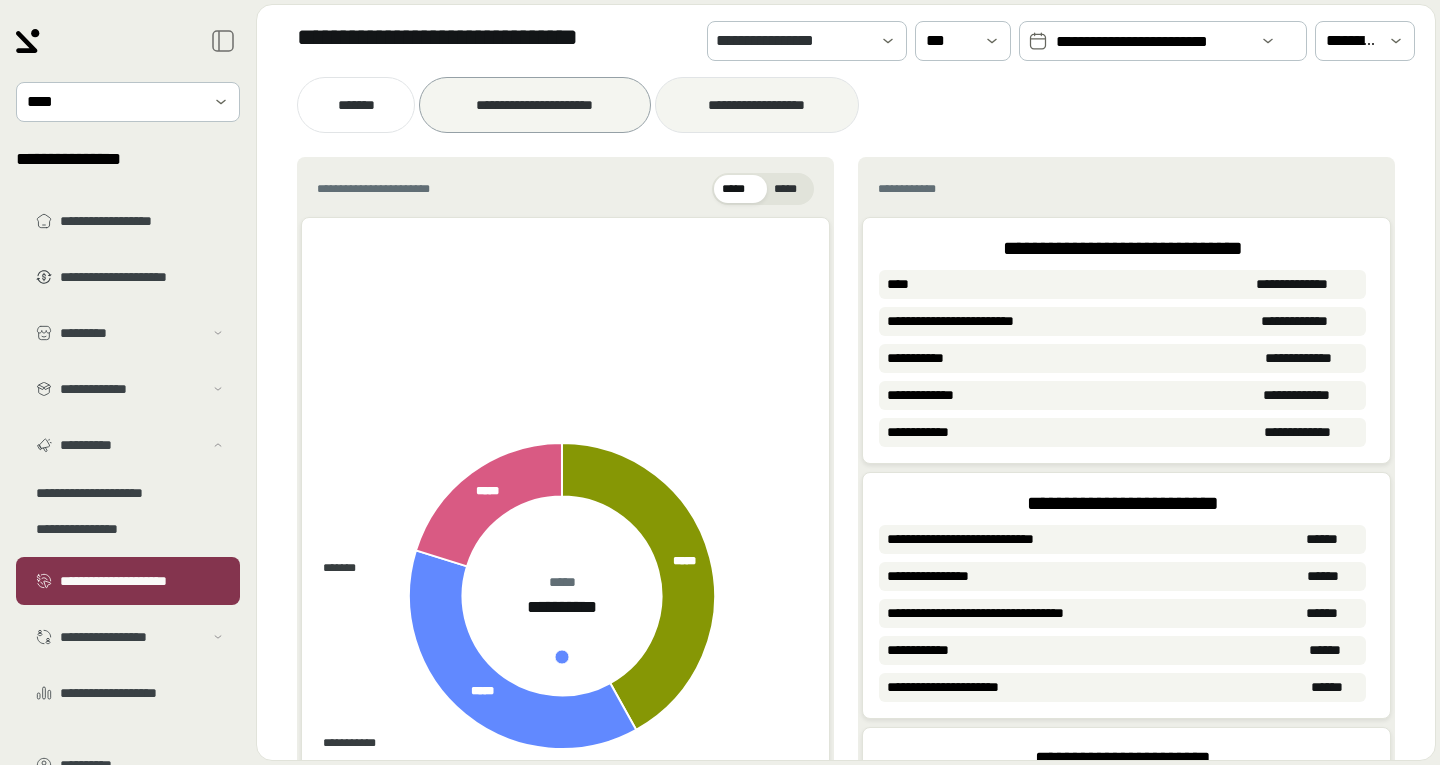 click on "**********" at bounding box center (757, 105) 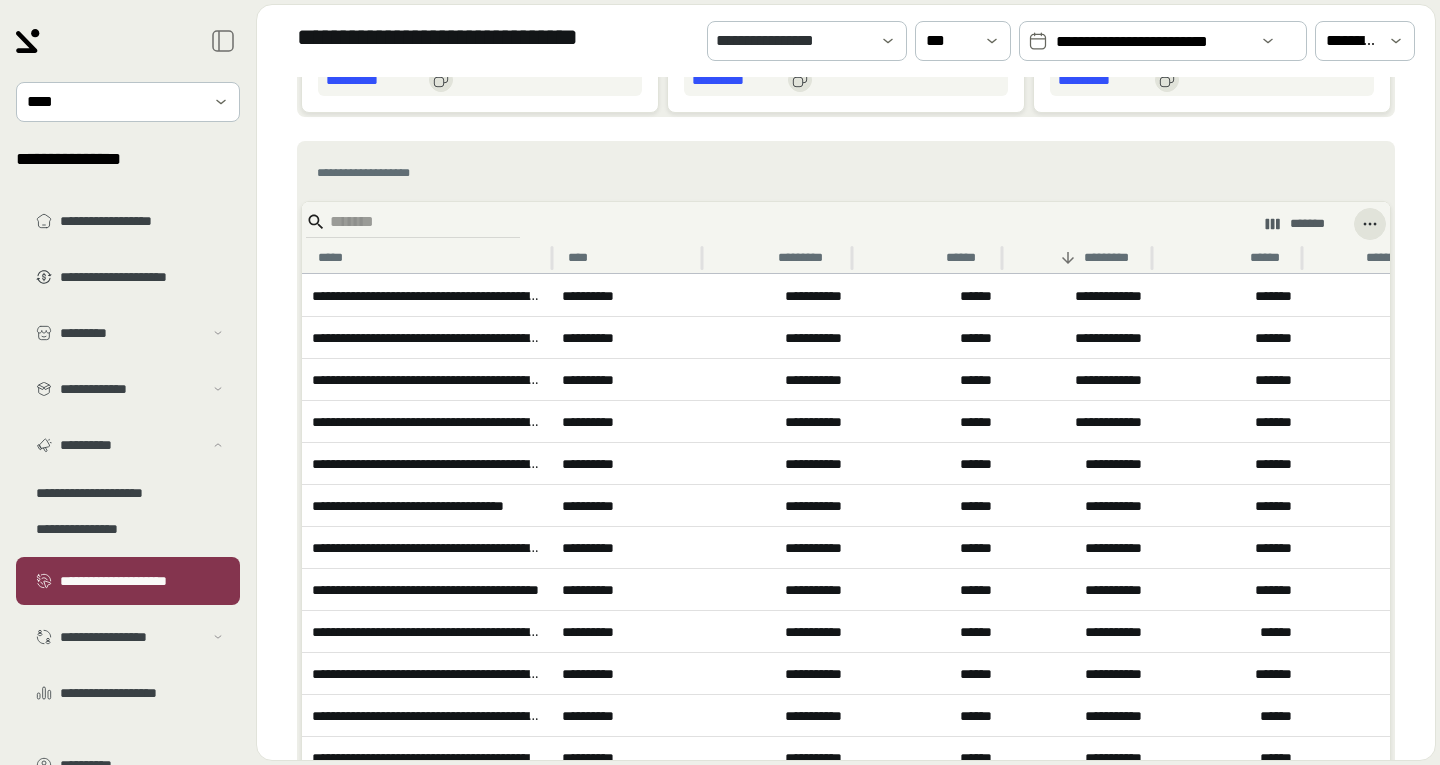 scroll, scrollTop: 987, scrollLeft: 0, axis: vertical 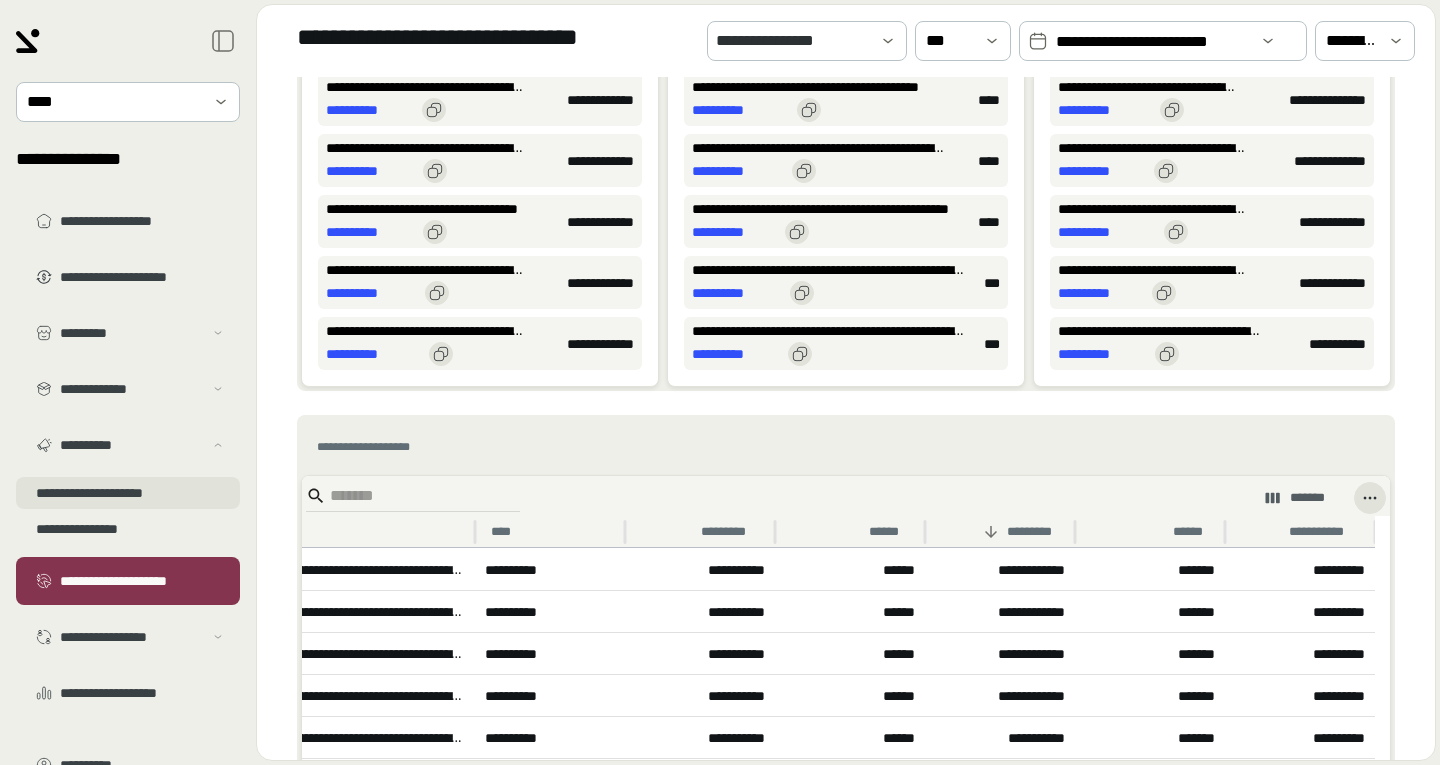 click on "**********" at bounding box center [128, 493] 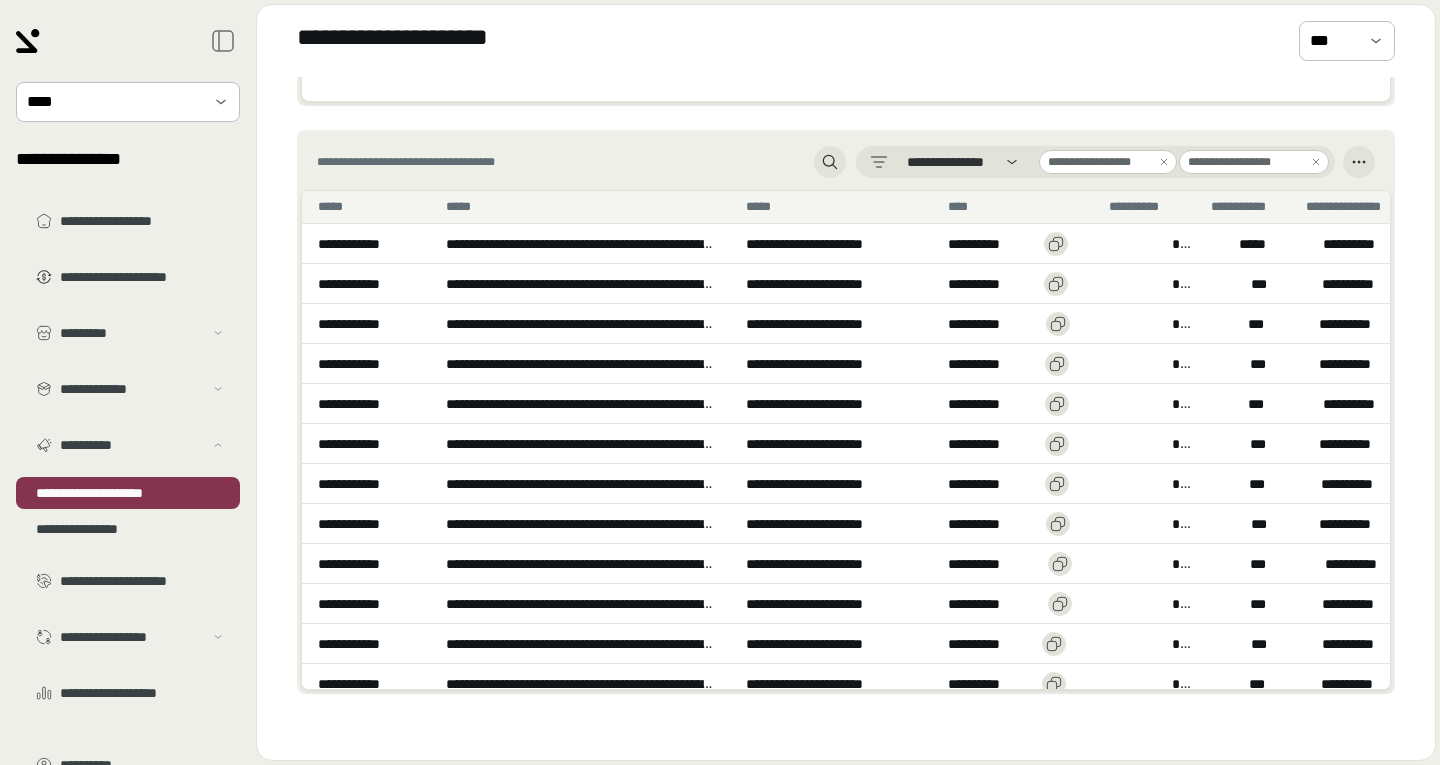 scroll, scrollTop: 977, scrollLeft: 0, axis: vertical 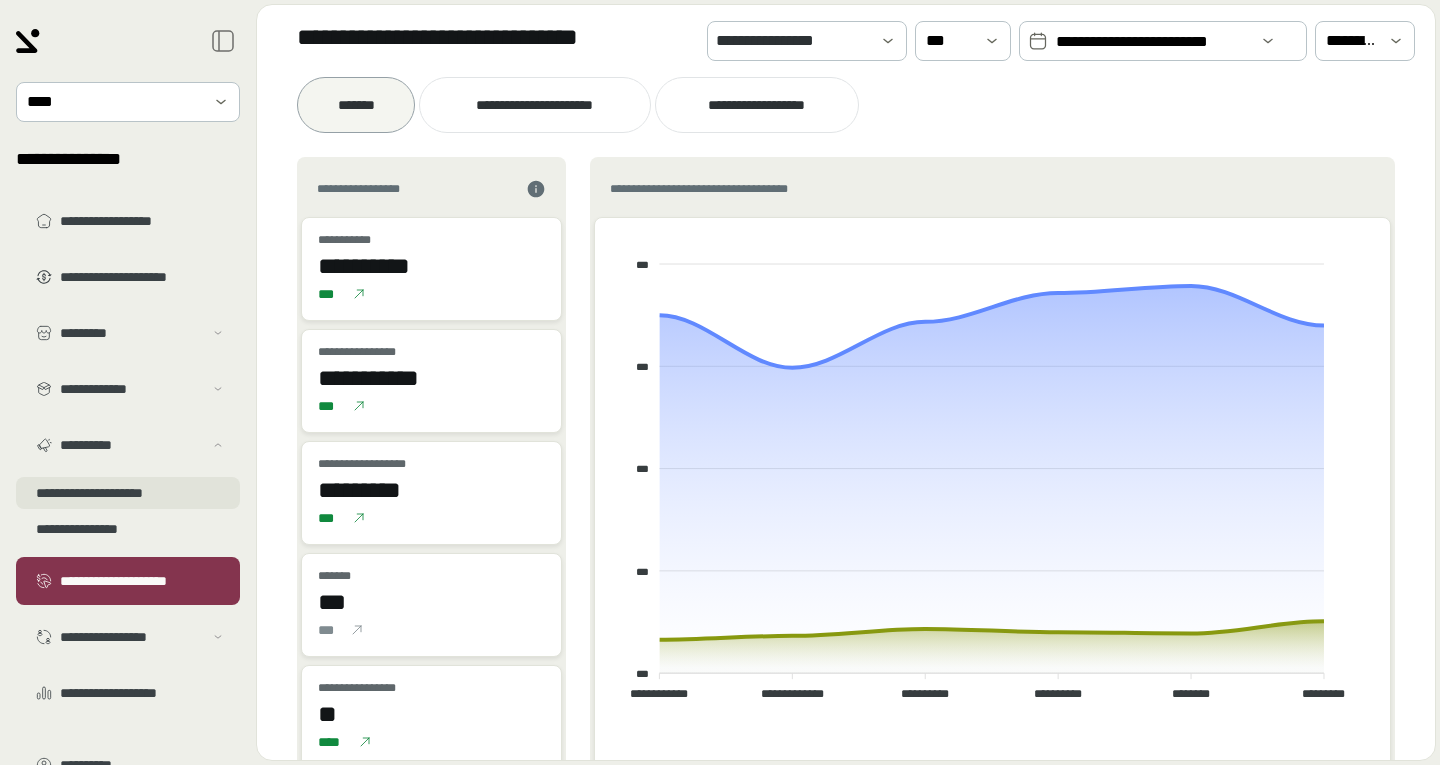 click on "**********" at bounding box center (128, 493) 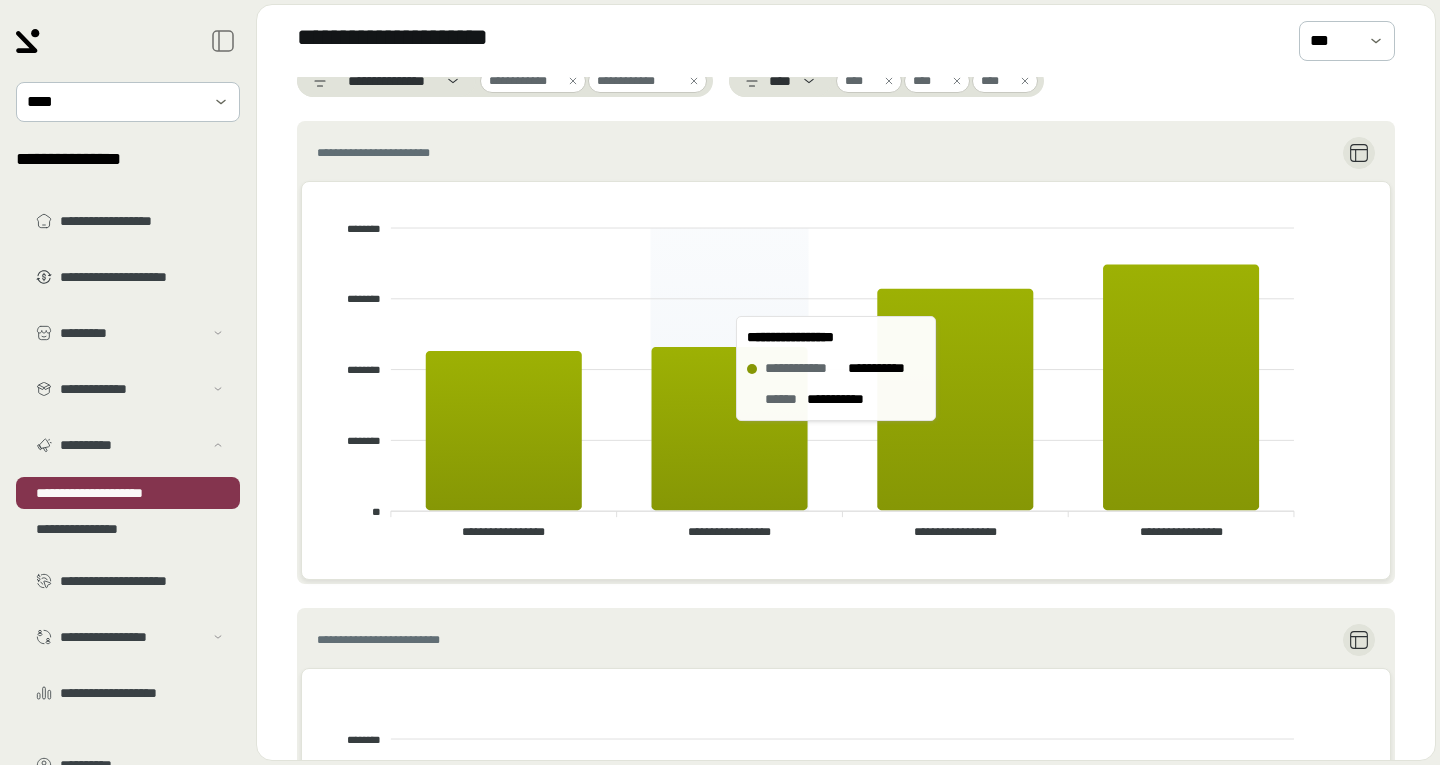 scroll, scrollTop: 0, scrollLeft: 0, axis: both 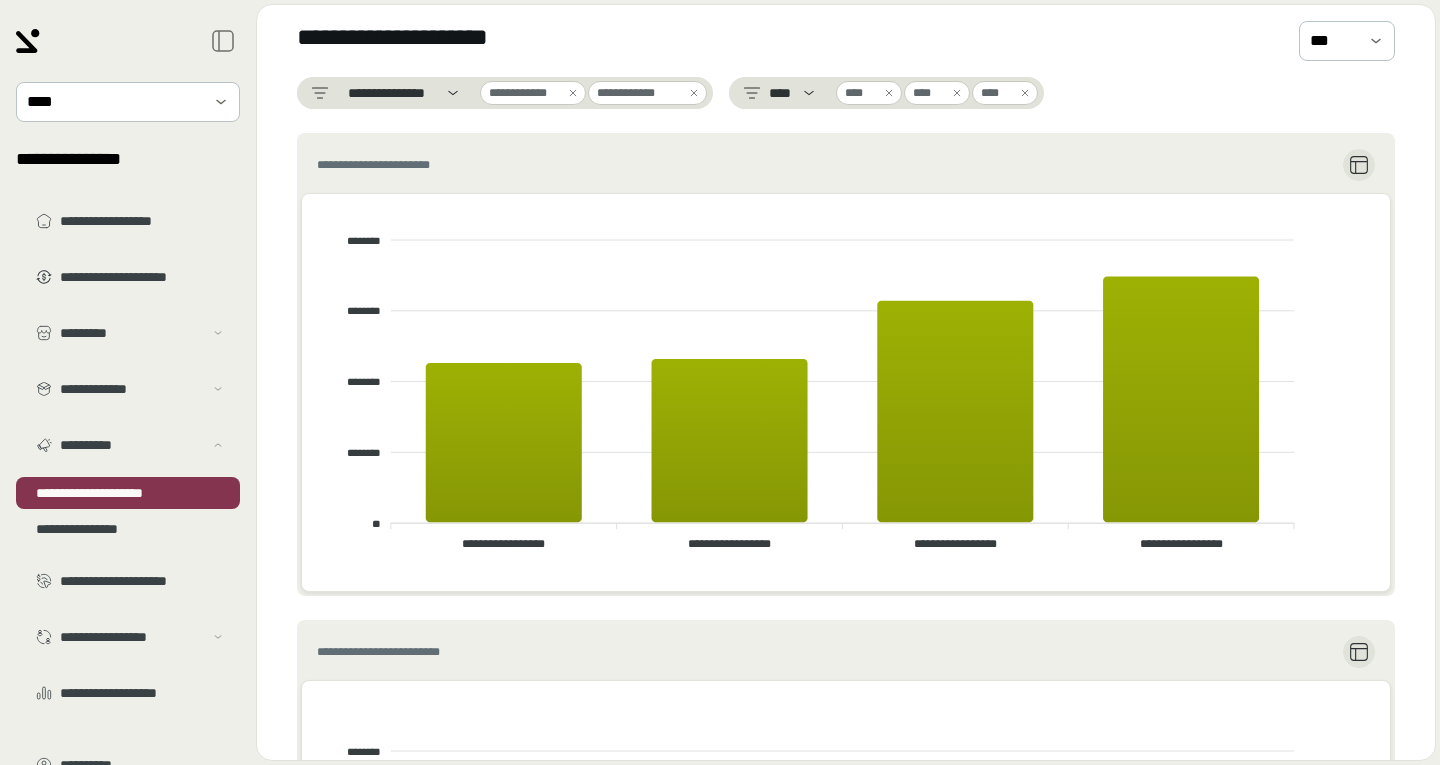click on "**********" at bounding box center (415, 165) 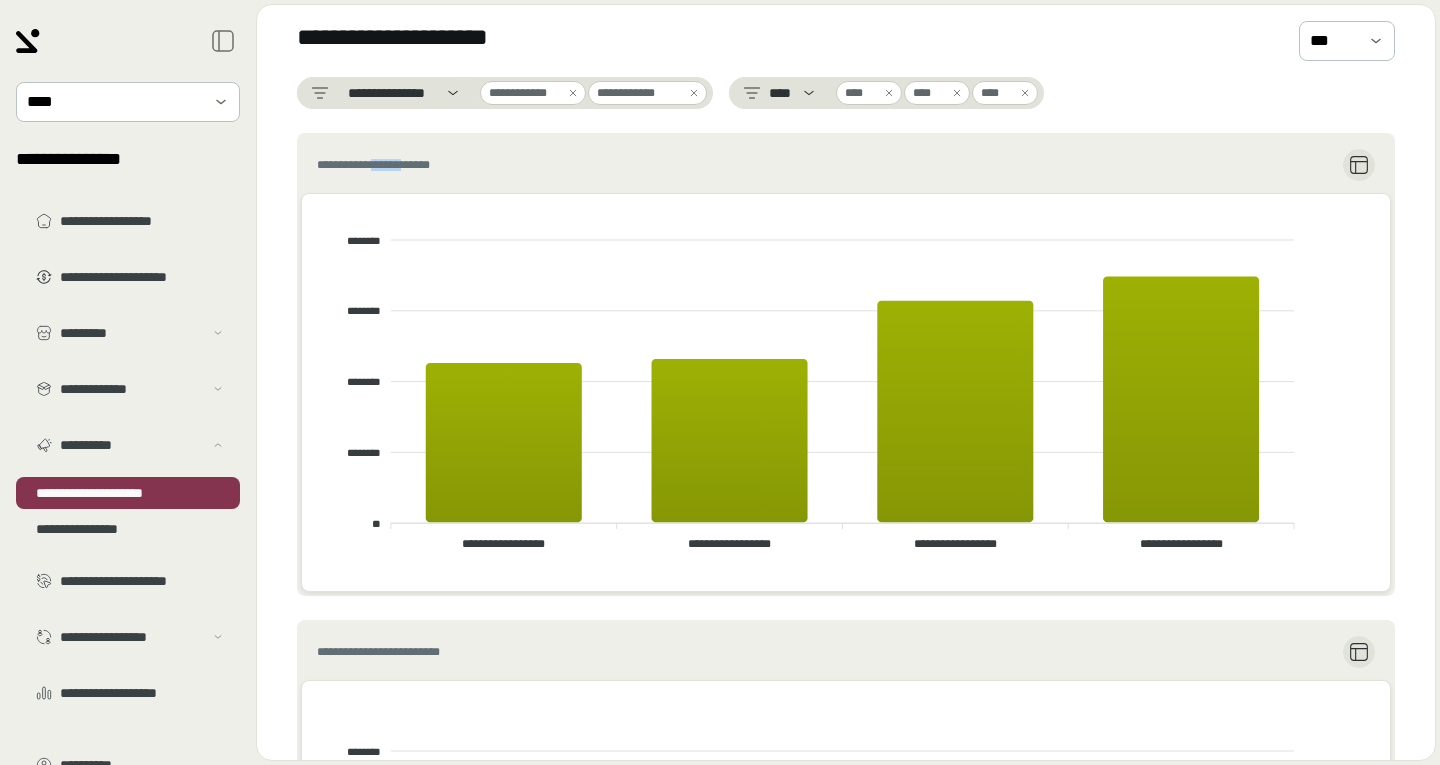 click on "**********" at bounding box center [415, 165] 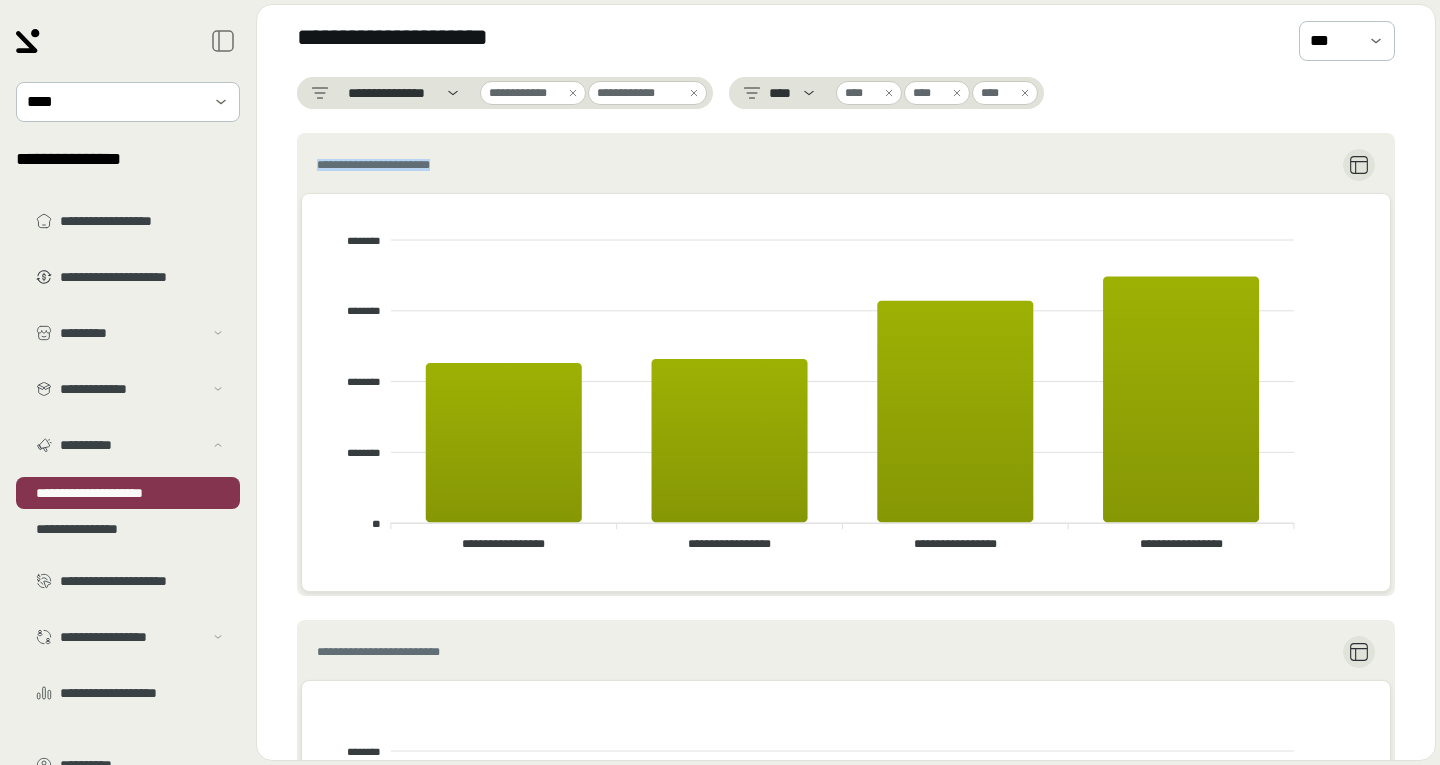 click on "**********" at bounding box center (415, 165) 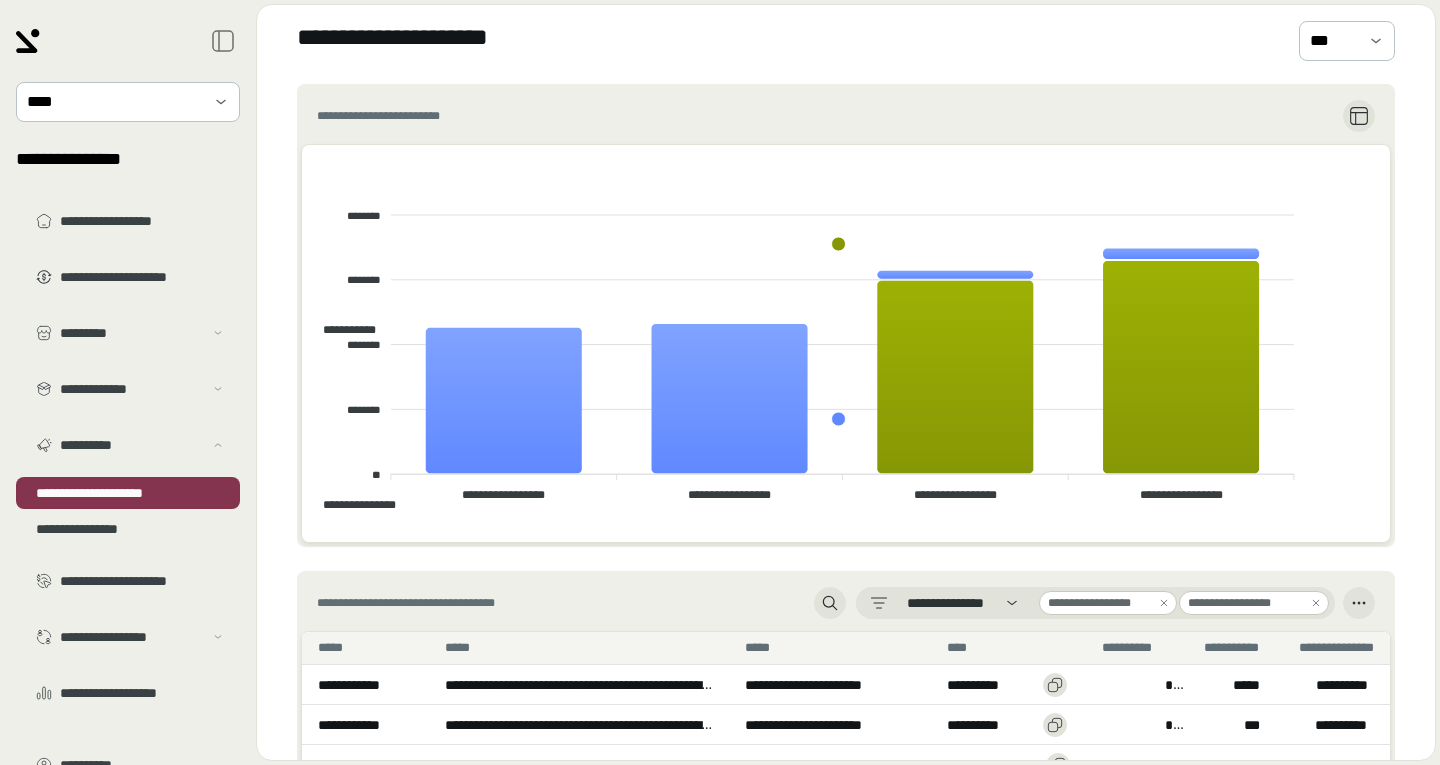 scroll, scrollTop: 540, scrollLeft: 0, axis: vertical 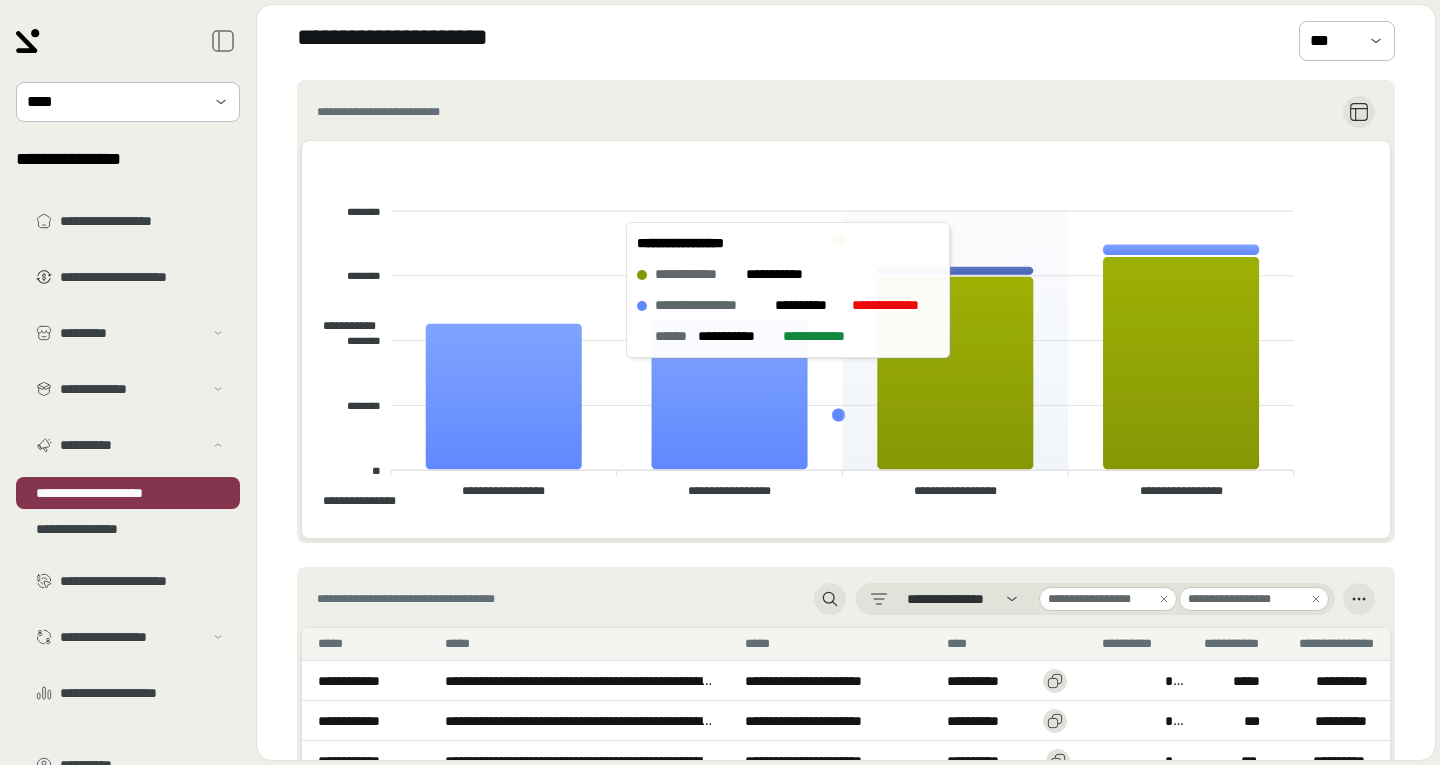 click 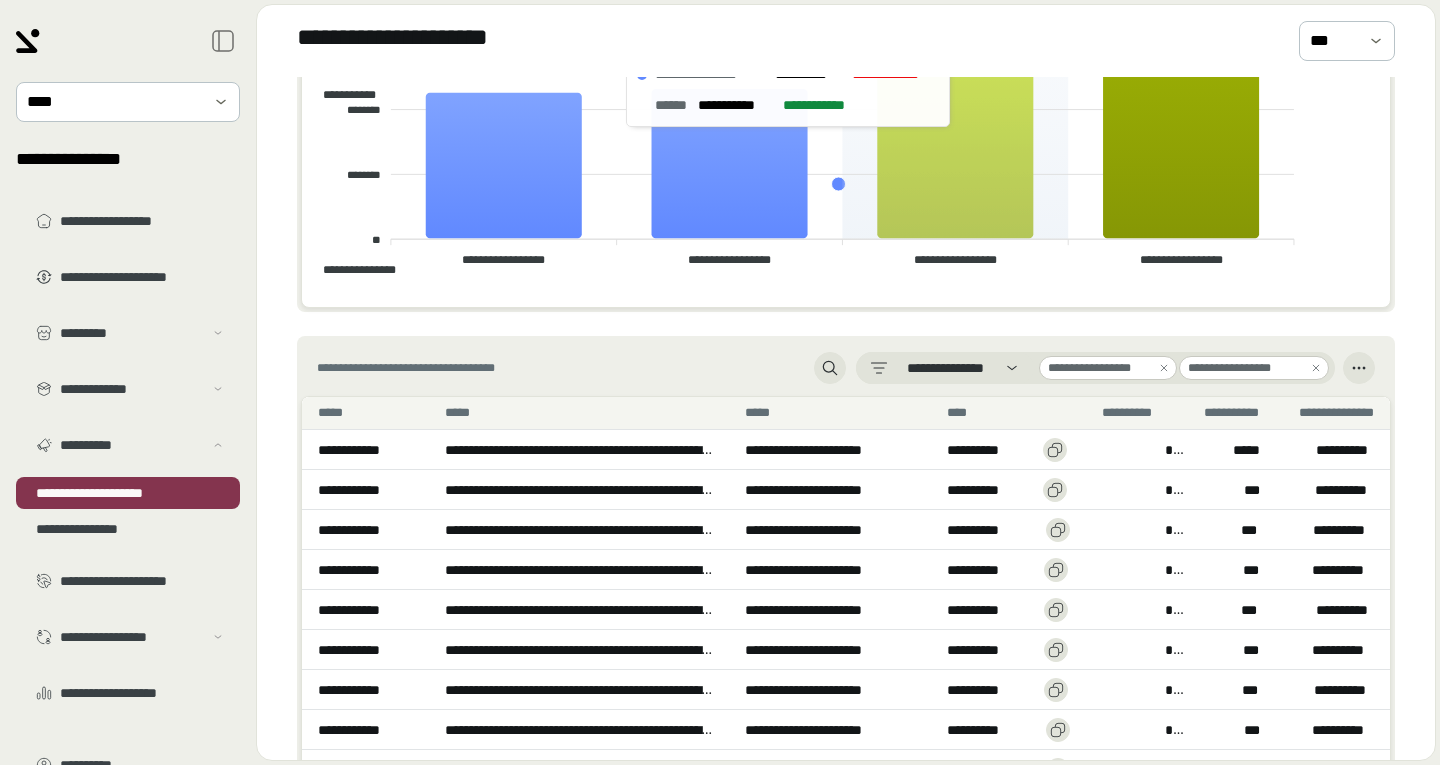 scroll, scrollTop: 773, scrollLeft: 0, axis: vertical 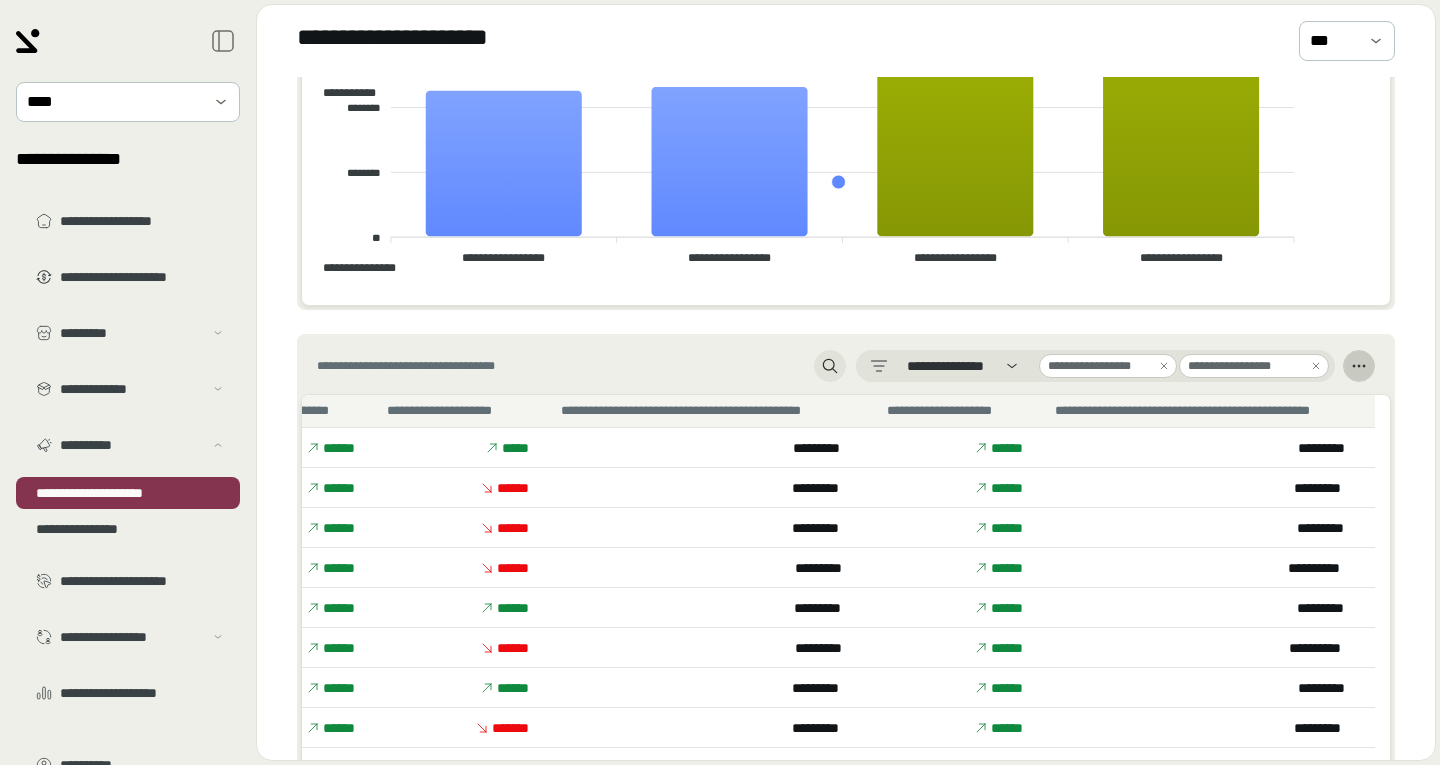 click at bounding box center (1344, 351) 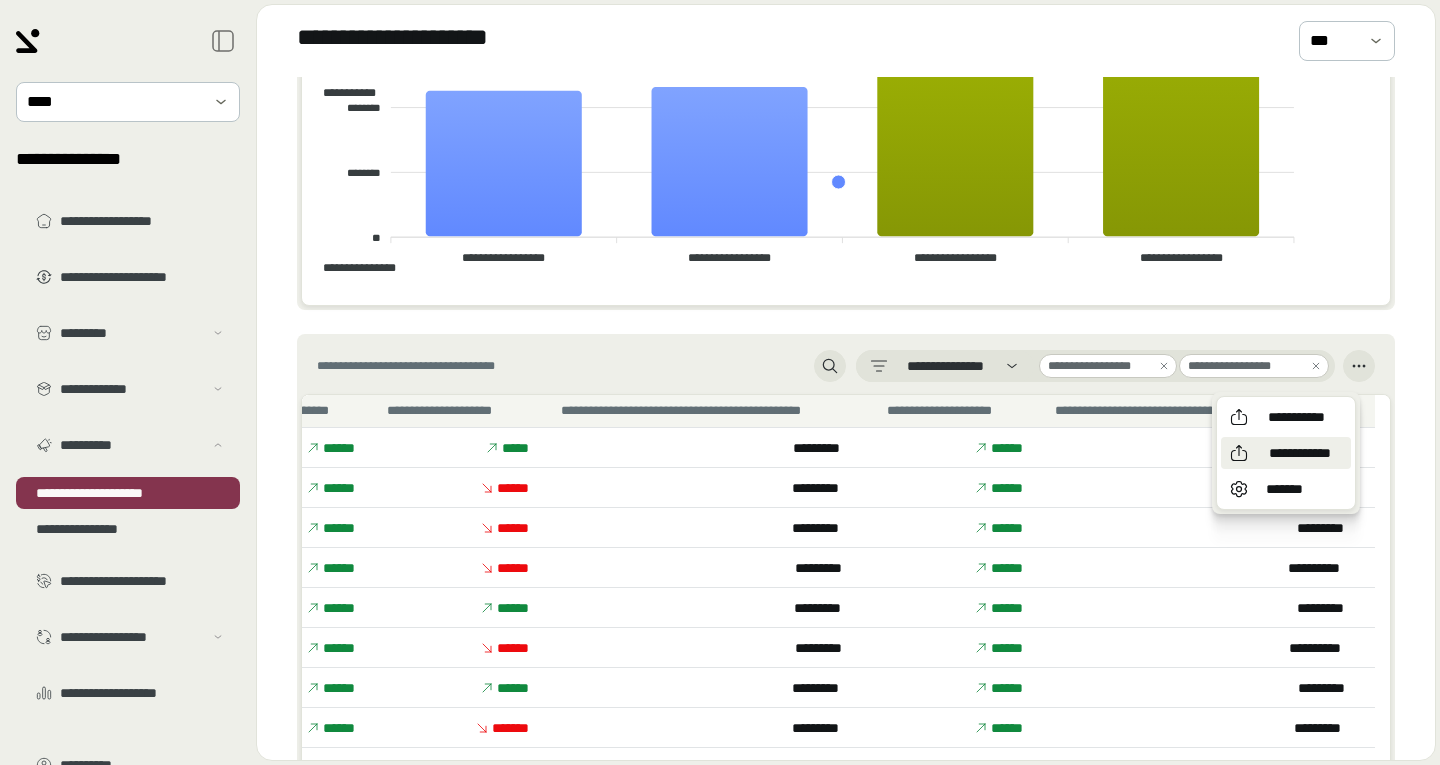 click on "**********" at bounding box center [1300, 453] 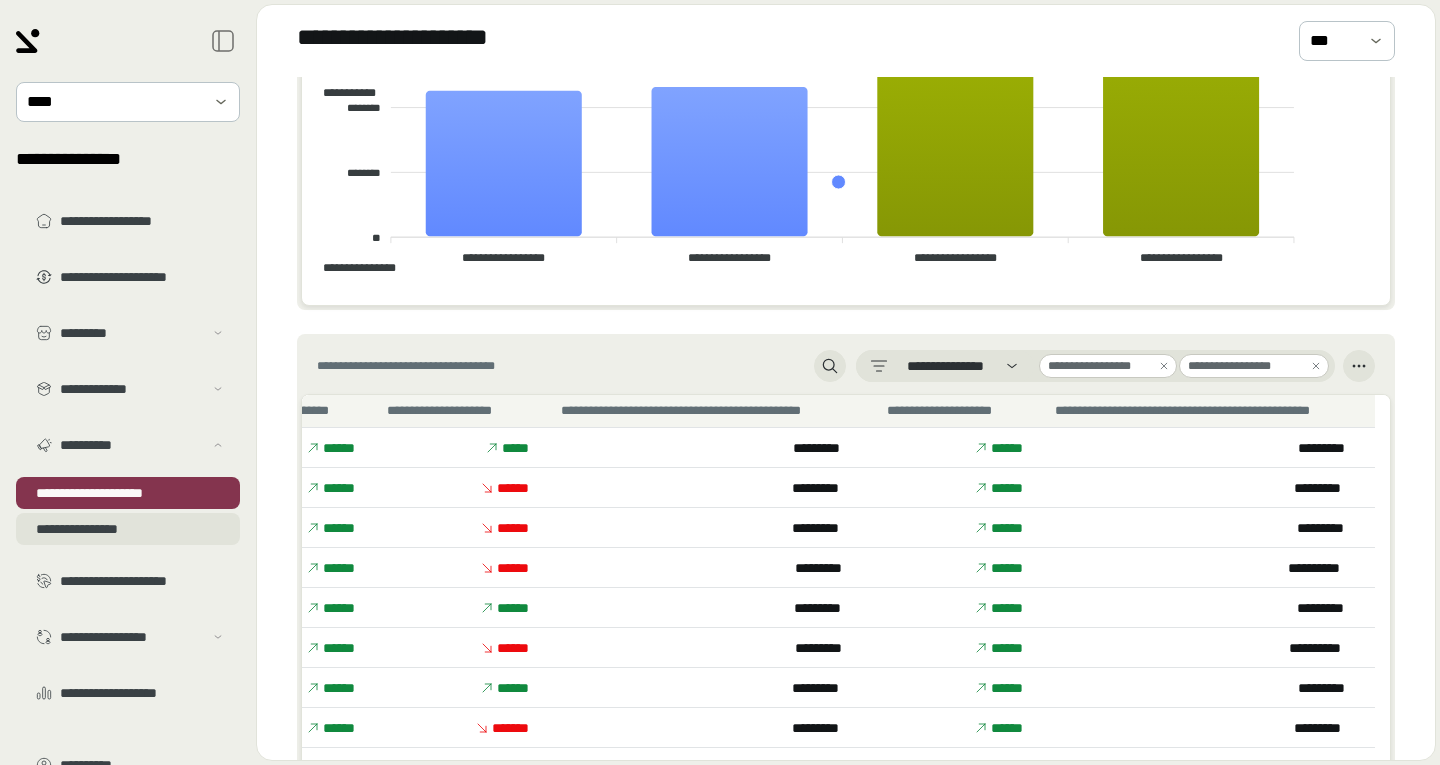 click on "**********" at bounding box center (128, 529) 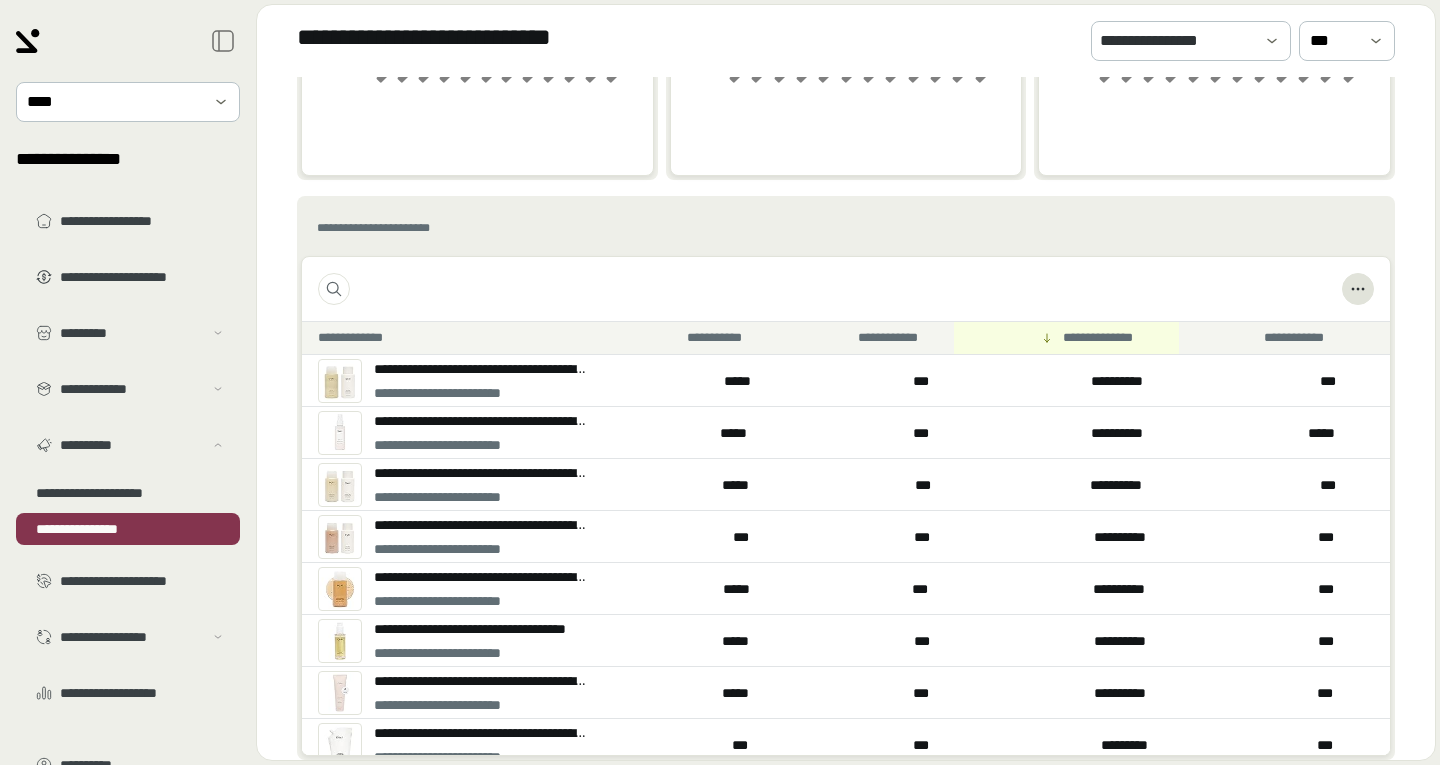 scroll, scrollTop: 576, scrollLeft: 0, axis: vertical 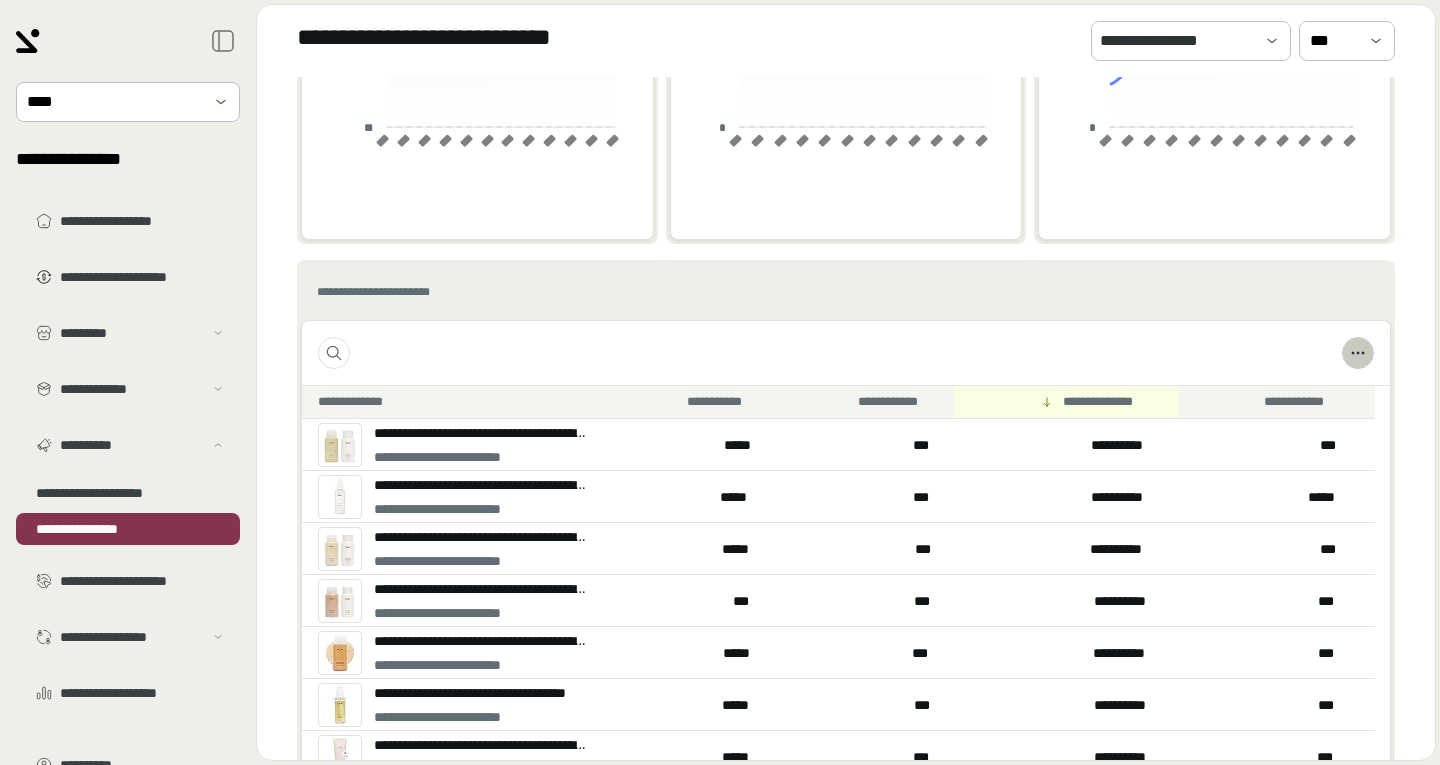 click 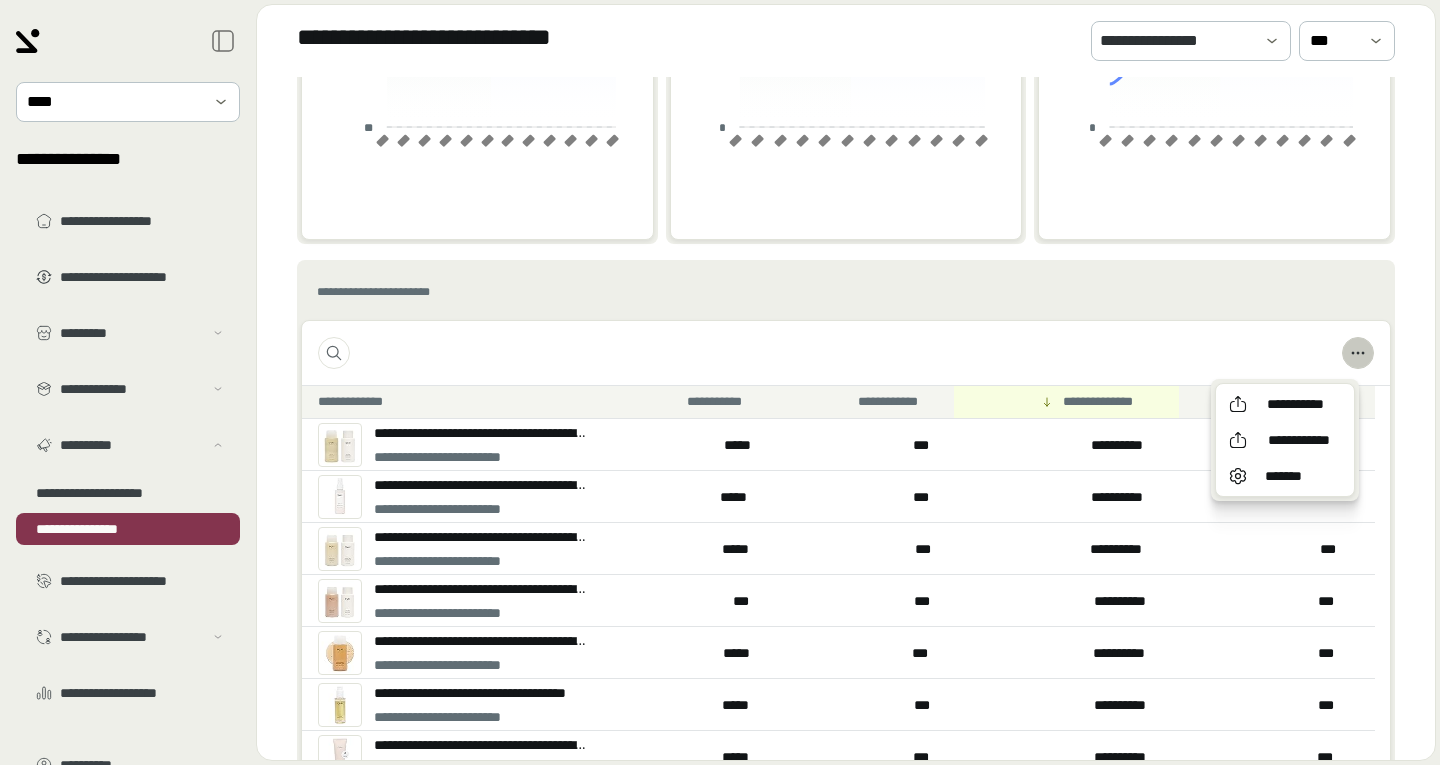 type 